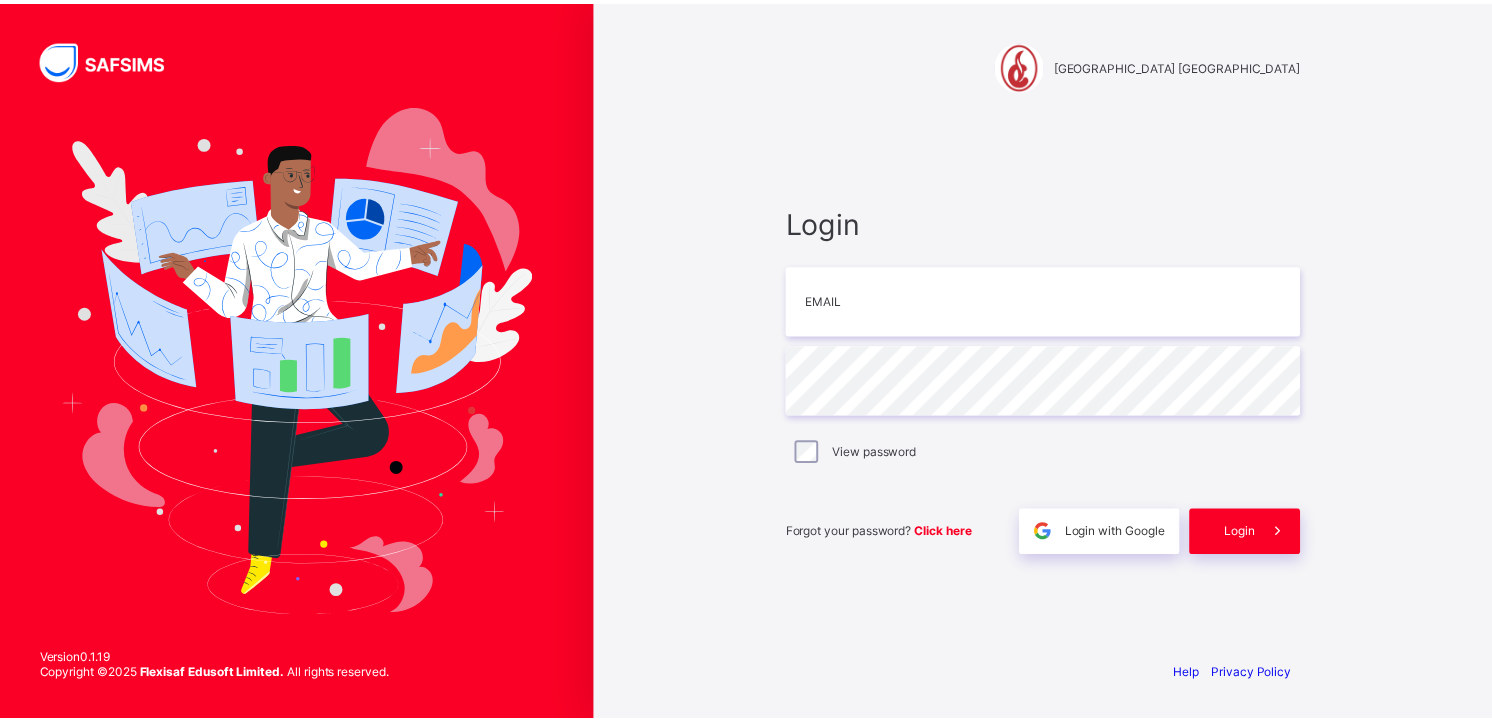 scroll, scrollTop: 0, scrollLeft: 0, axis: both 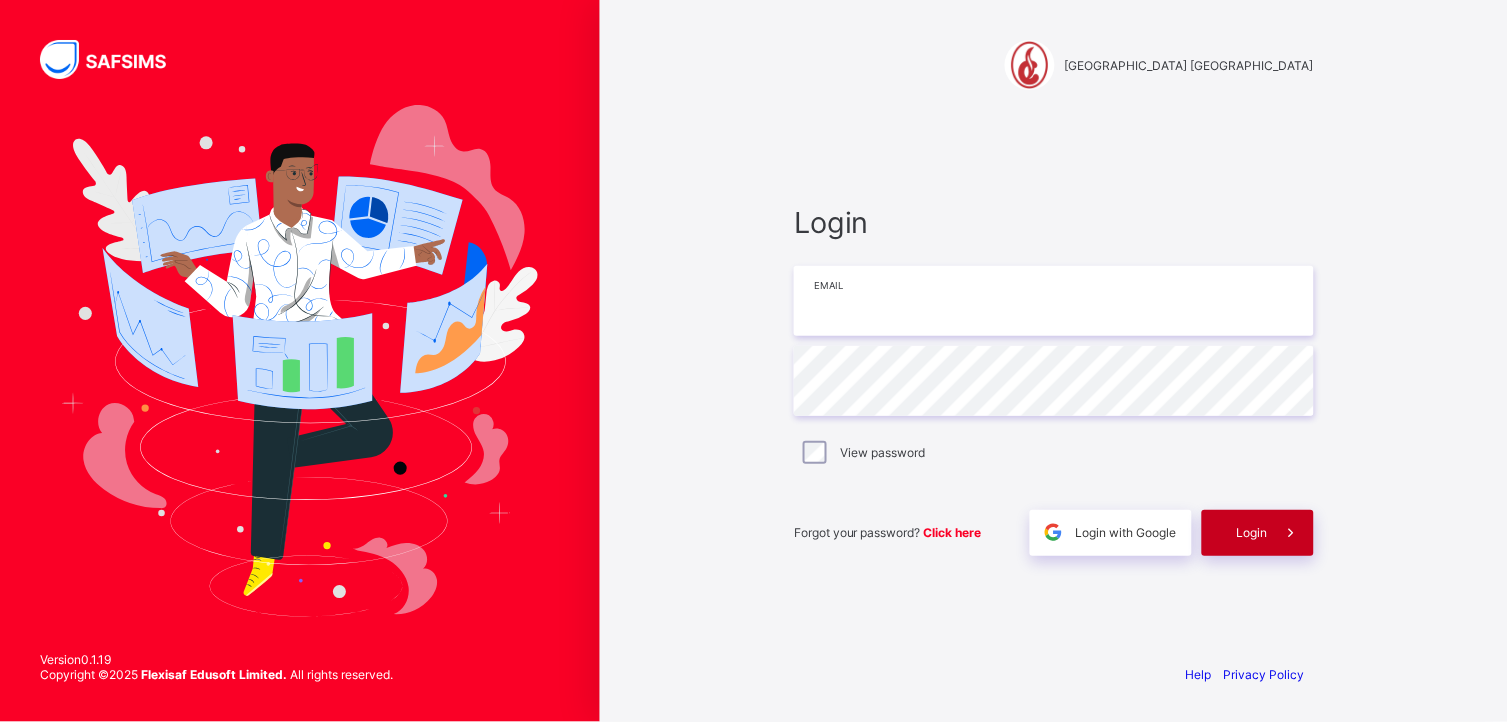 type on "**********" 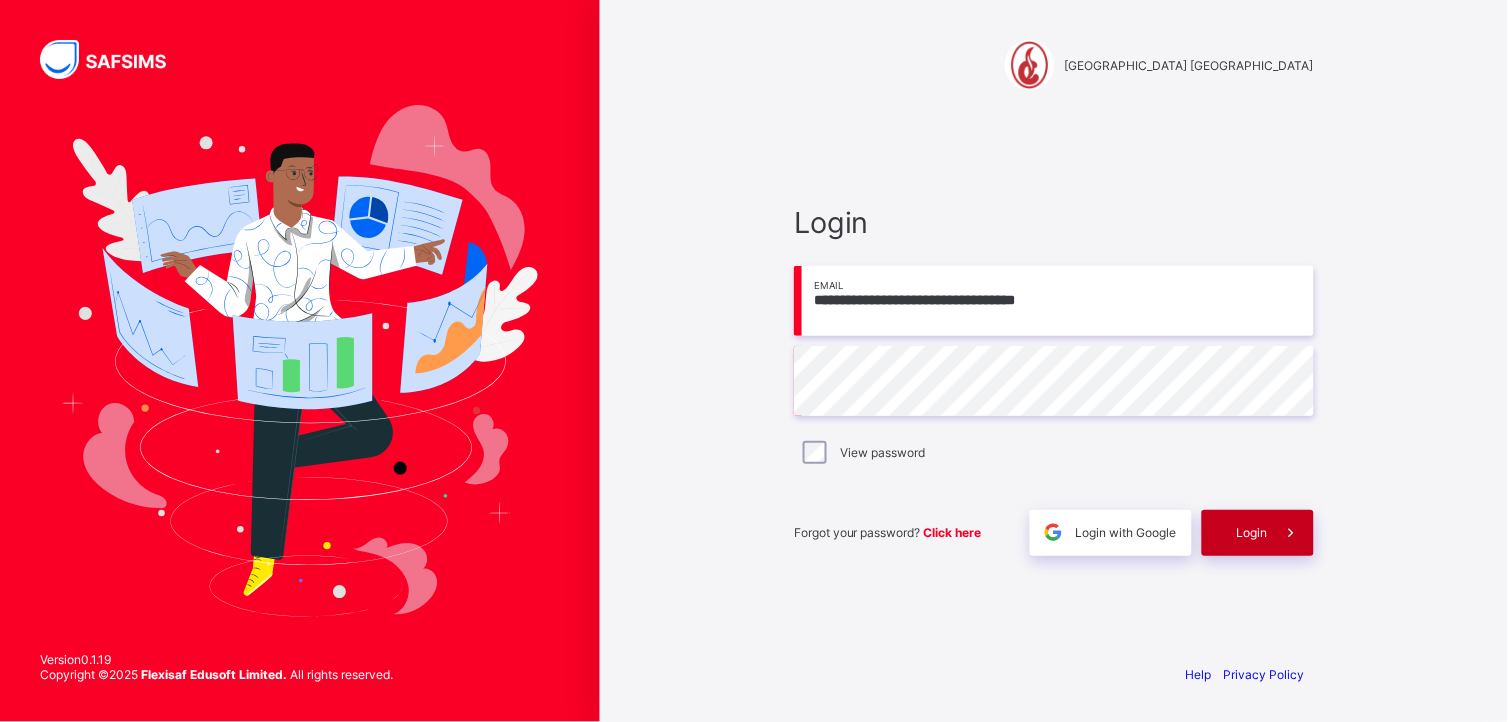 click on "Login" at bounding box center [1252, 532] 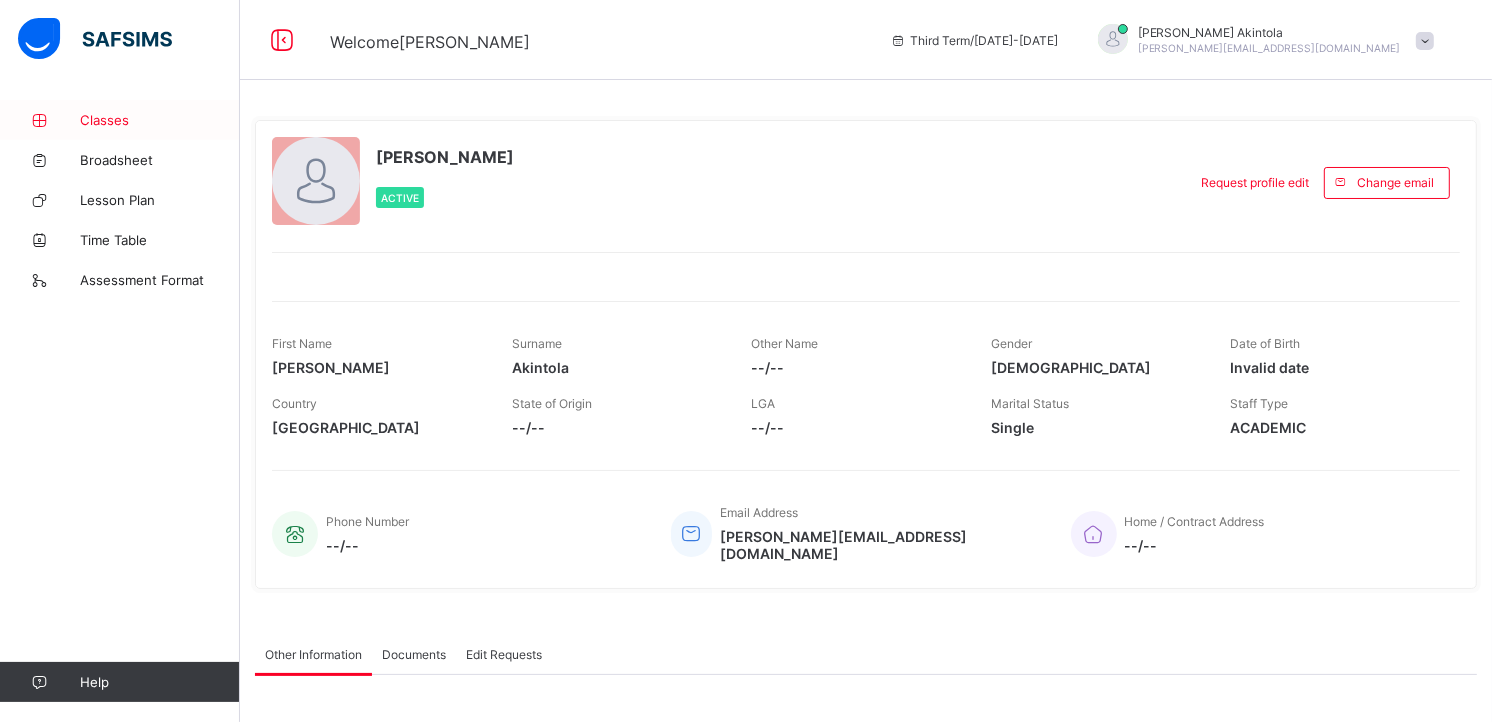 click on "Classes" at bounding box center [160, 120] 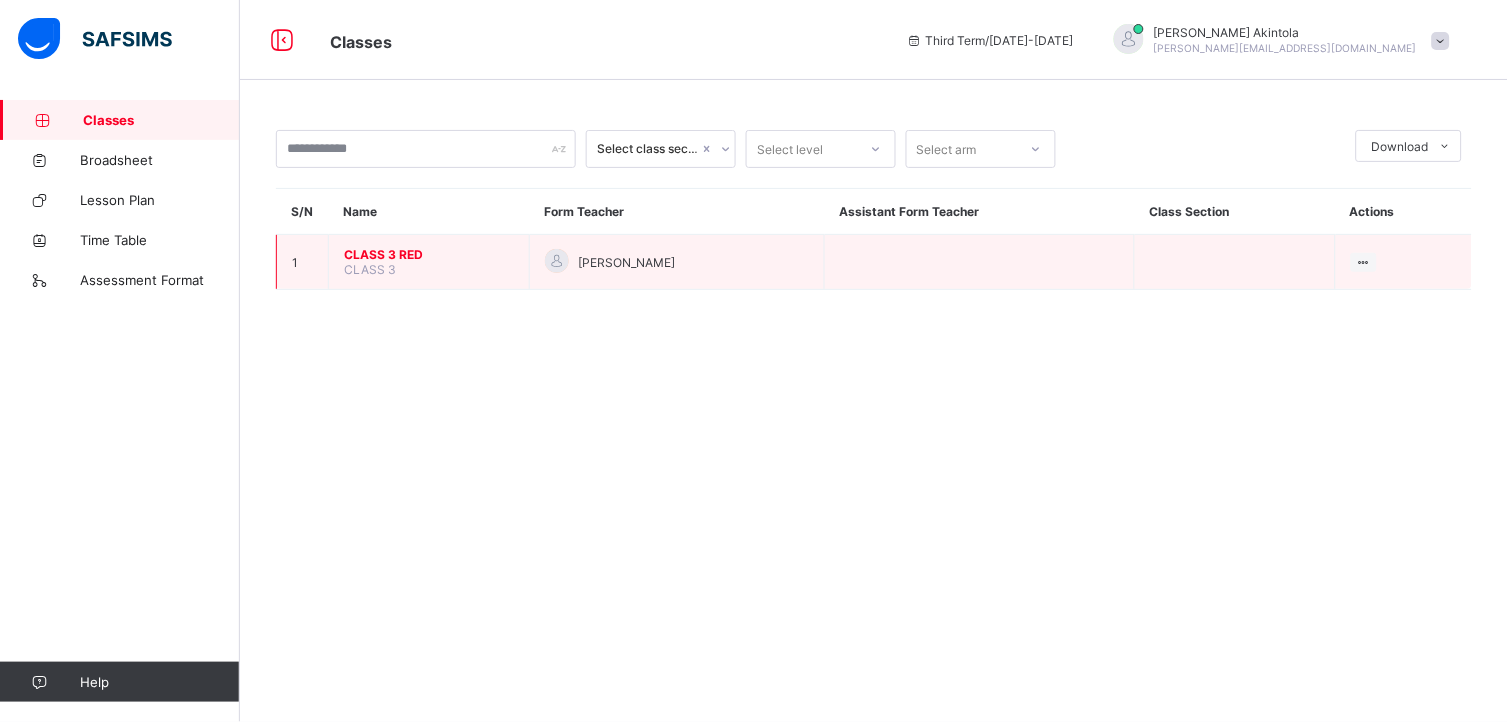click on "CLASS 3   RED" at bounding box center (429, 254) 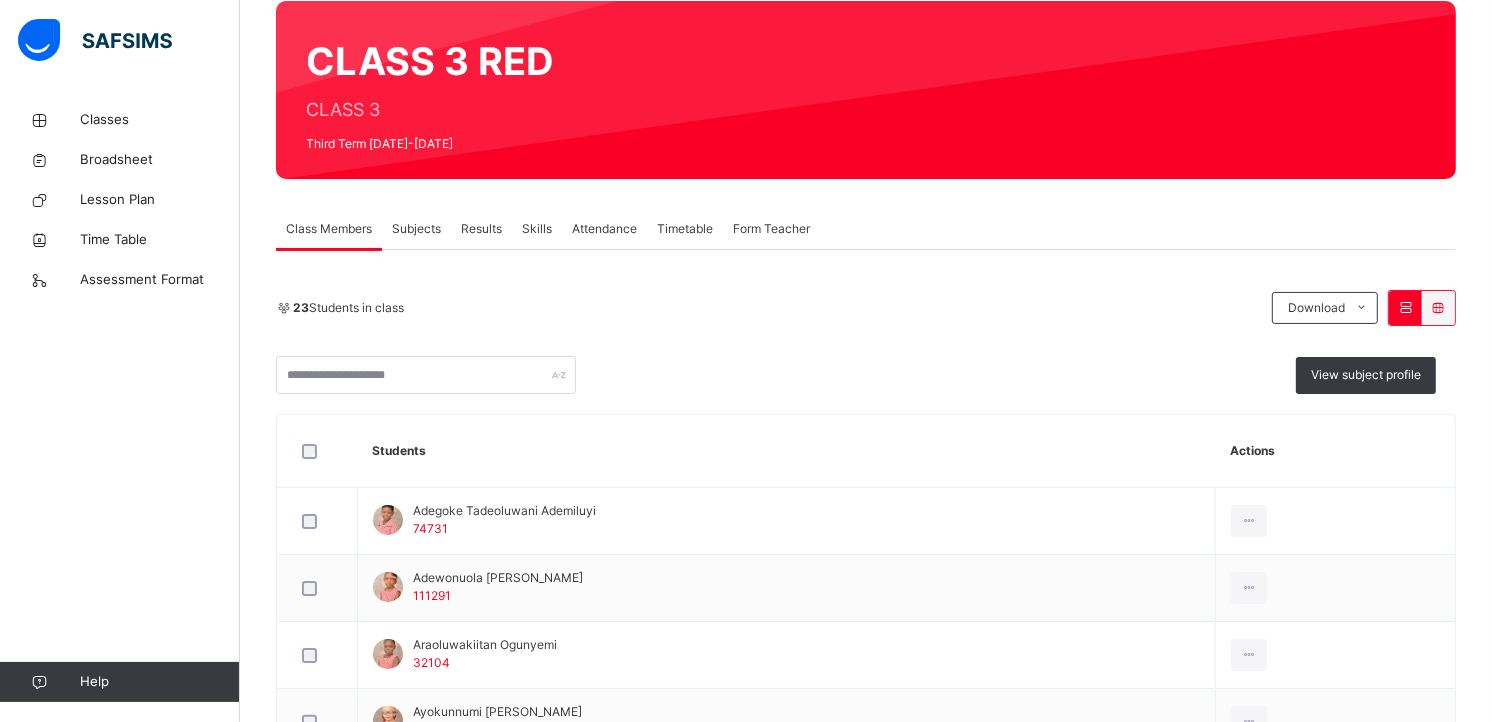 scroll, scrollTop: 172, scrollLeft: 0, axis: vertical 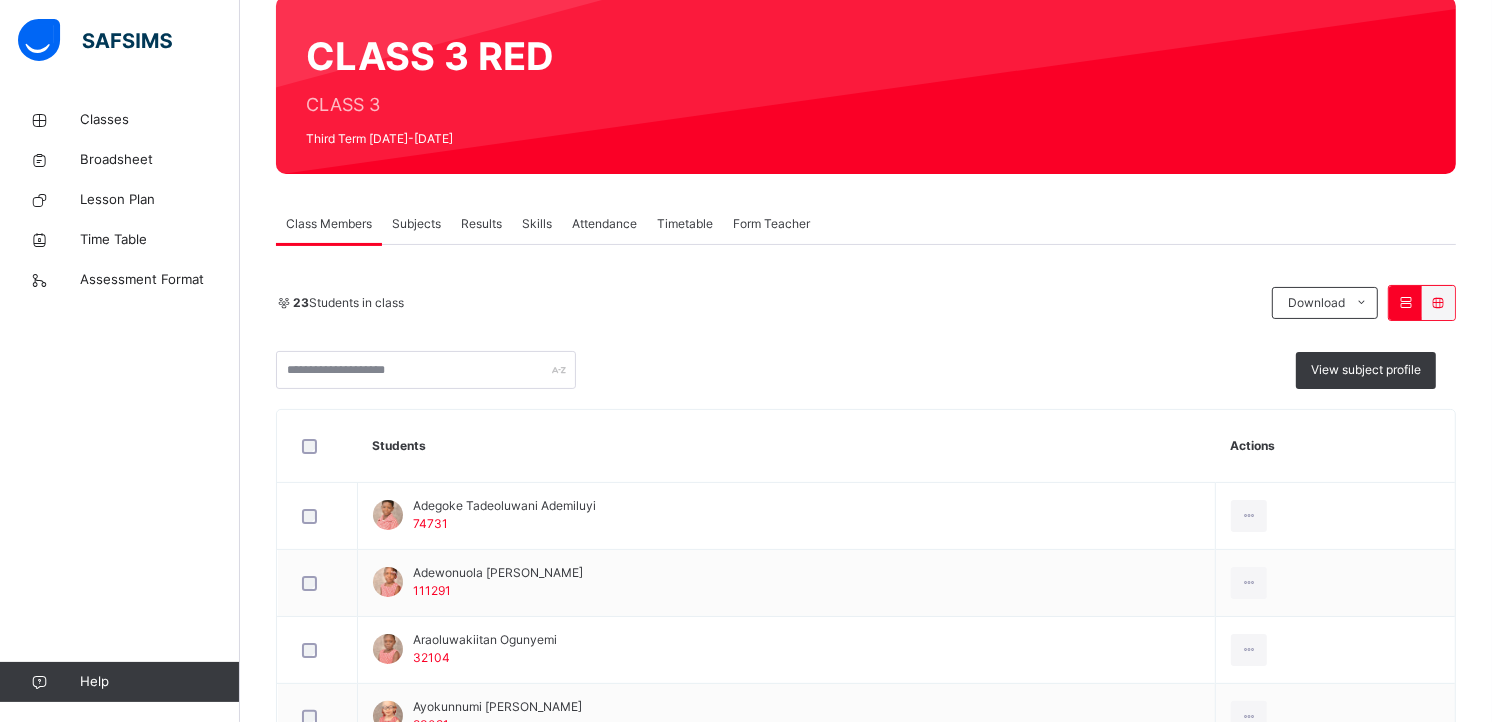 click on "Results" at bounding box center (481, 224) 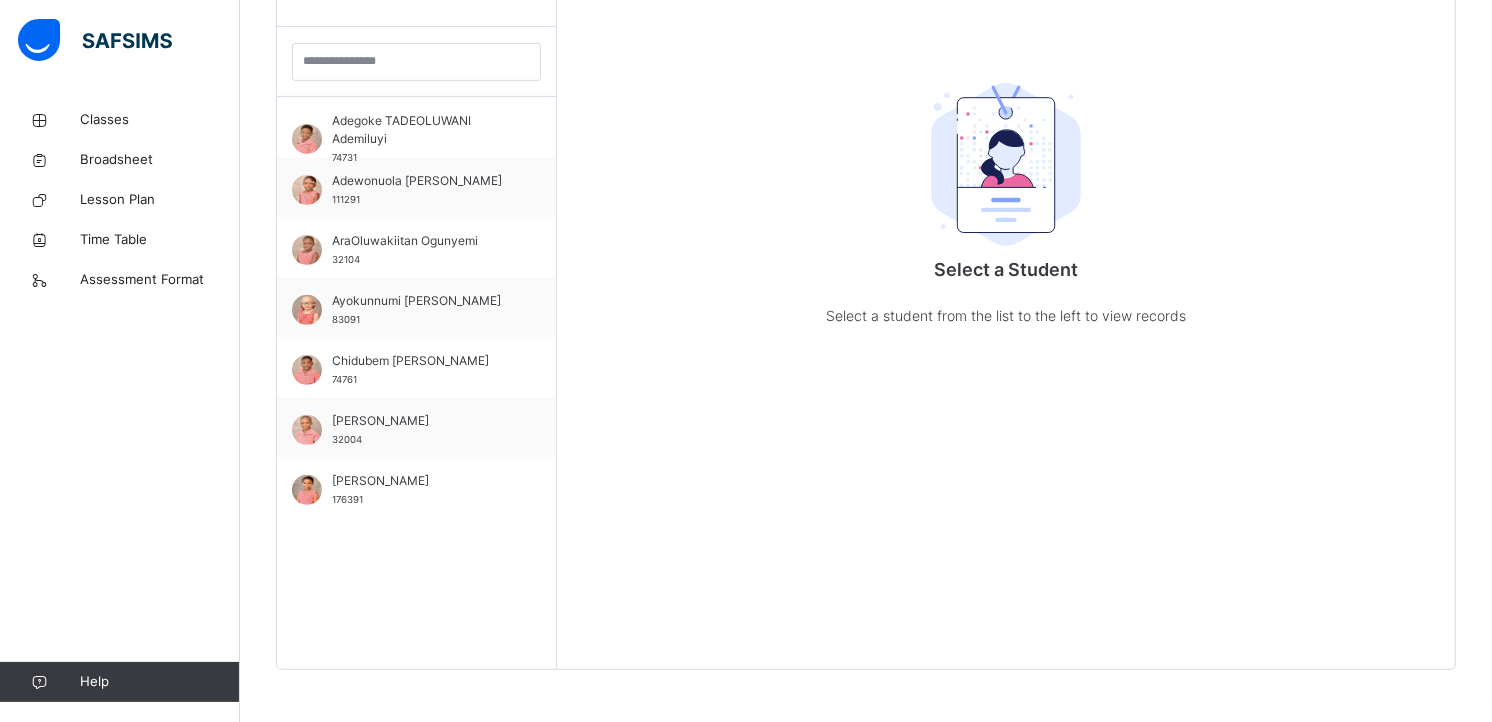 scroll, scrollTop: 581, scrollLeft: 0, axis: vertical 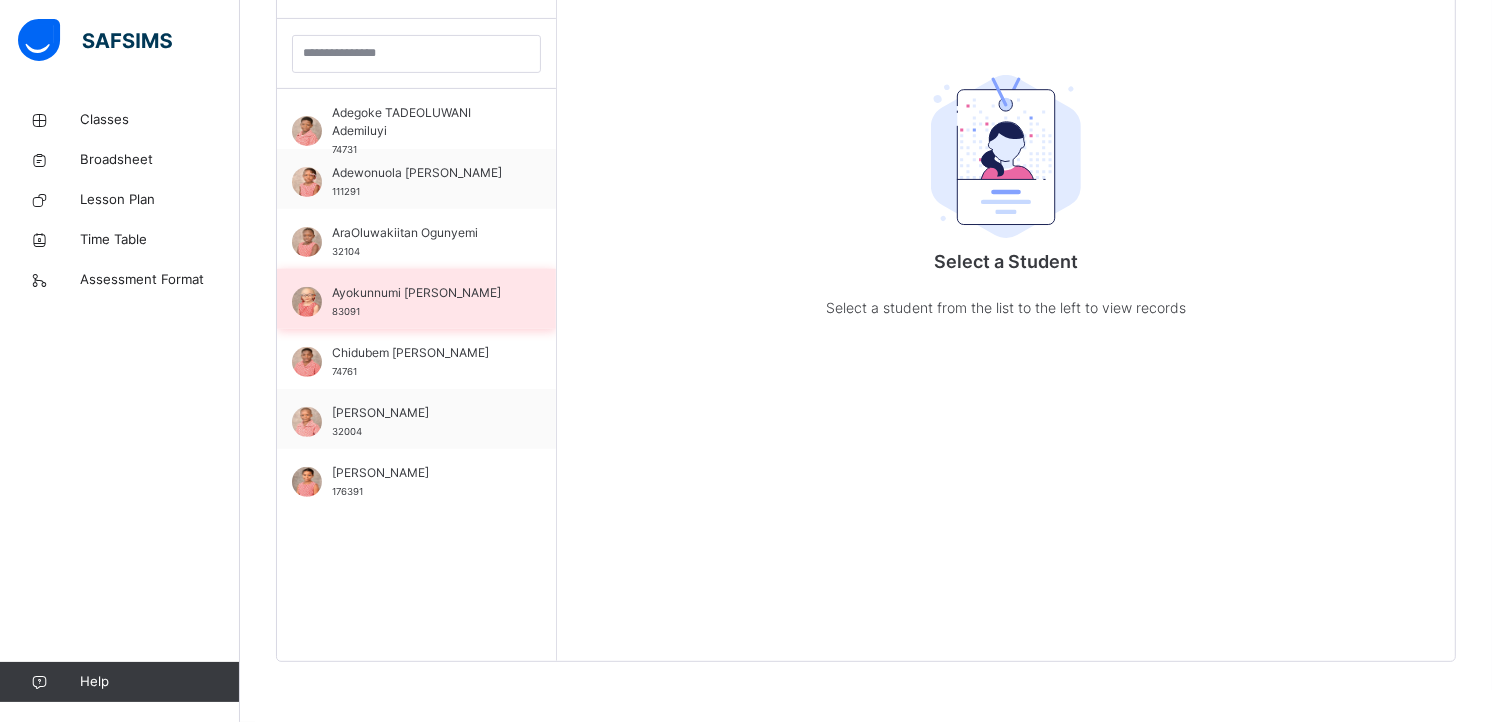click on "Ayokunnumi [PERSON_NAME]" at bounding box center (421, 293) 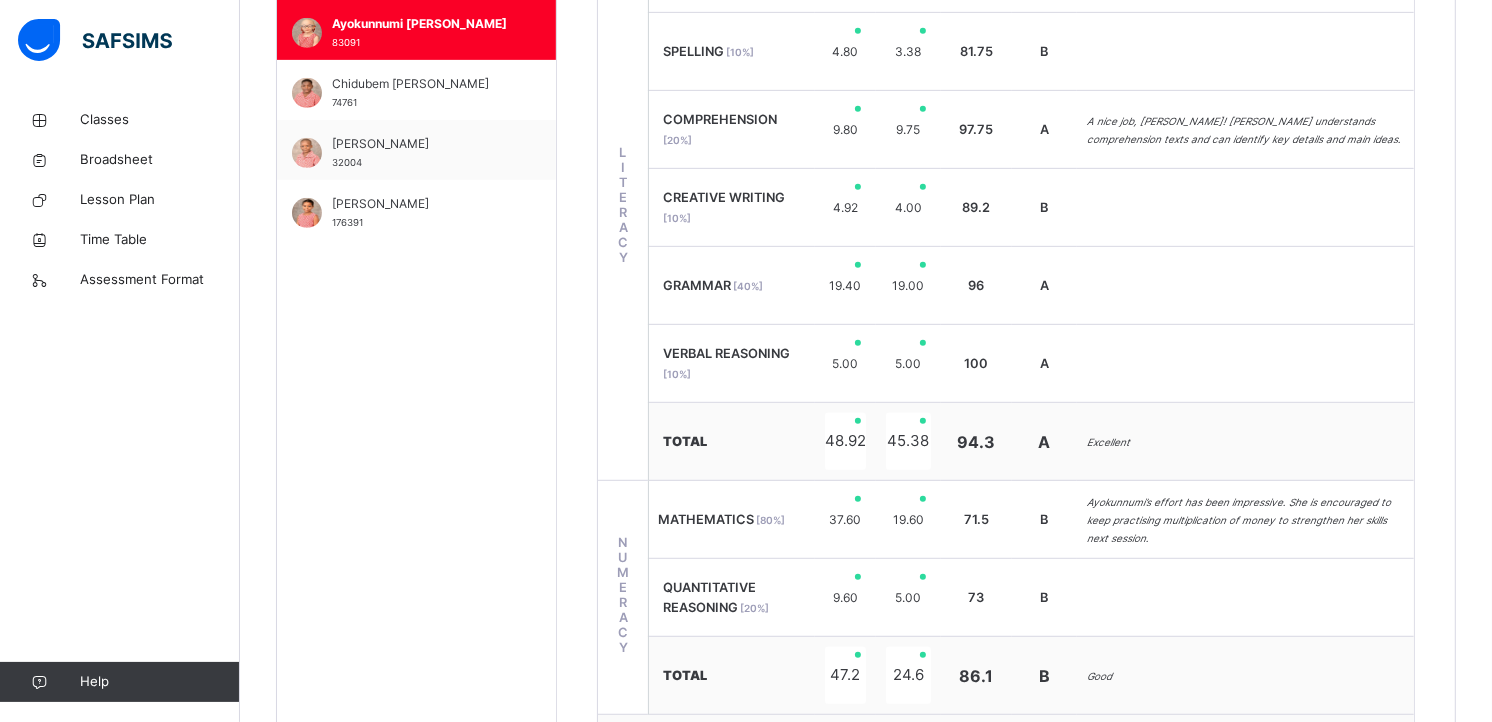 scroll, scrollTop: 810, scrollLeft: 0, axis: vertical 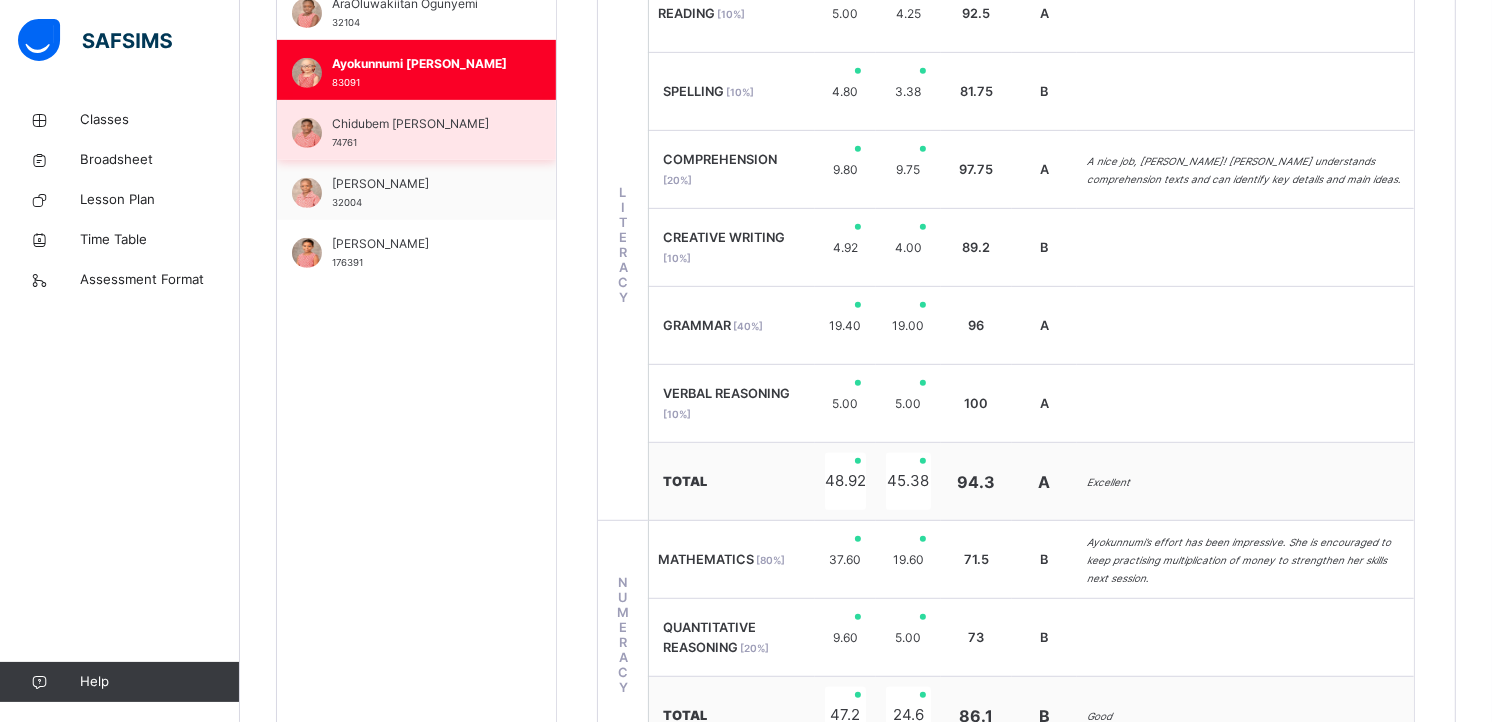click on "Chidubem [PERSON_NAME]" at bounding box center [421, 124] 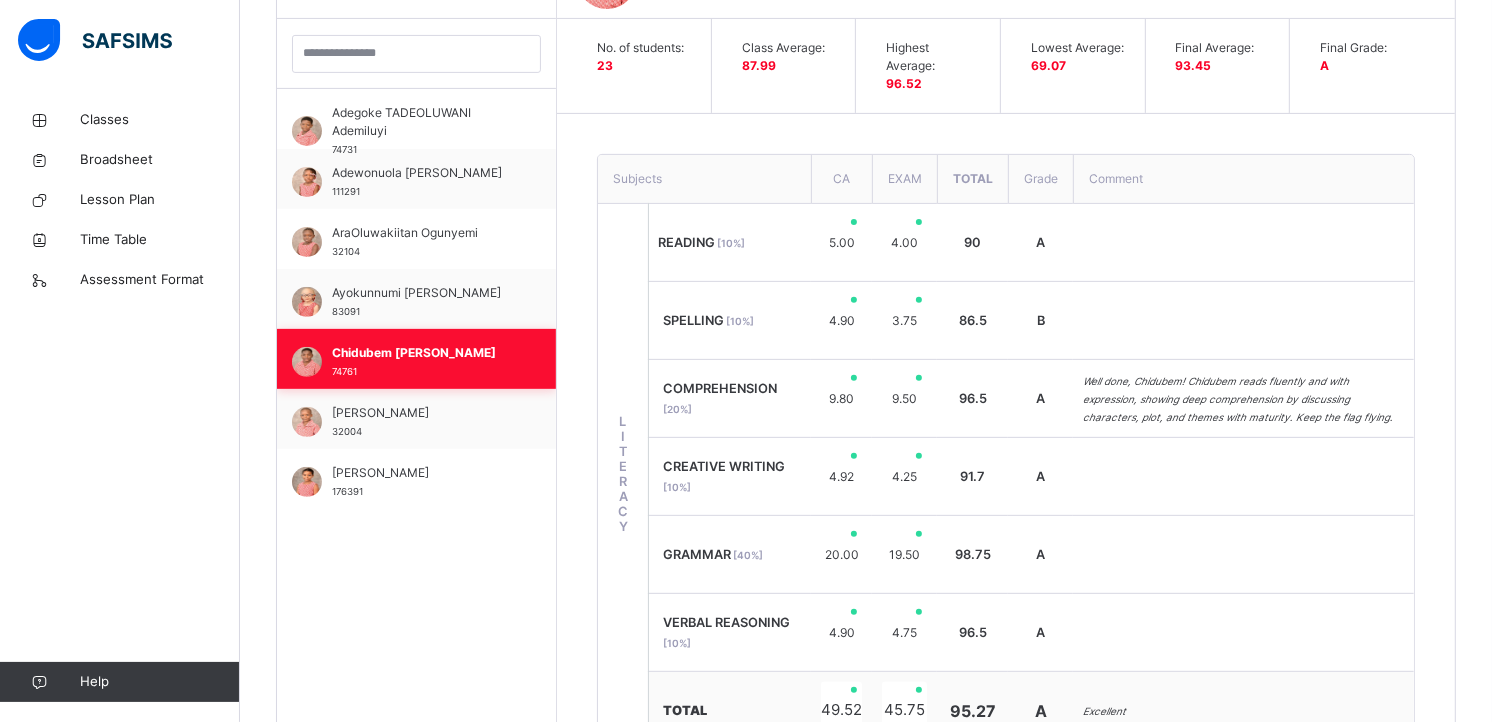 scroll, scrollTop: 810, scrollLeft: 0, axis: vertical 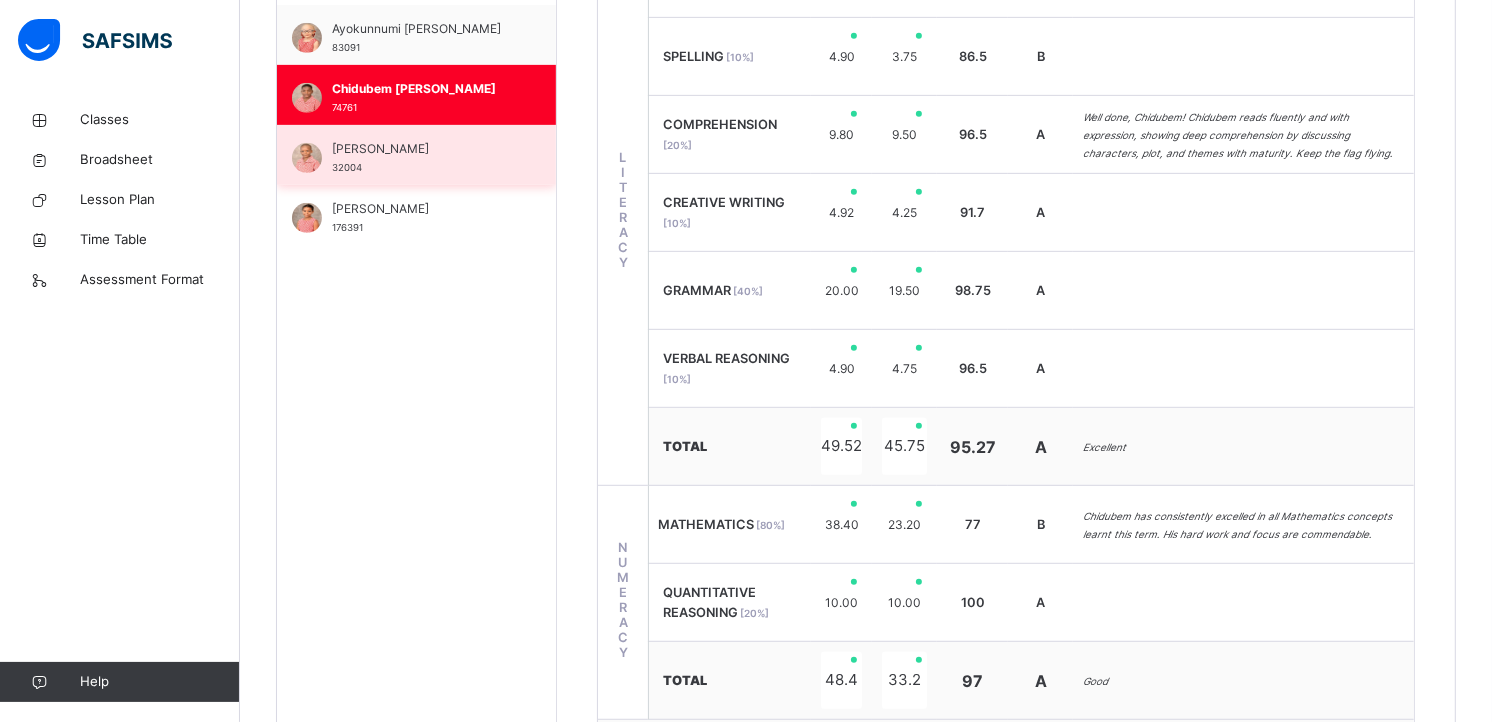 click on "[PERSON_NAME] 32004" at bounding box center [421, 158] 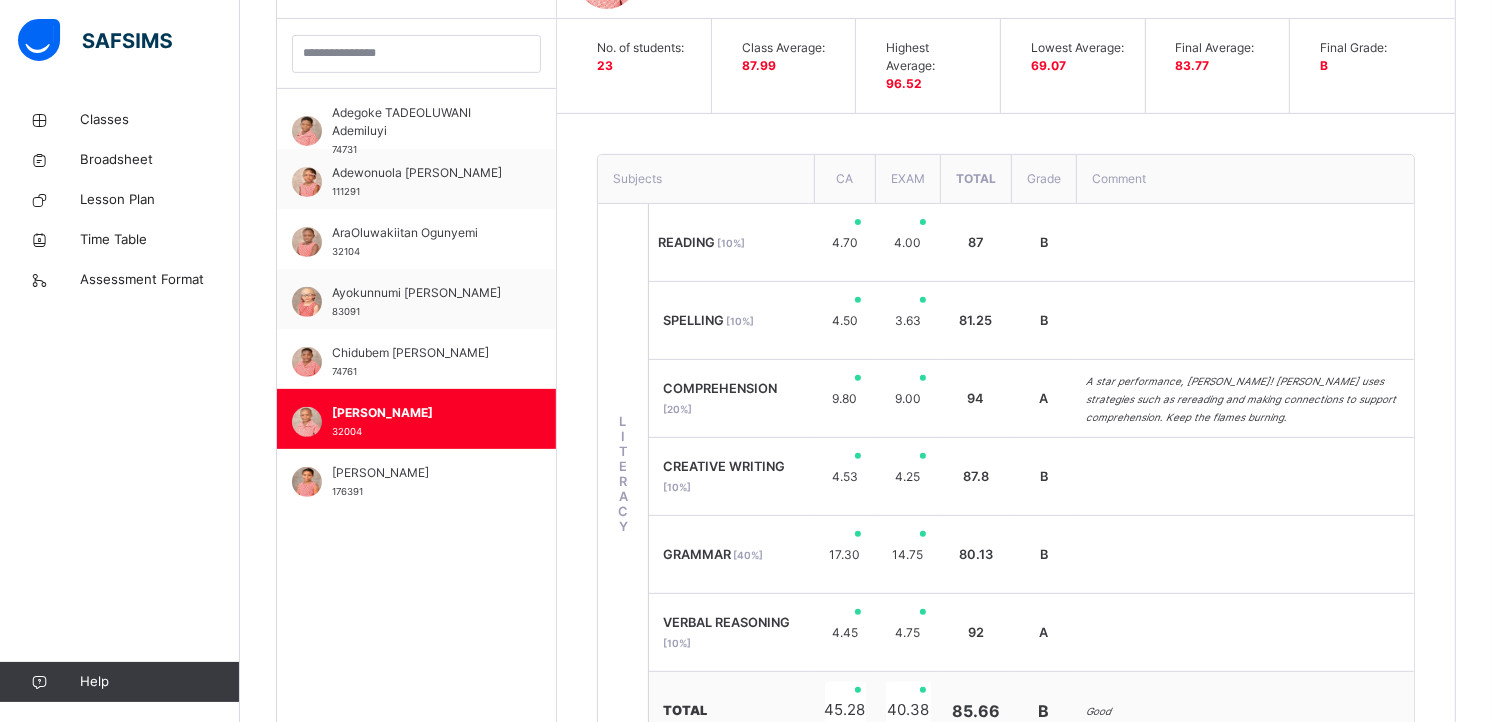 scroll, scrollTop: 845, scrollLeft: 0, axis: vertical 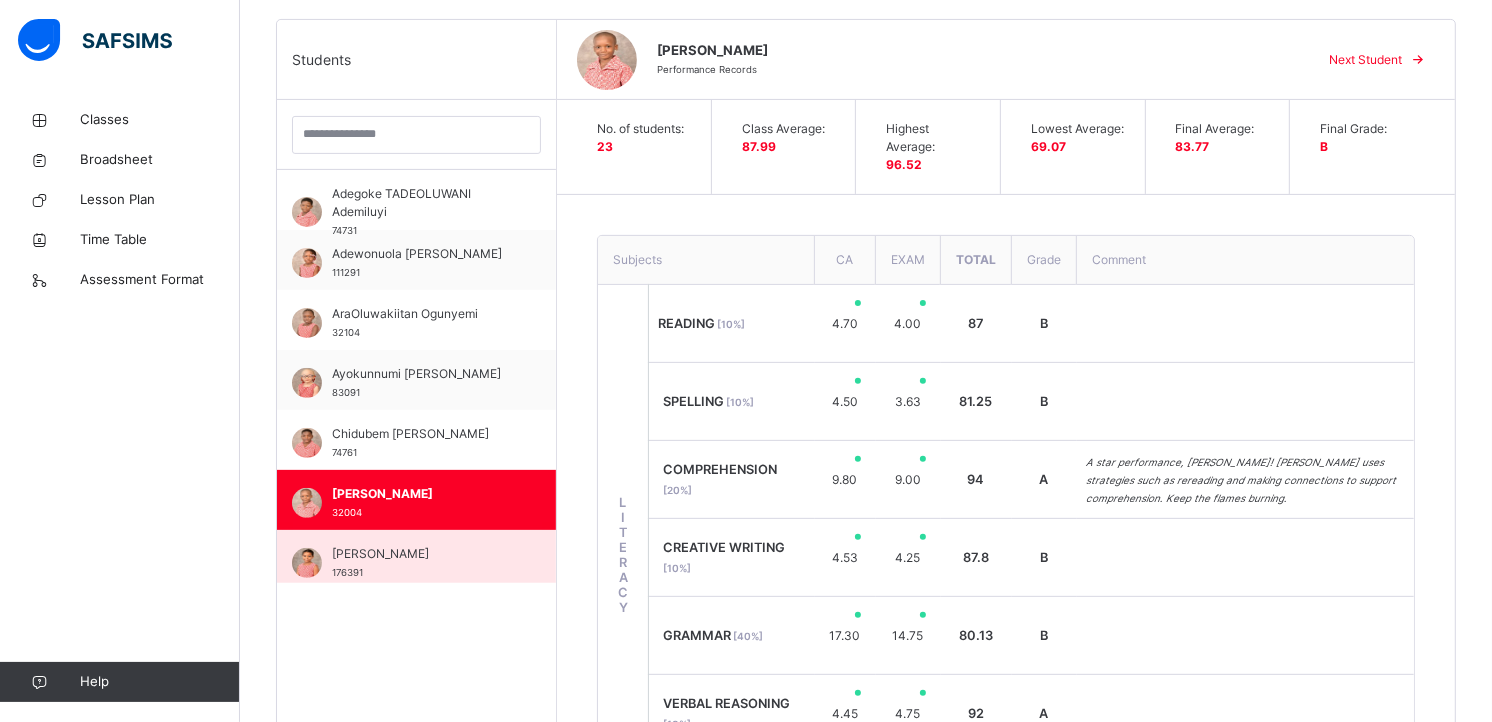 click on "[PERSON_NAME]" at bounding box center (421, 554) 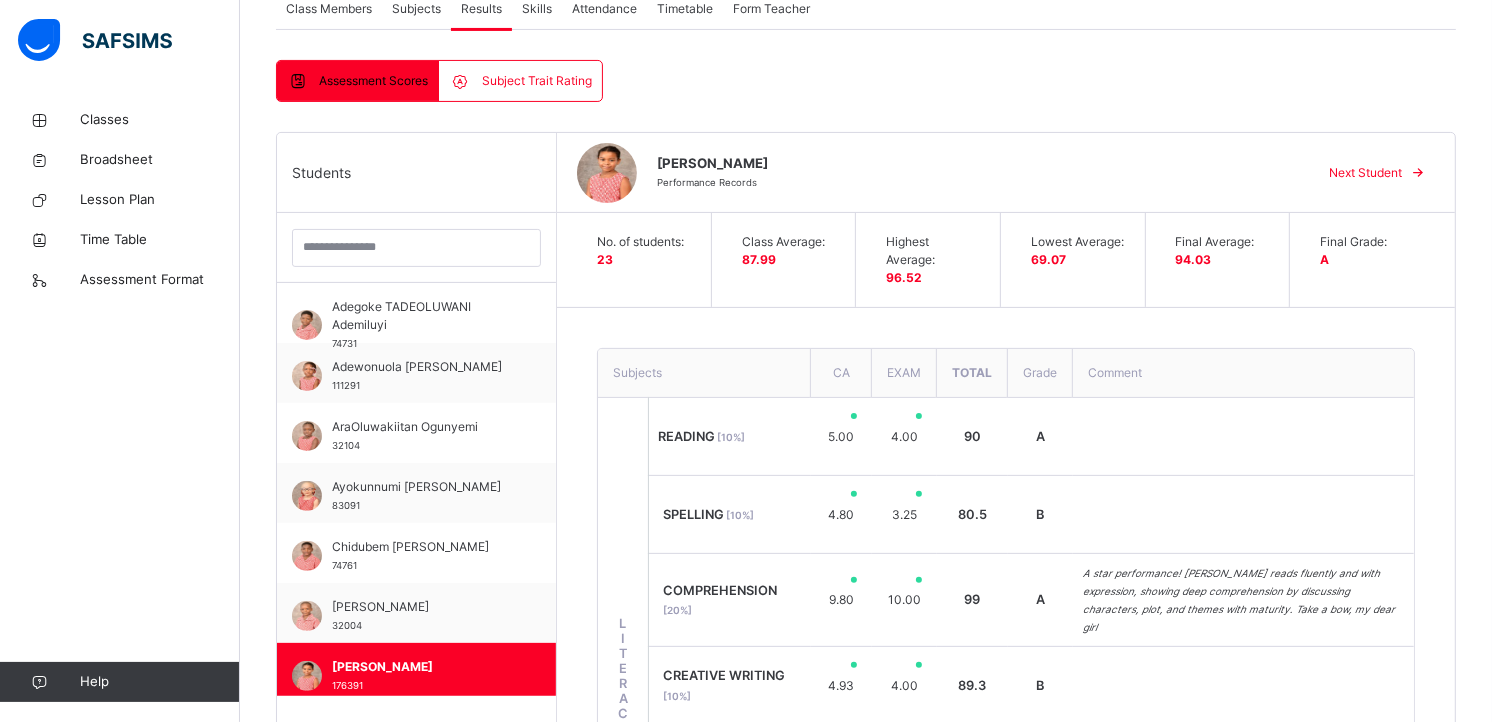 scroll, scrollTop: 392, scrollLeft: 0, axis: vertical 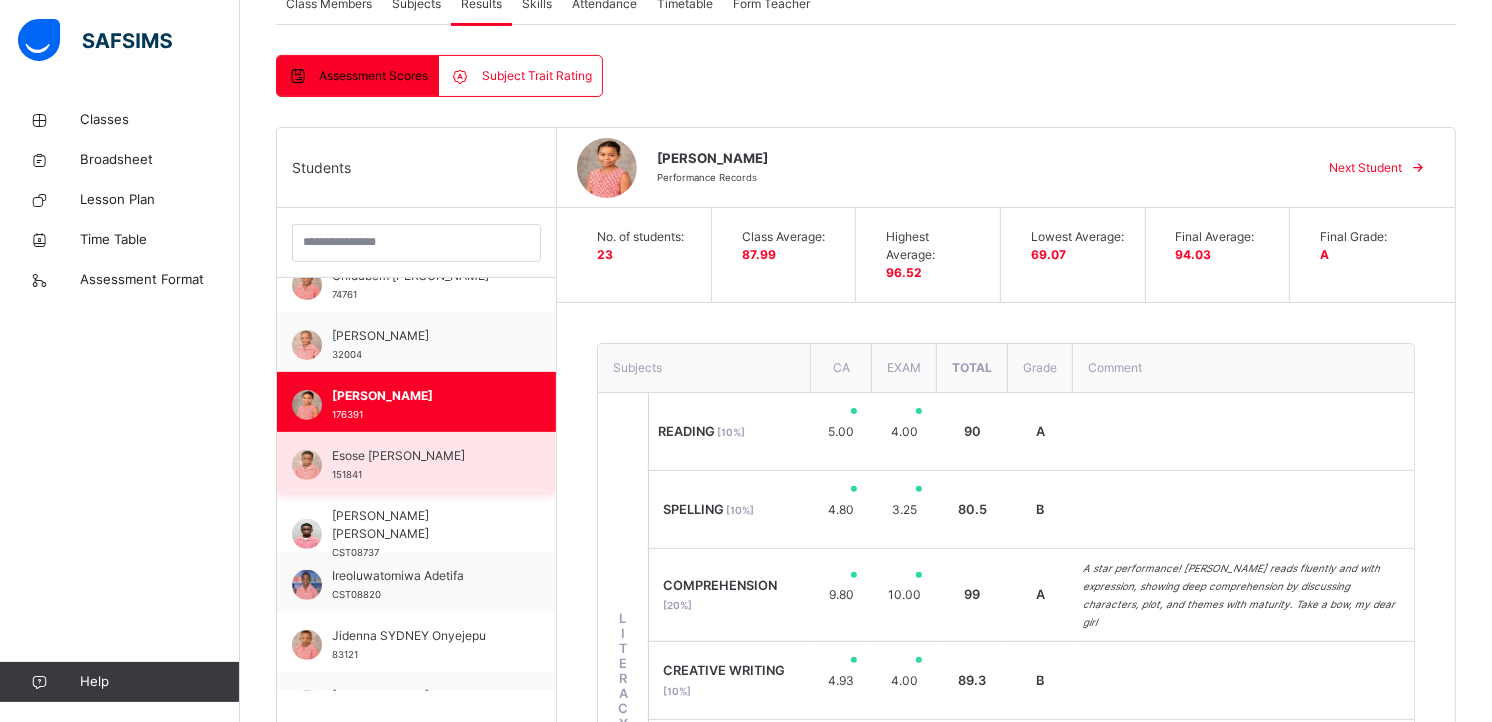 click on "Esose [PERSON_NAME] 151841" at bounding box center (421, 465) 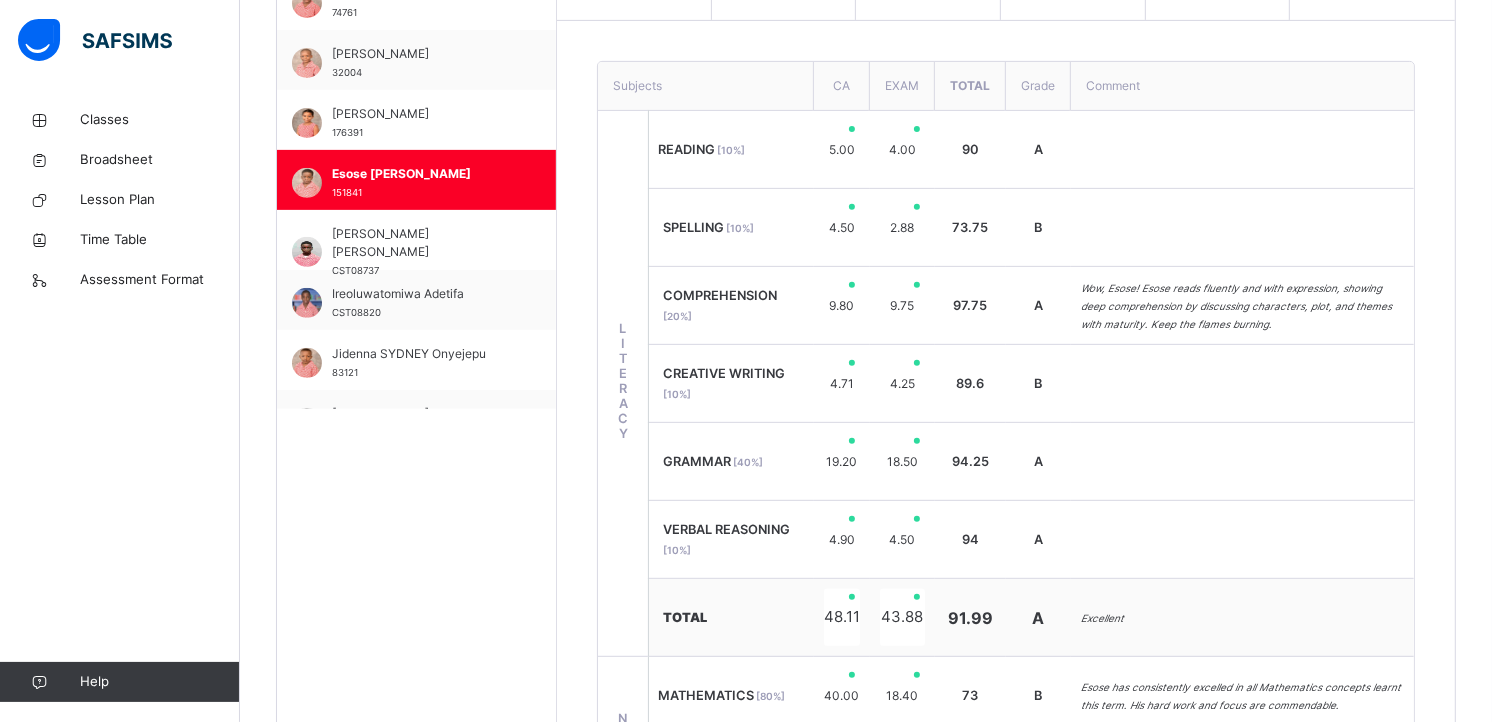 scroll, scrollTop: 652, scrollLeft: 0, axis: vertical 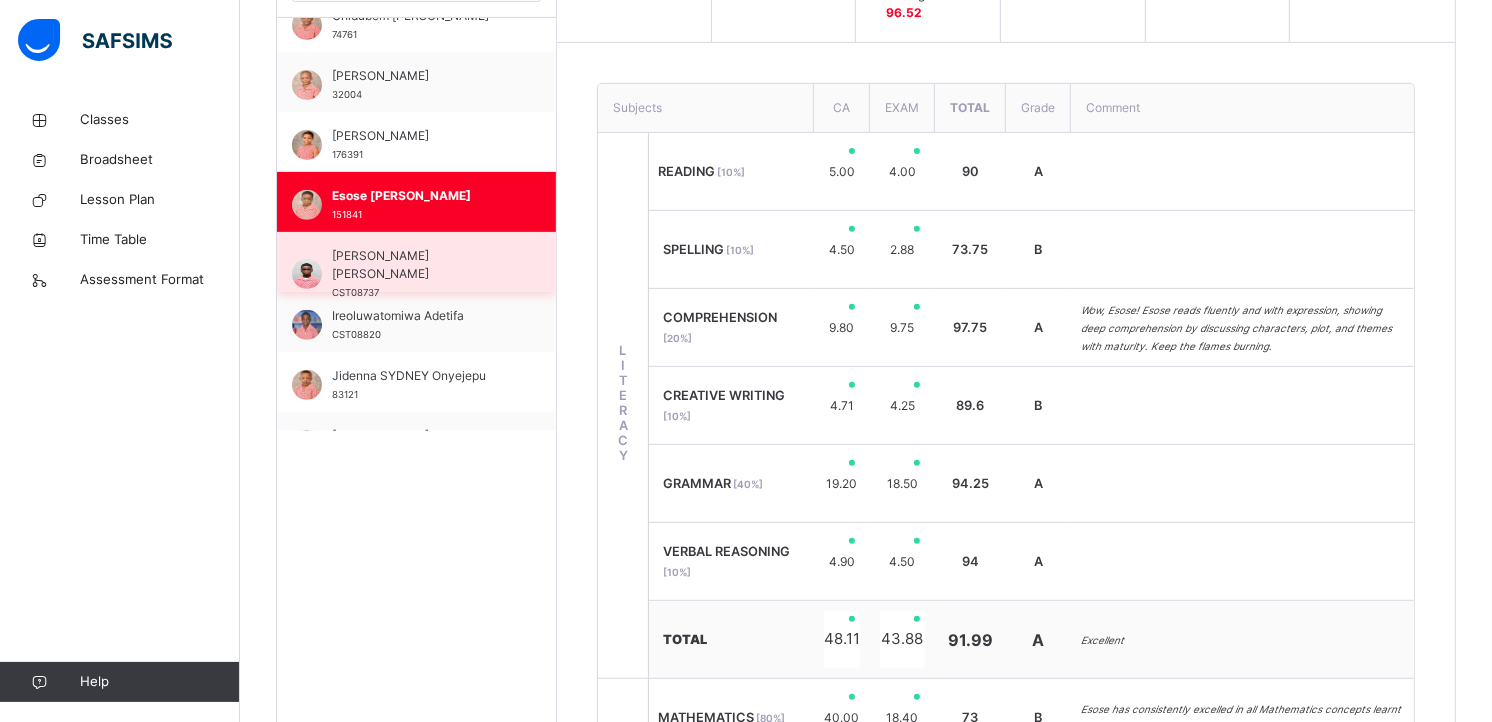 click on "[PERSON_NAME]  [PERSON_NAME]" at bounding box center [421, 265] 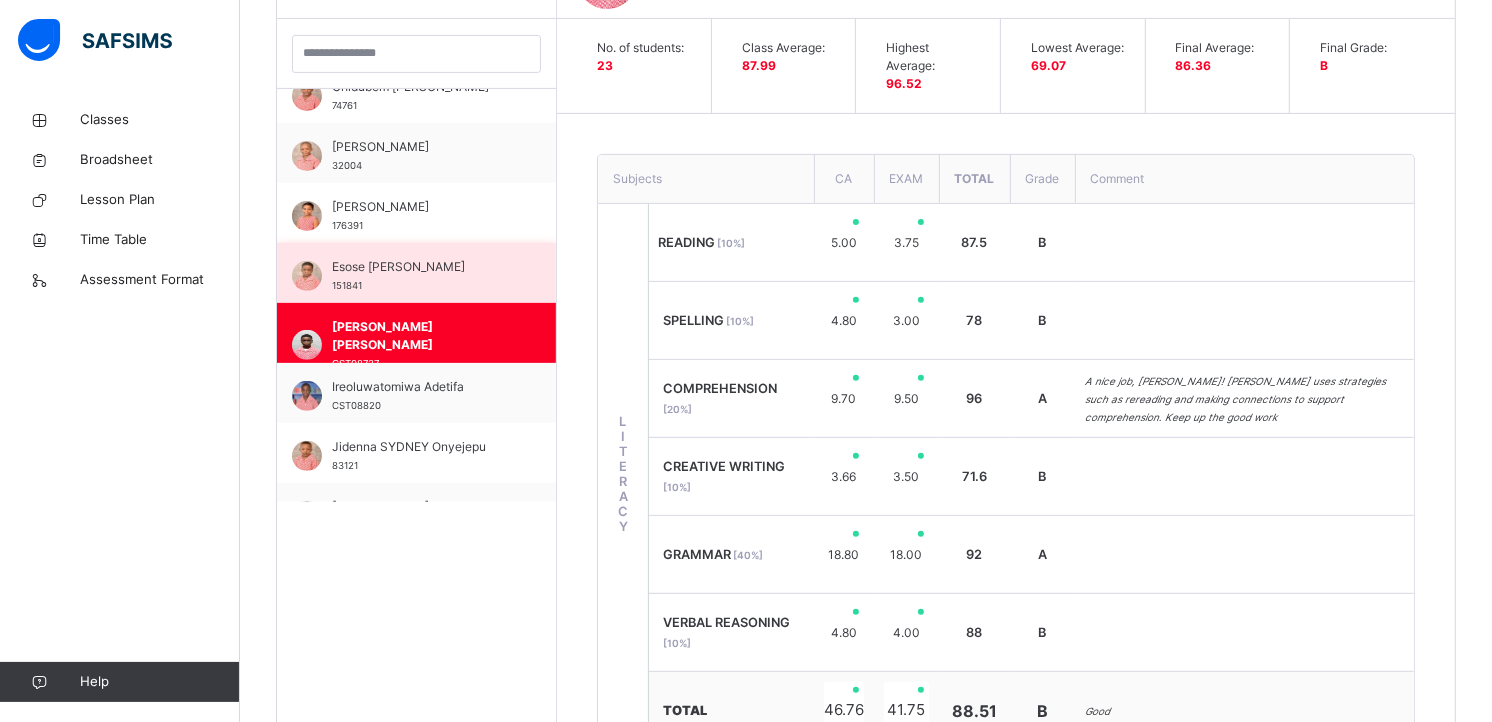 scroll, scrollTop: 652, scrollLeft: 0, axis: vertical 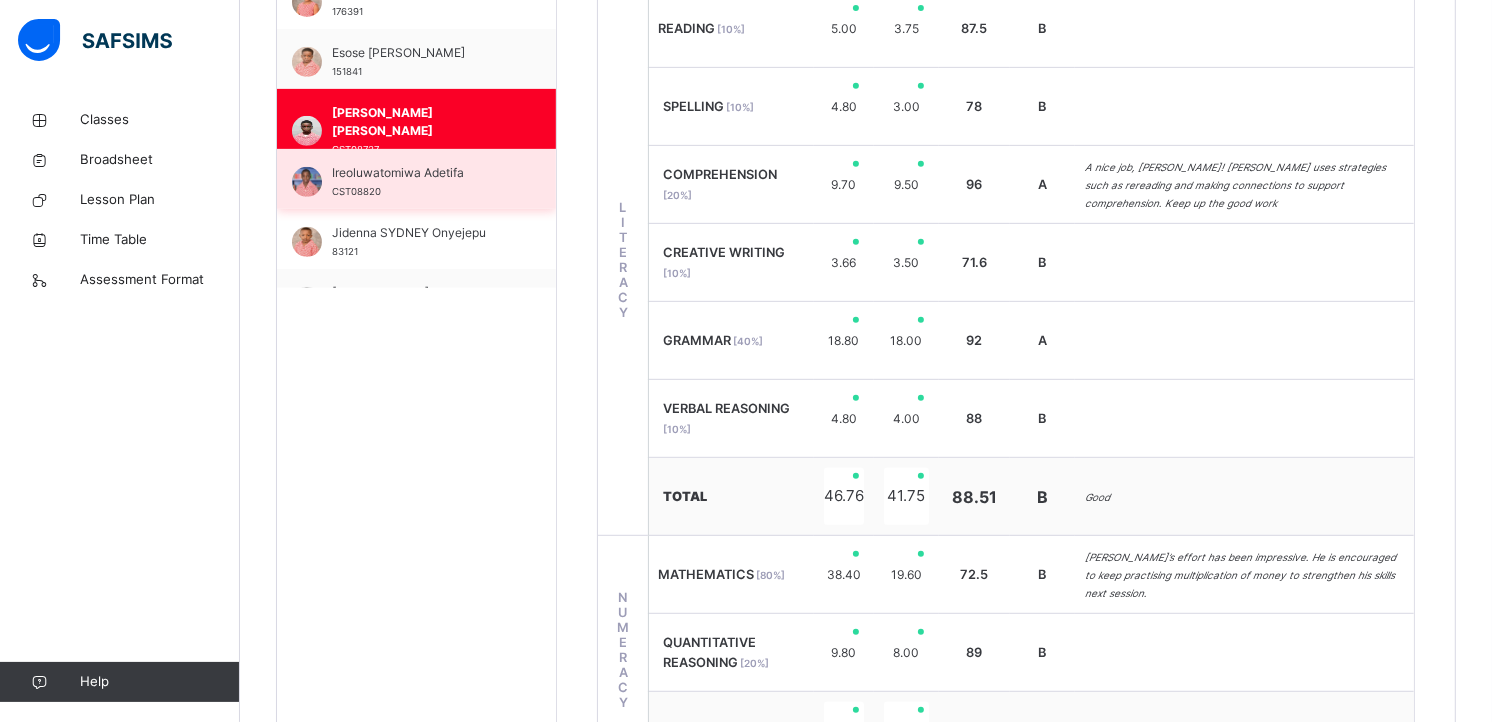 click on "Ireoluwatomiwa  Adetifa" at bounding box center [421, 173] 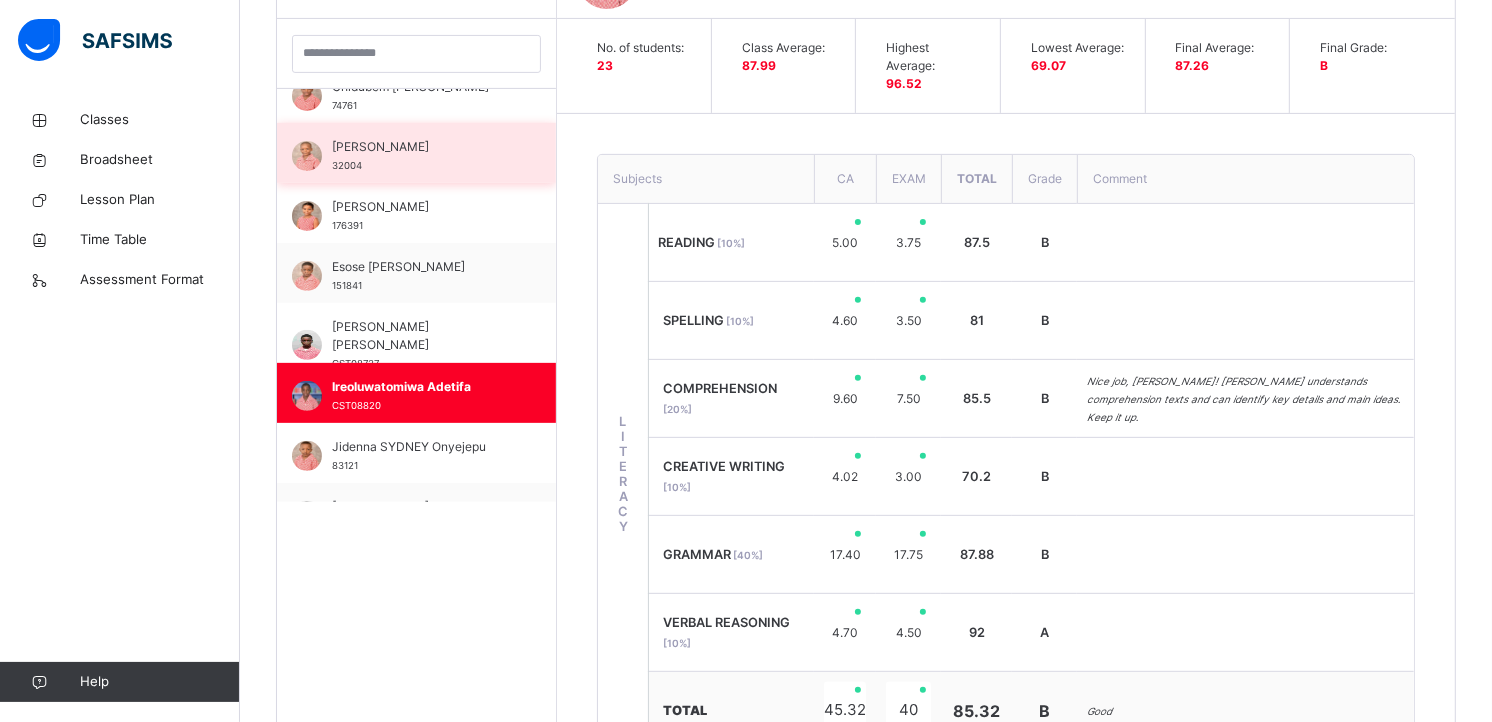 scroll, scrollTop: 795, scrollLeft: 0, axis: vertical 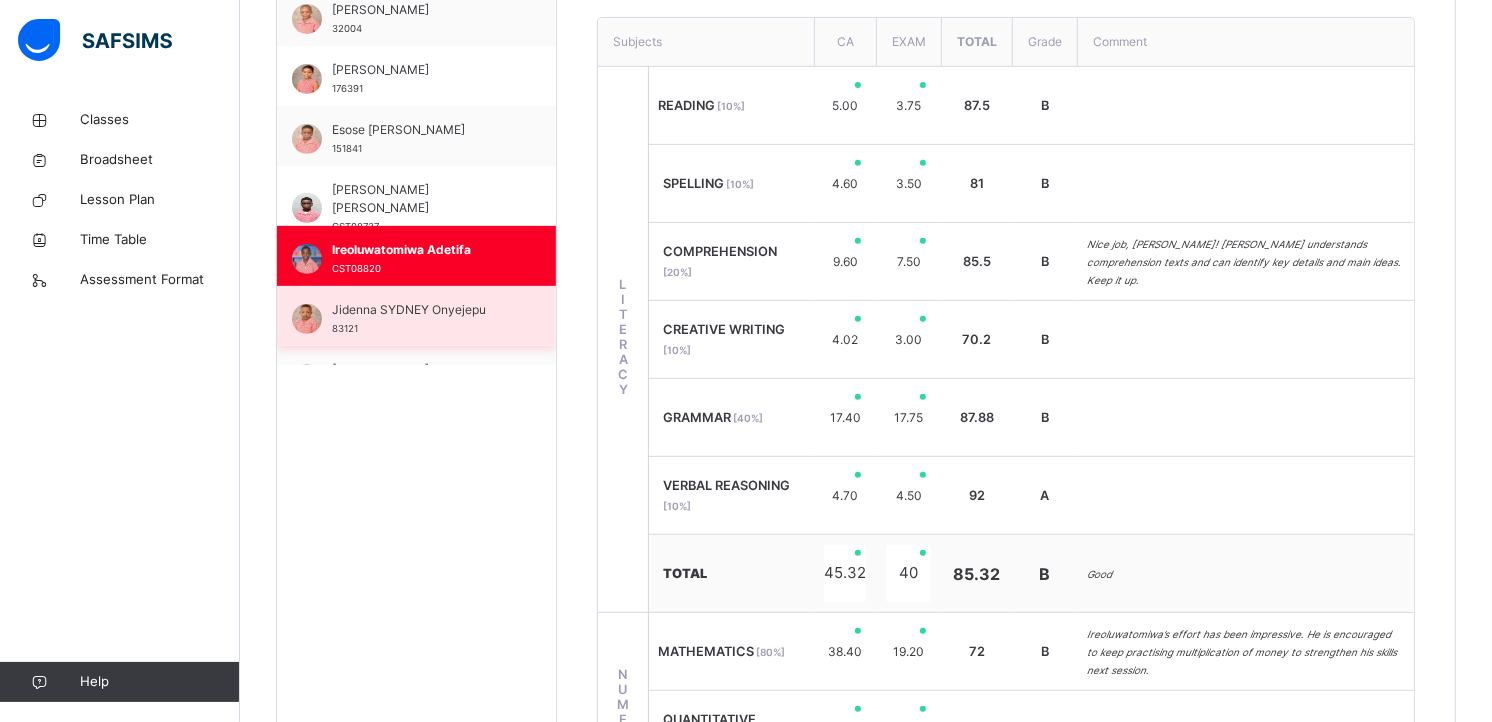 click on "Jidenna SYDNEY Onyejepu 83121" at bounding box center [421, 319] 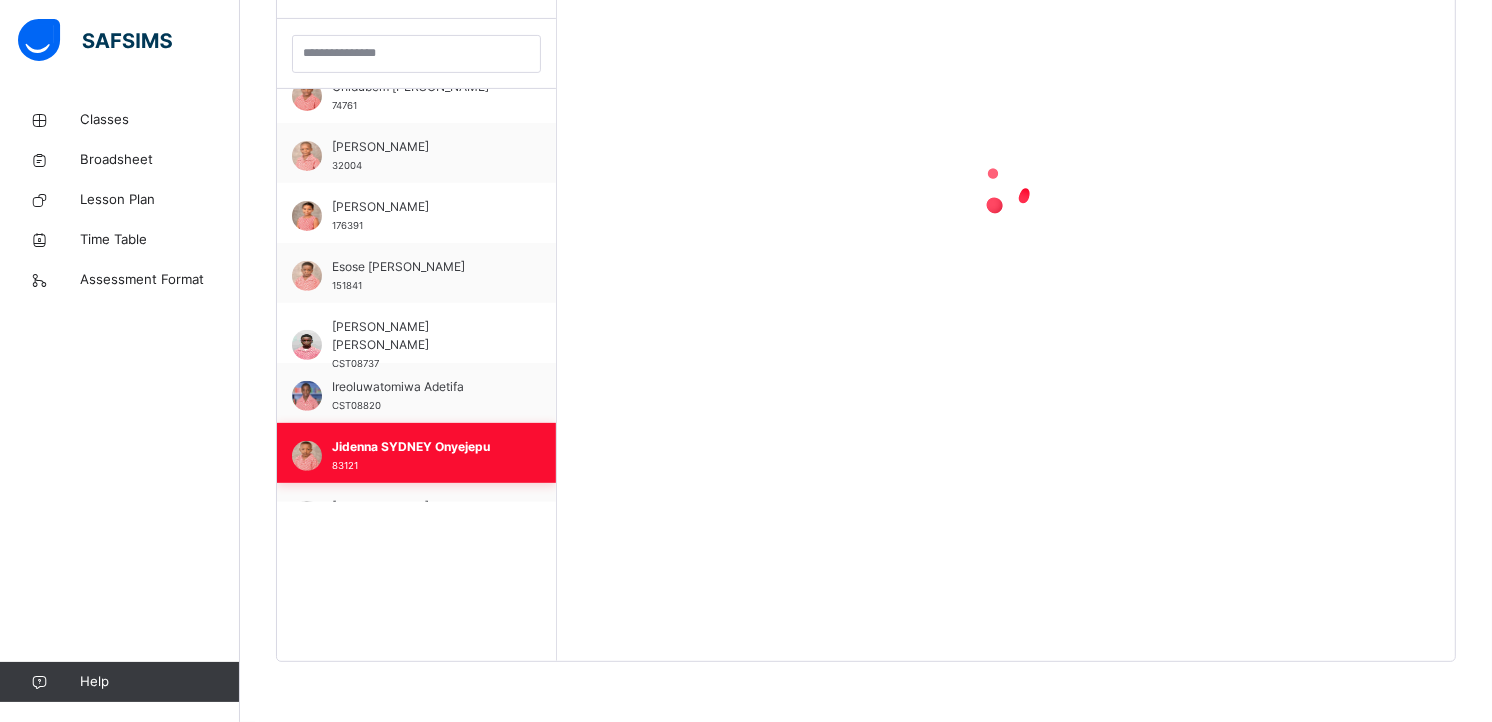 scroll, scrollTop: 718, scrollLeft: 0, axis: vertical 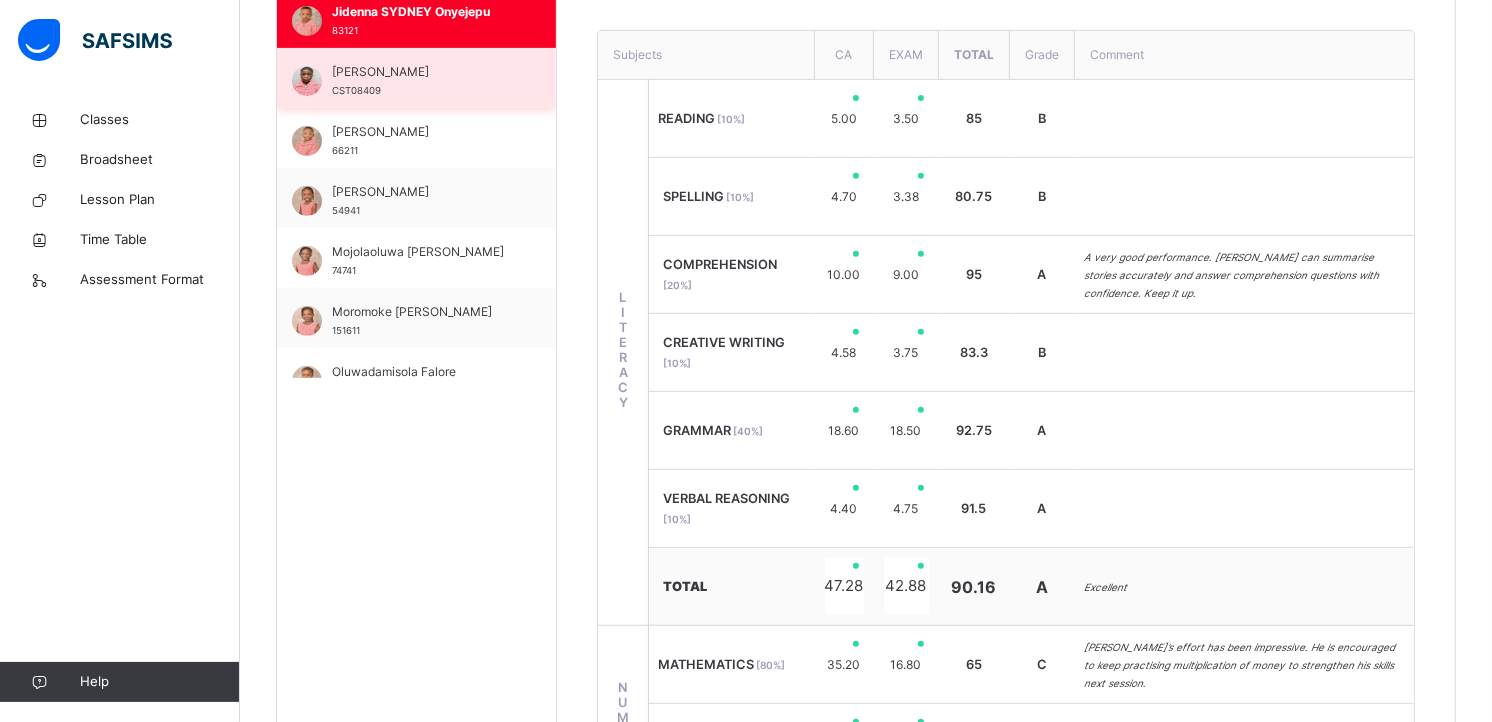 click on "[PERSON_NAME] CST08409" at bounding box center [421, 81] 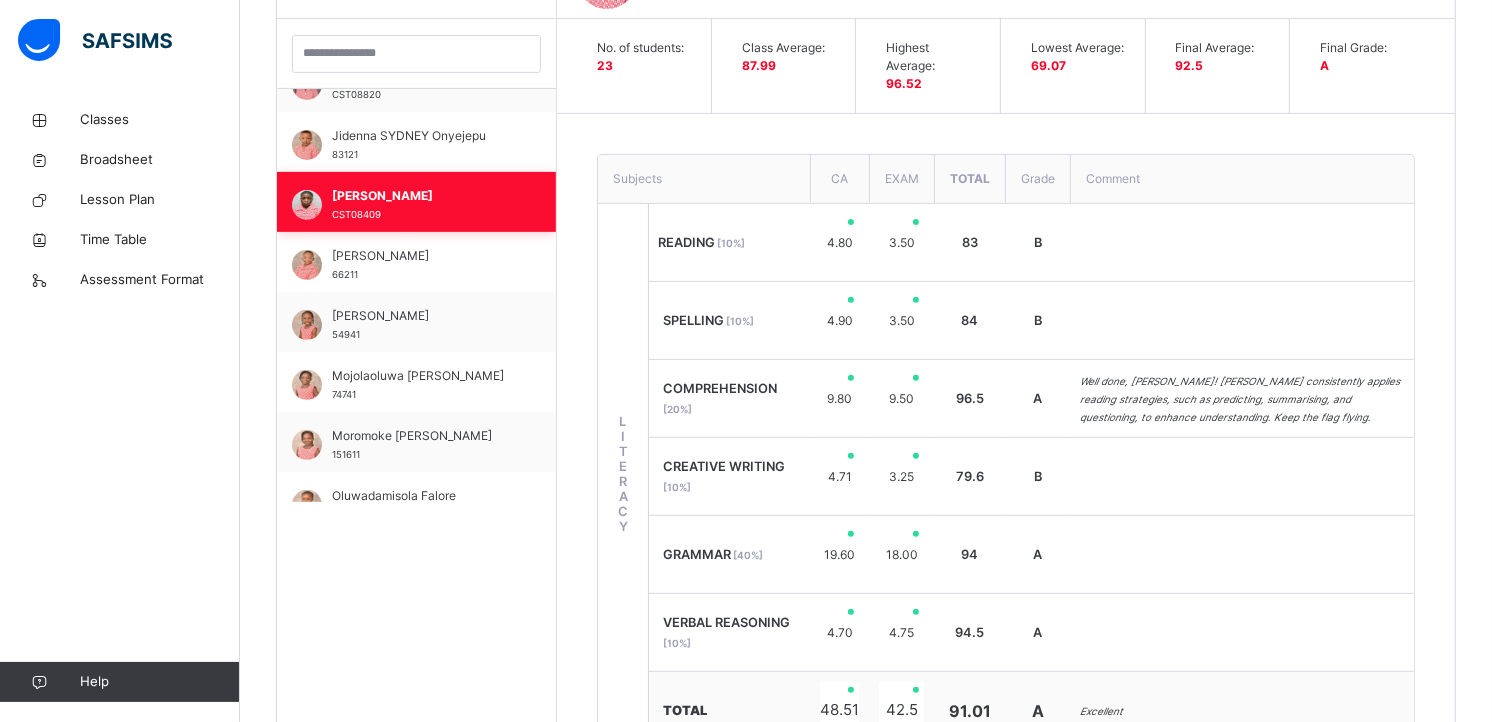 scroll, scrollTop: 705, scrollLeft: 0, axis: vertical 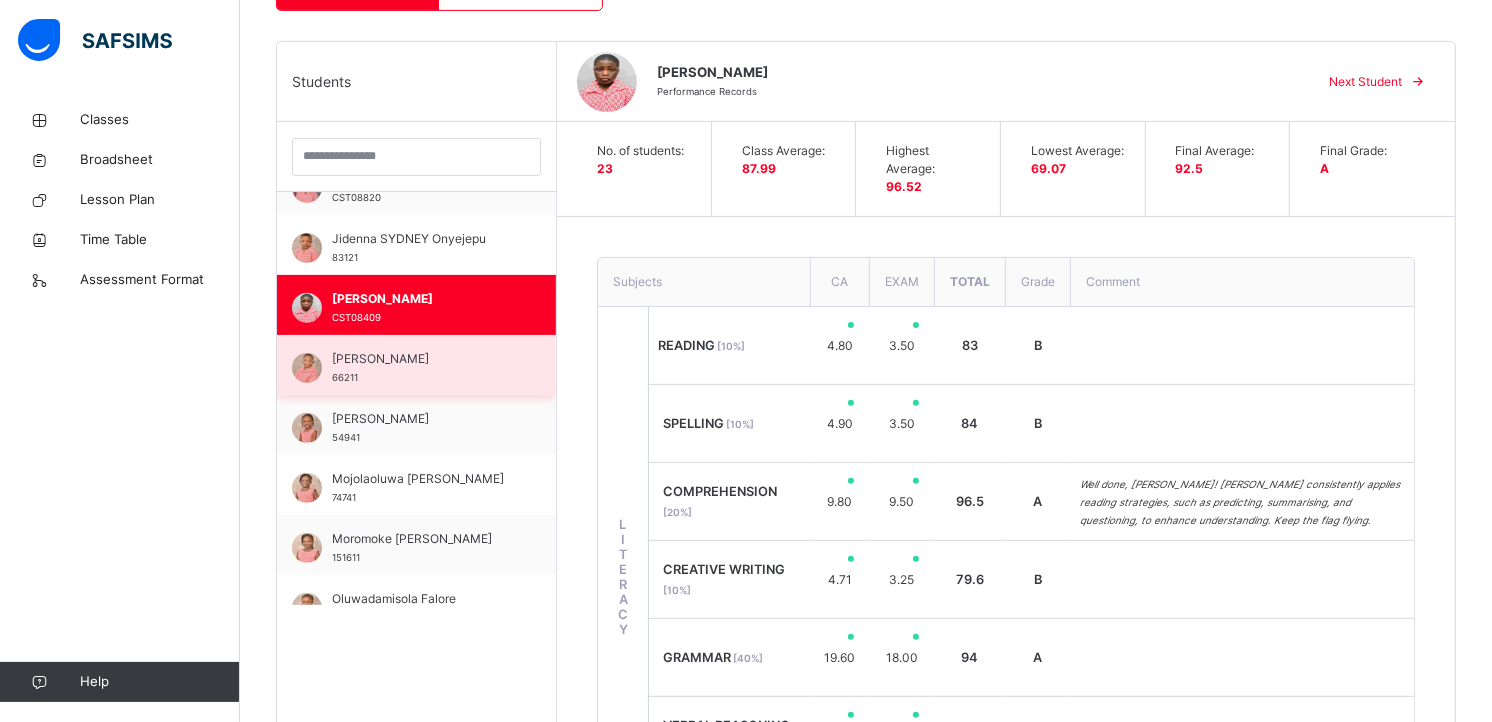 click on "[PERSON_NAME] 66211" at bounding box center (421, 368) 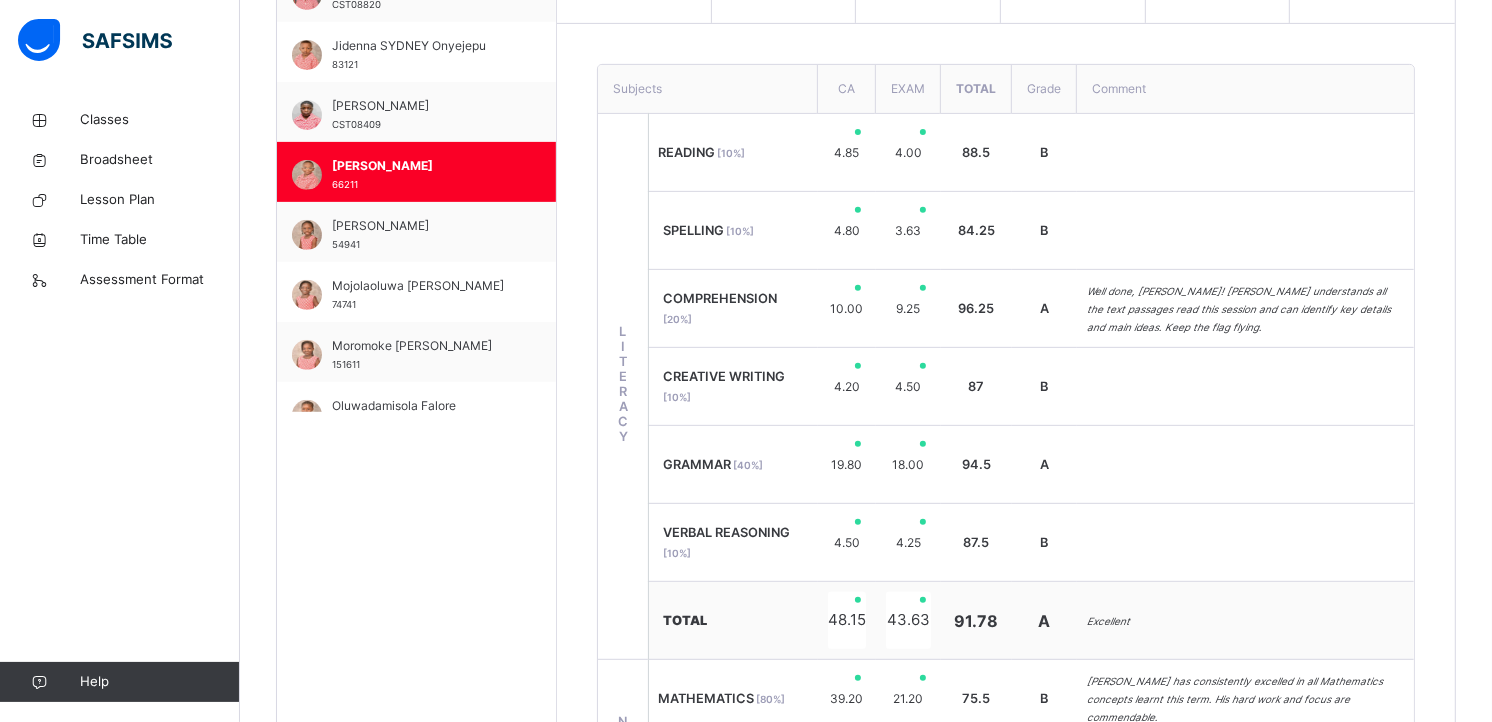 scroll, scrollTop: 643, scrollLeft: 0, axis: vertical 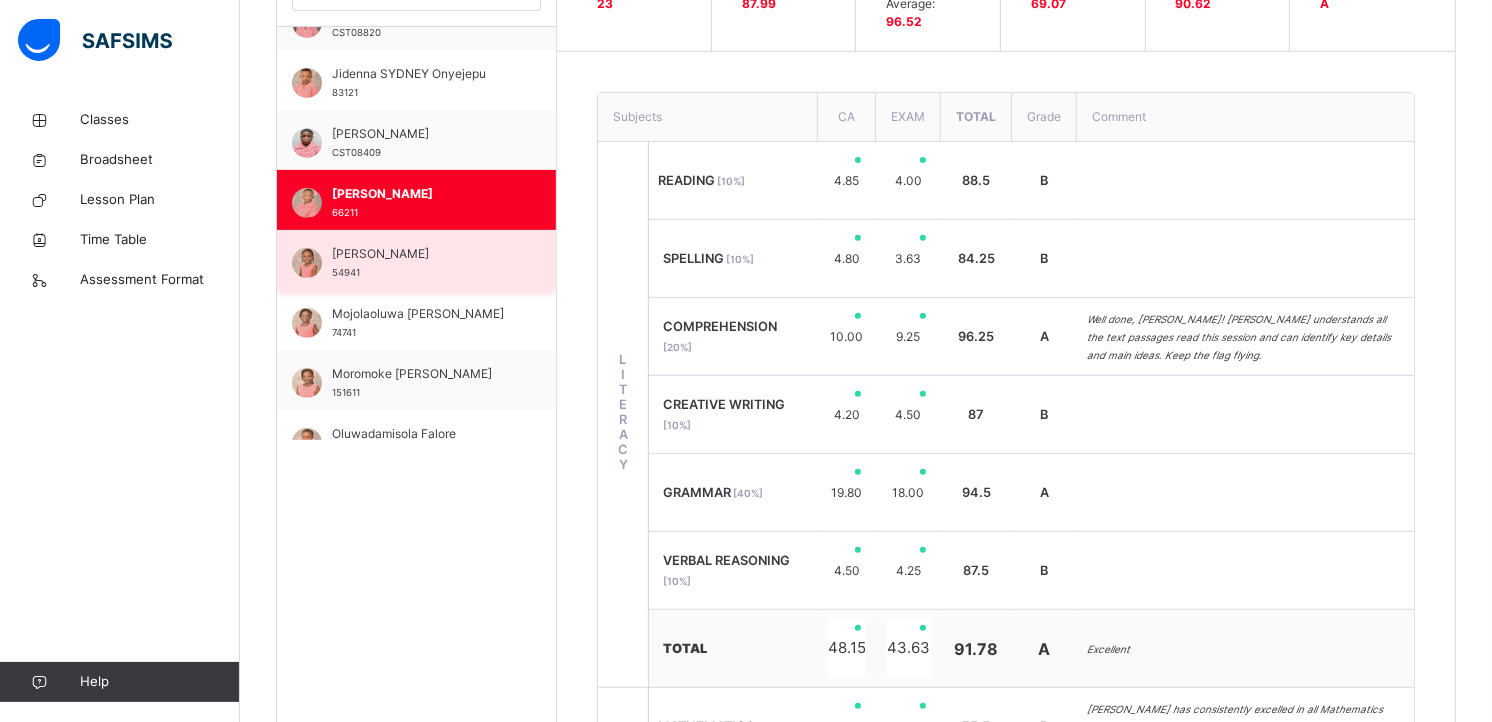 click on "54941" at bounding box center (346, 272) 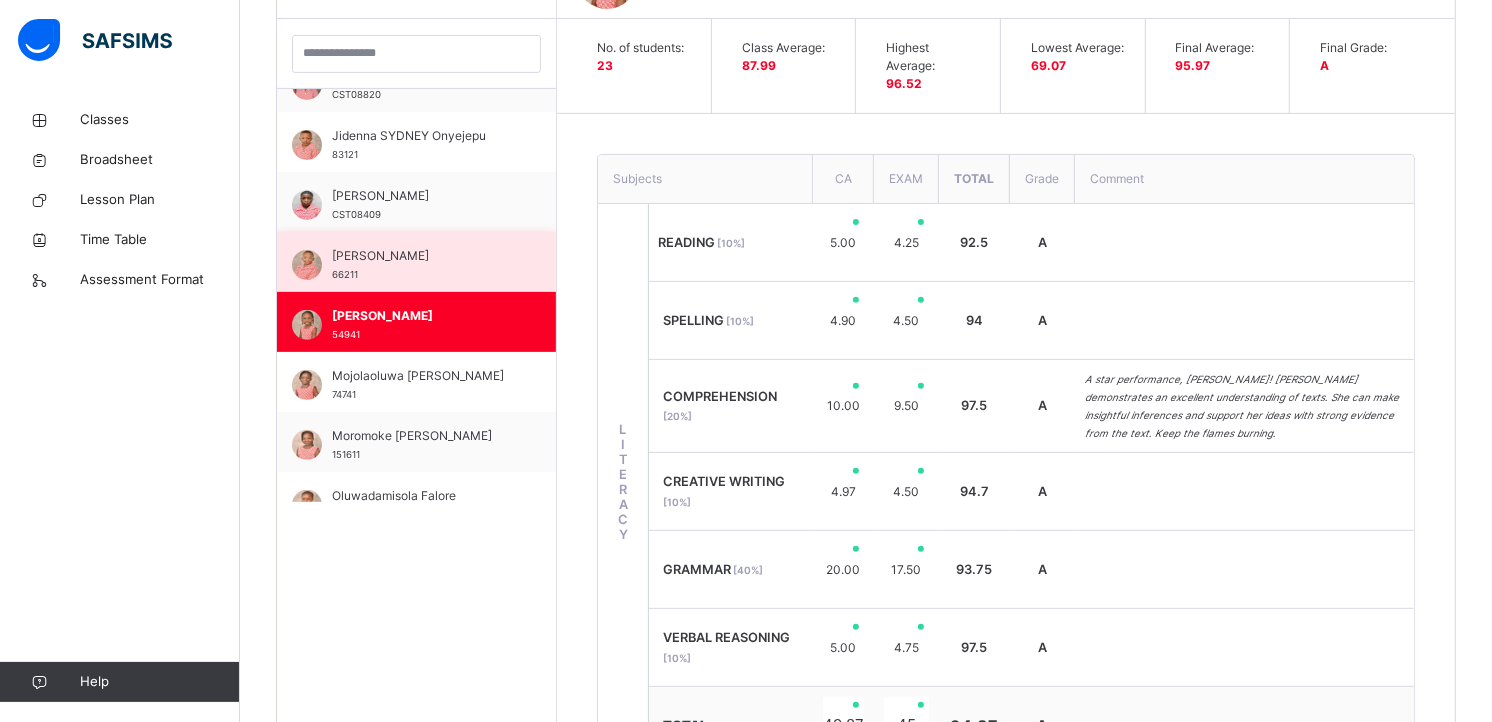 scroll, scrollTop: 643, scrollLeft: 0, axis: vertical 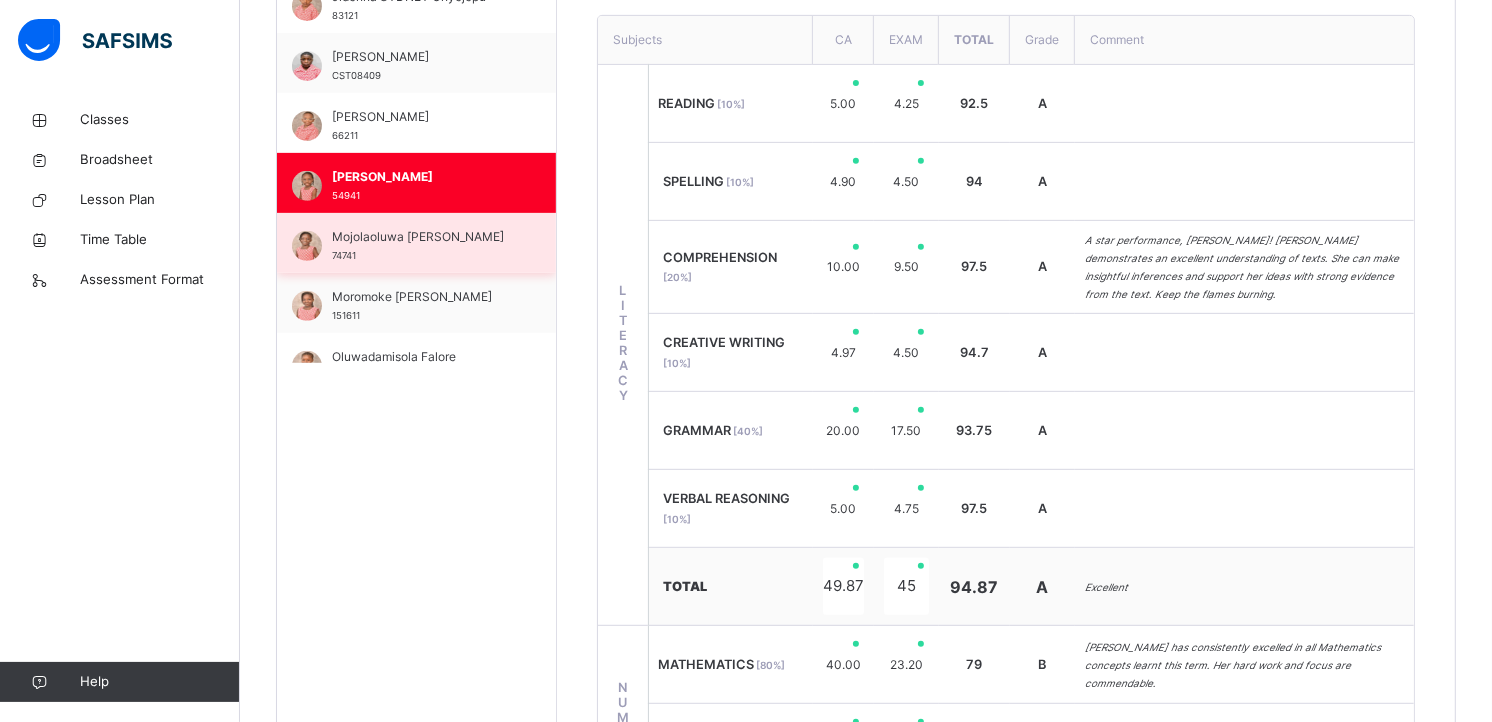 click on "Mojolaoluwa [PERSON_NAME]" at bounding box center [421, 237] 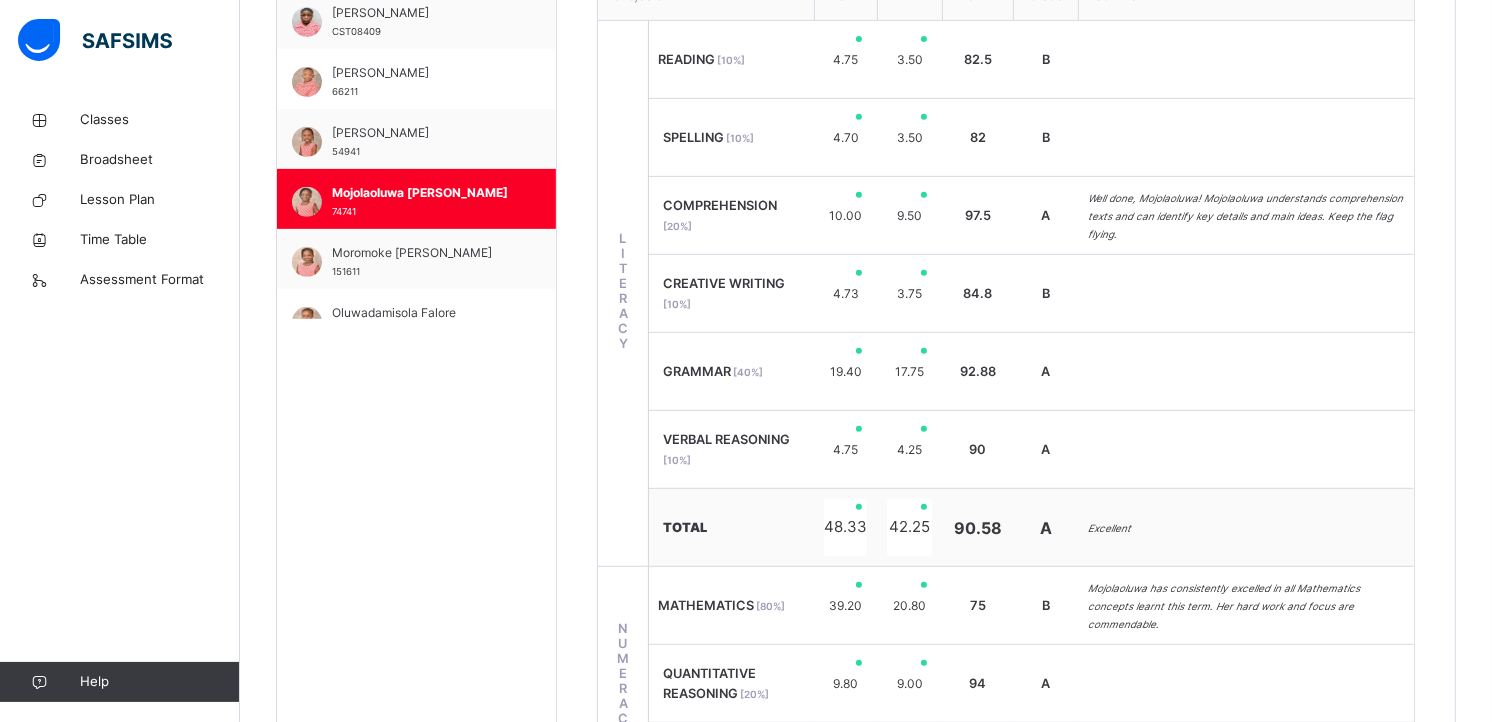 scroll, scrollTop: 760, scrollLeft: 0, axis: vertical 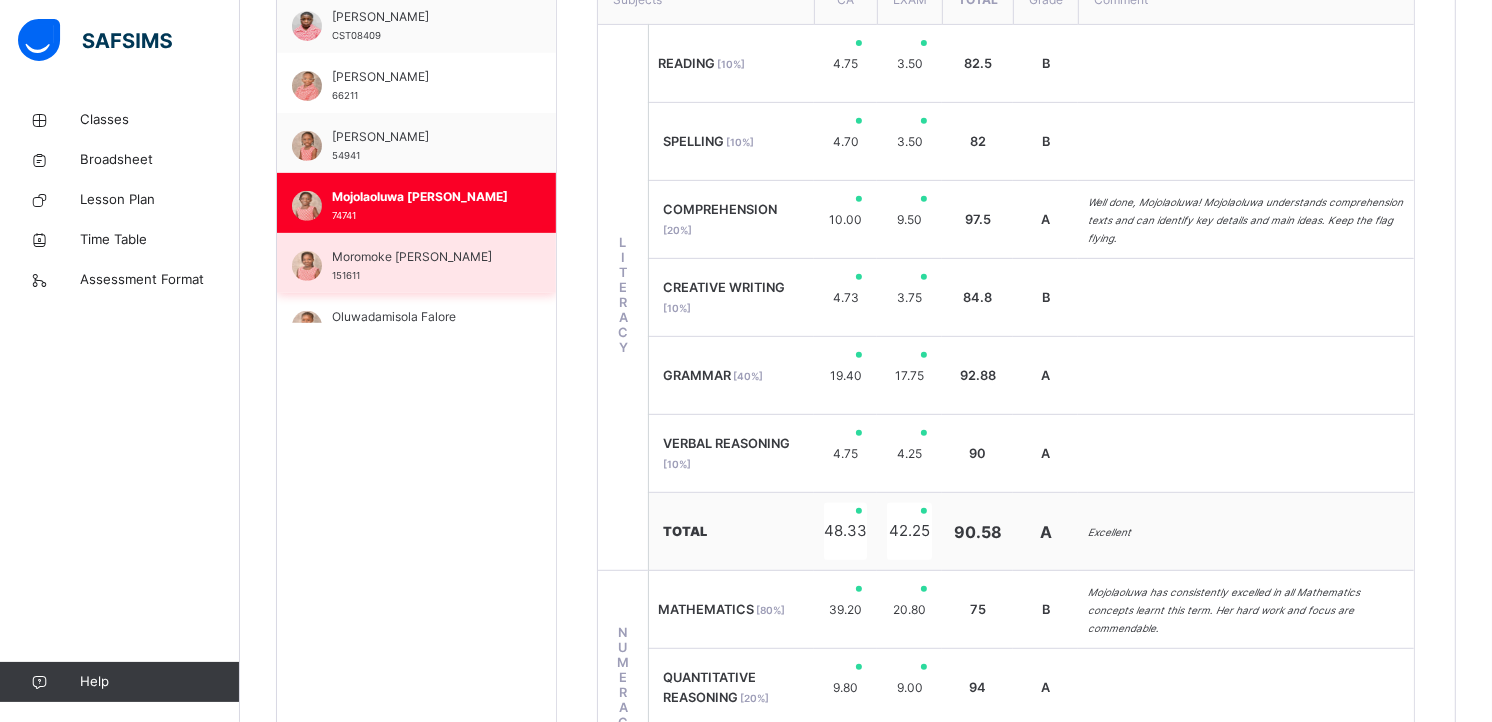 click on "Moromoke [PERSON_NAME] 151611" at bounding box center [421, 266] 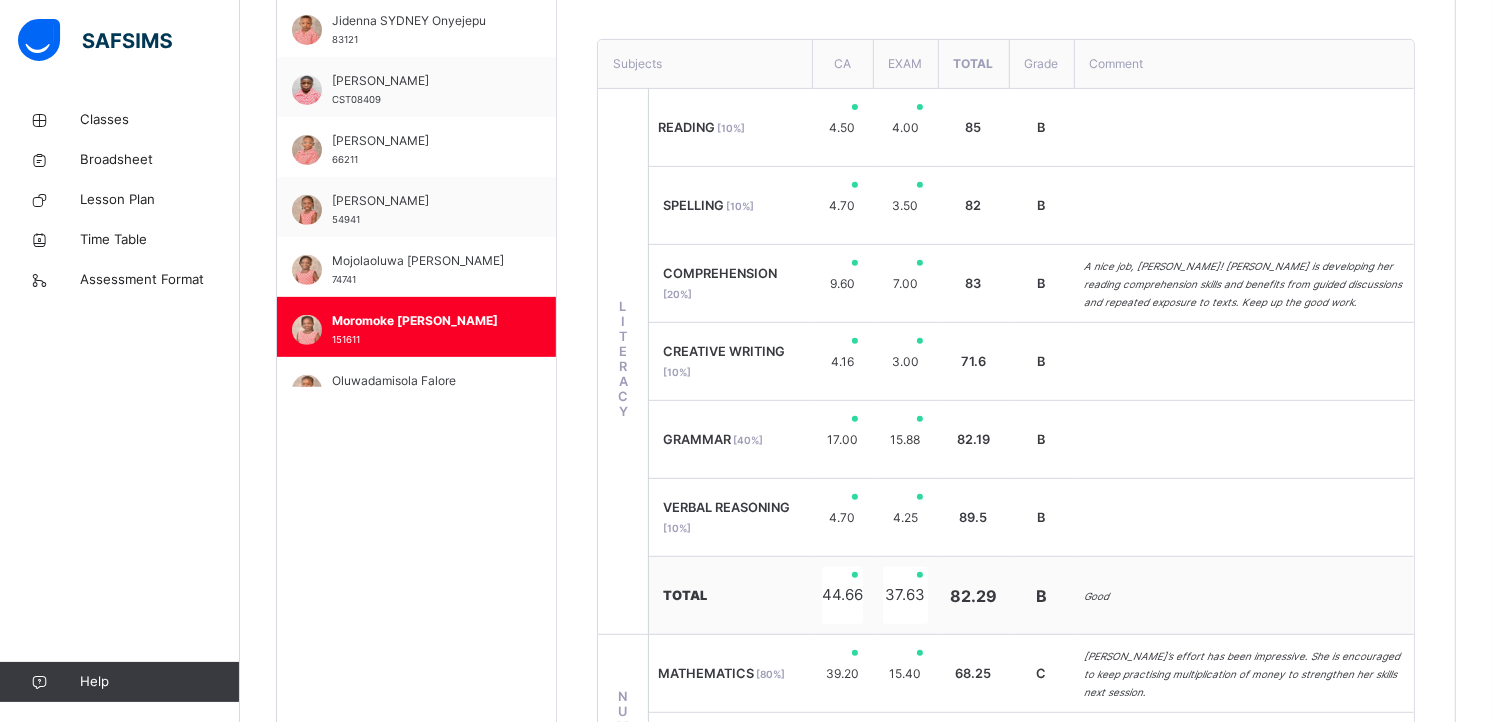 scroll, scrollTop: 630, scrollLeft: 0, axis: vertical 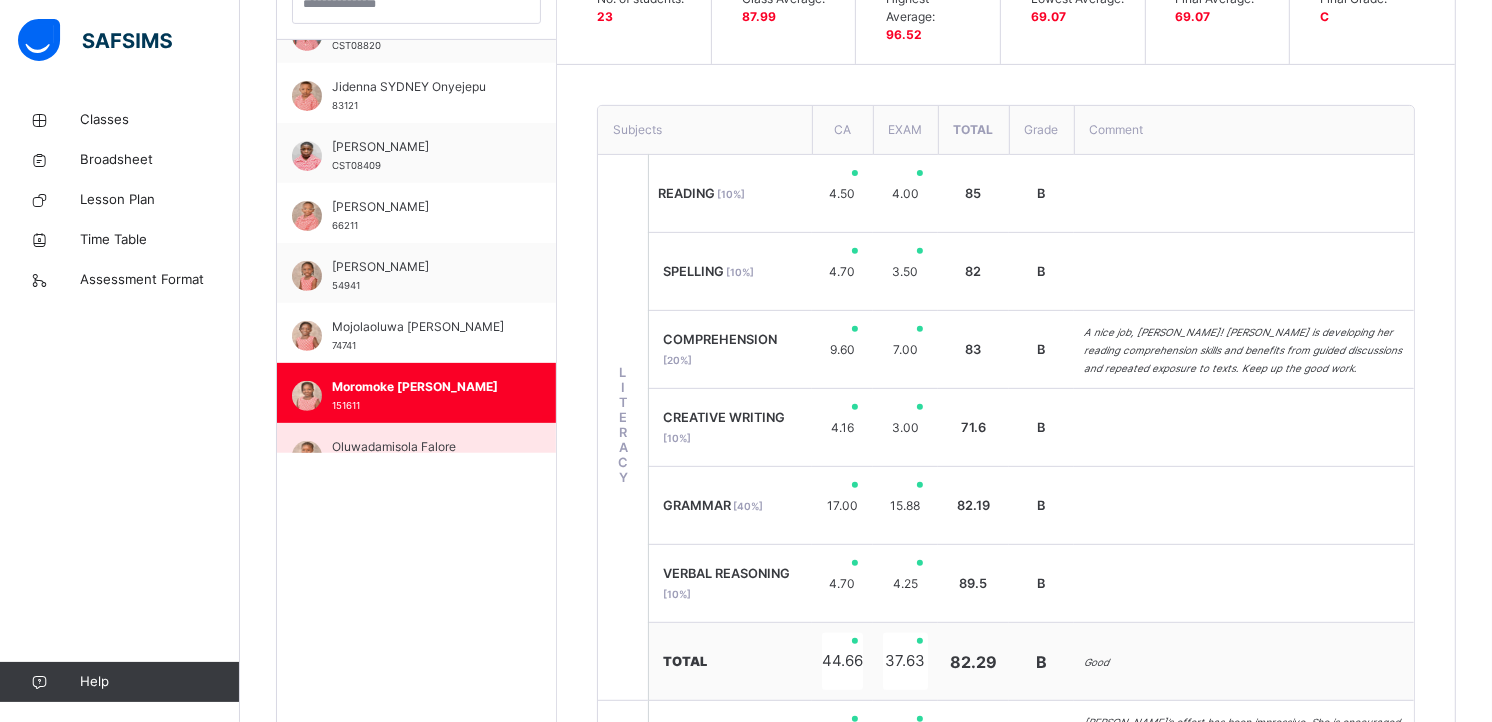 click on "Oluwadamisola  Falore 52311" at bounding box center (416, 453) 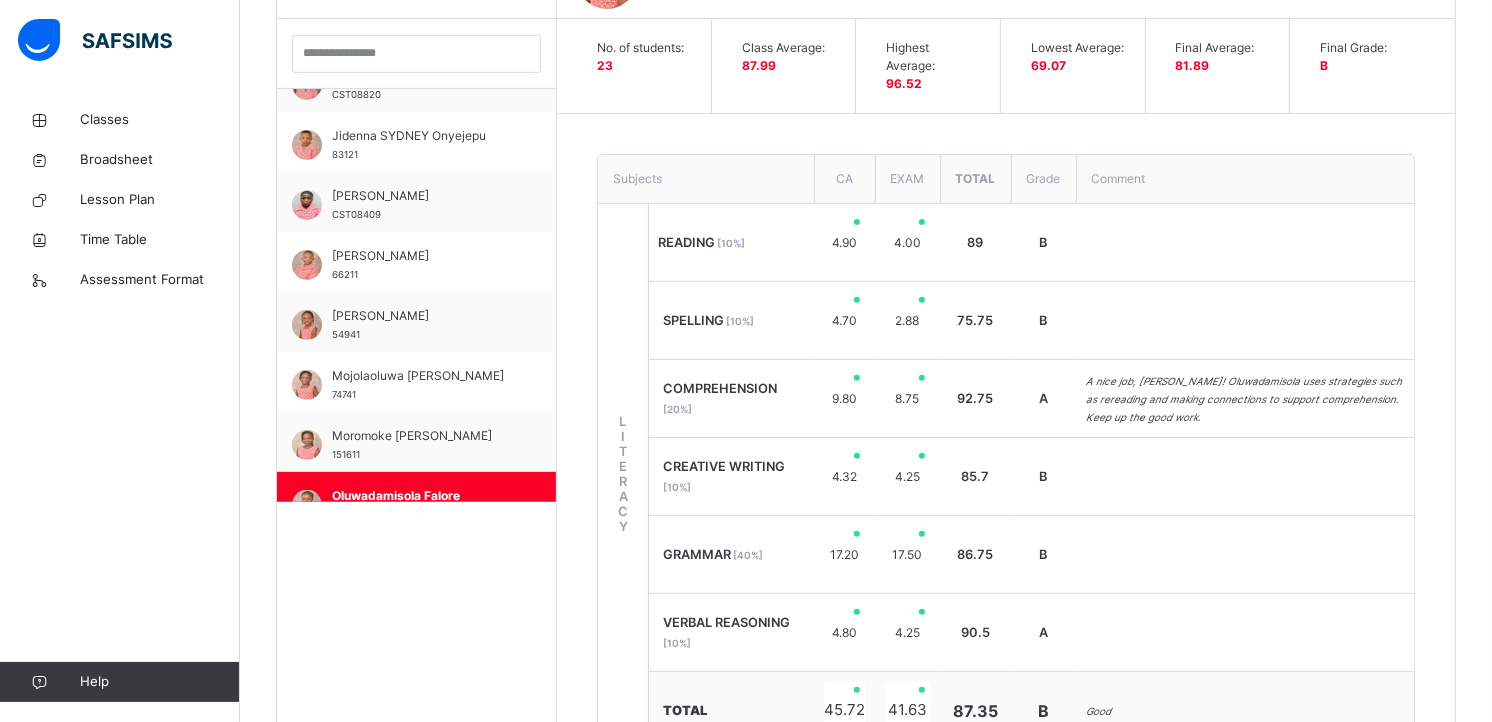 scroll, scrollTop: 630, scrollLeft: 0, axis: vertical 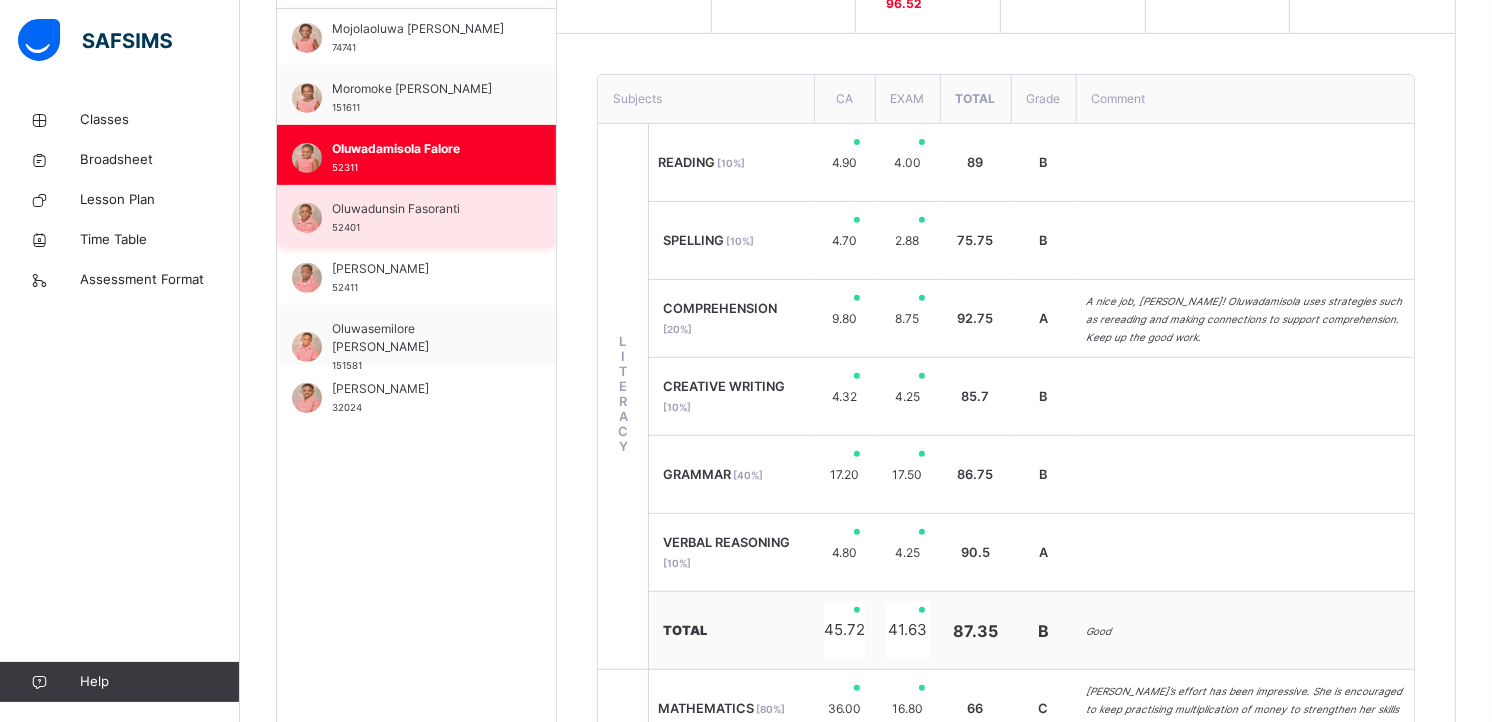 click on "Oluwadunsin  Fasoranti 52401" at bounding box center (421, 218) 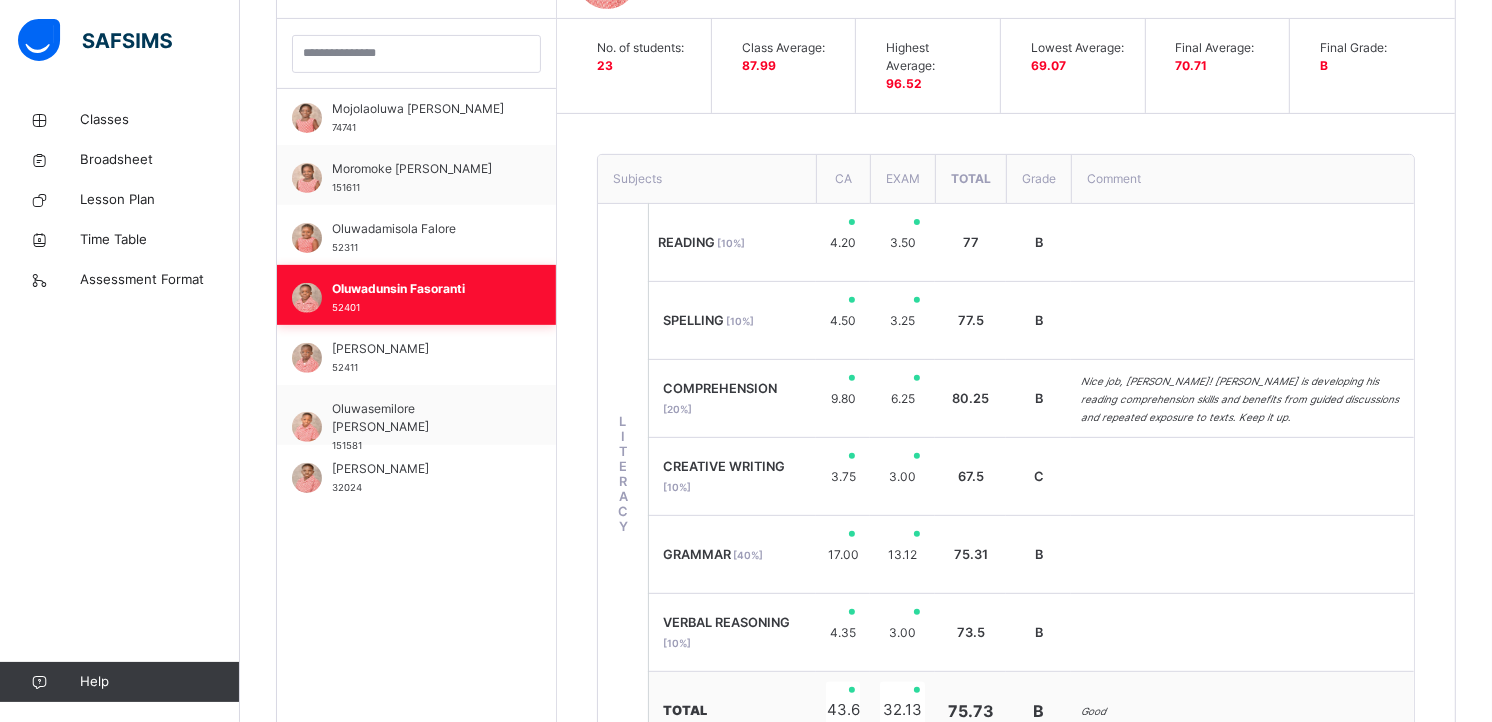 scroll, scrollTop: 661, scrollLeft: 0, axis: vertical 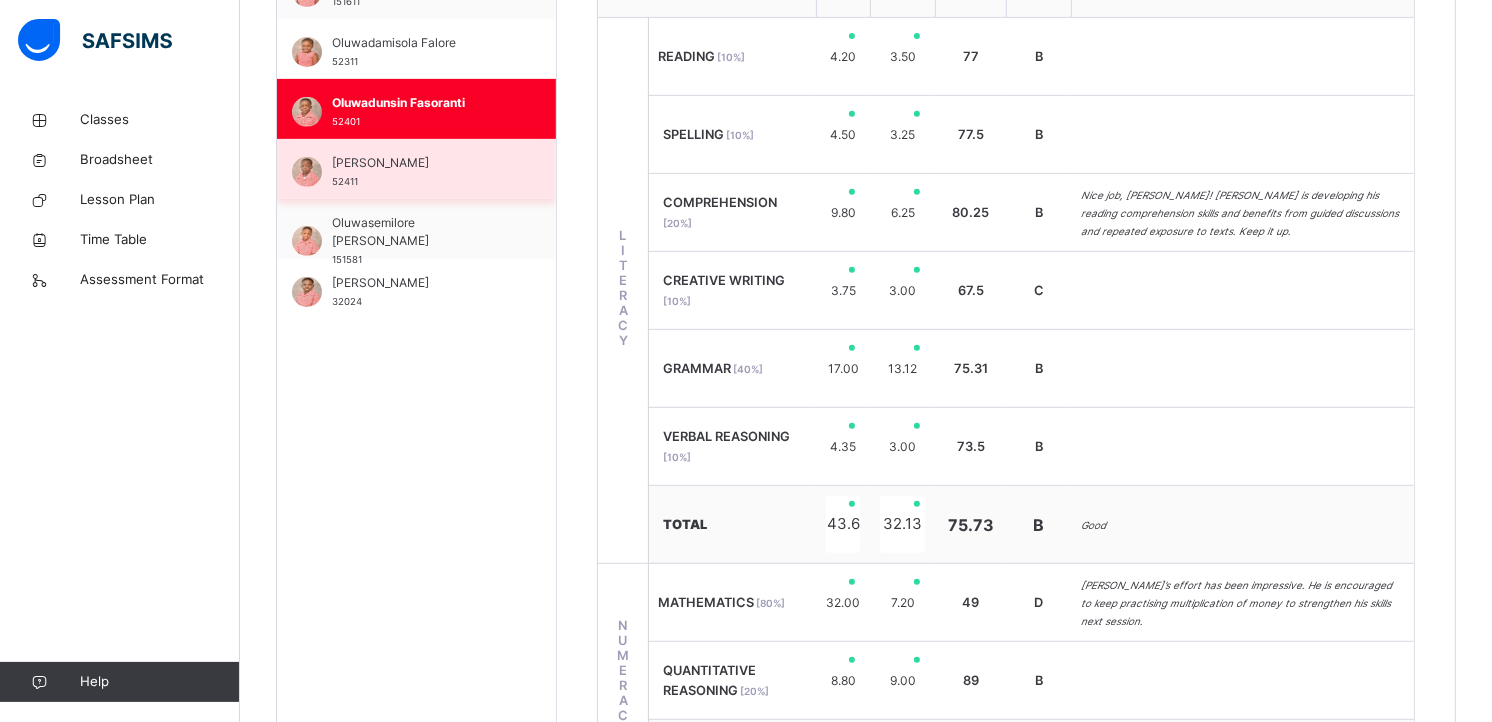 click on "[PERSON_NAME] 52411" at bounding box center (421, 172) 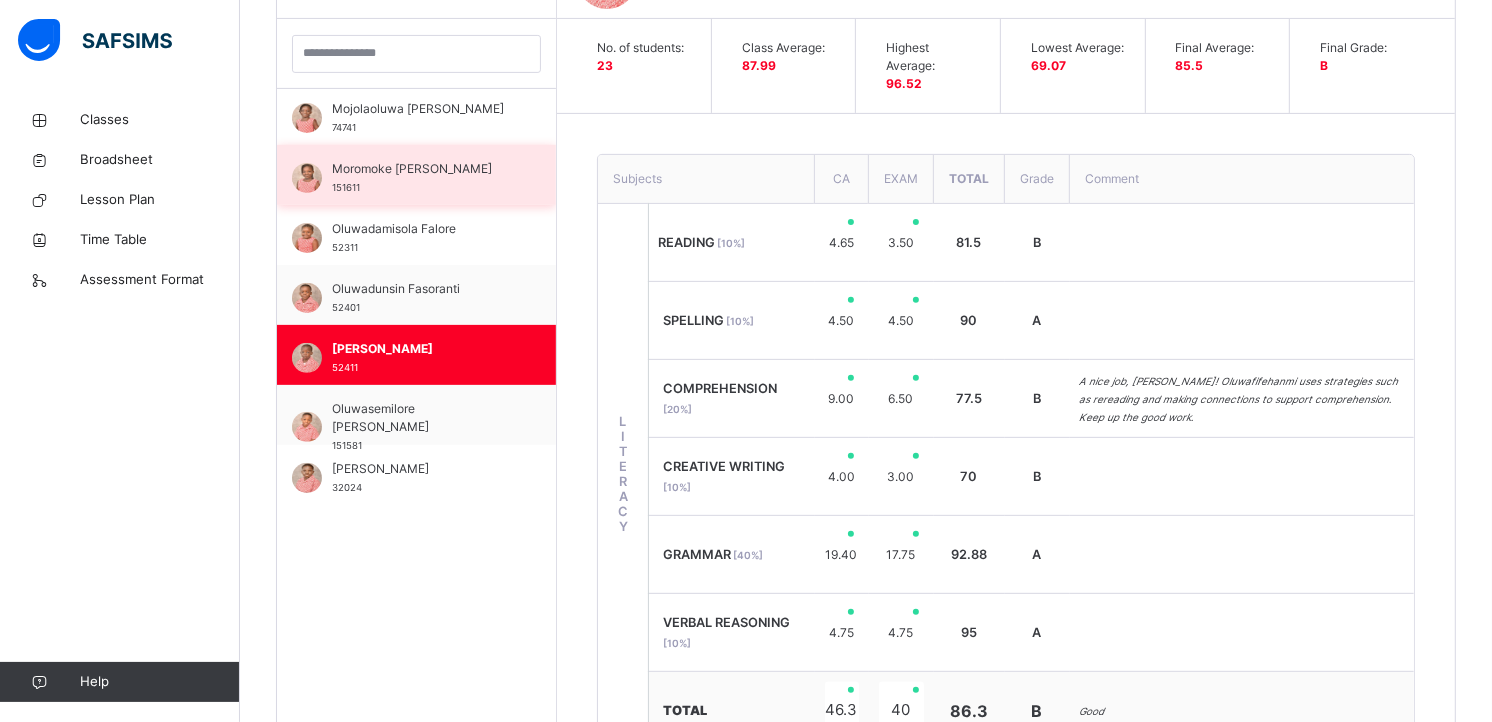 scroll, scrollTop: 767, scrollLeft: 0, axis: vertical 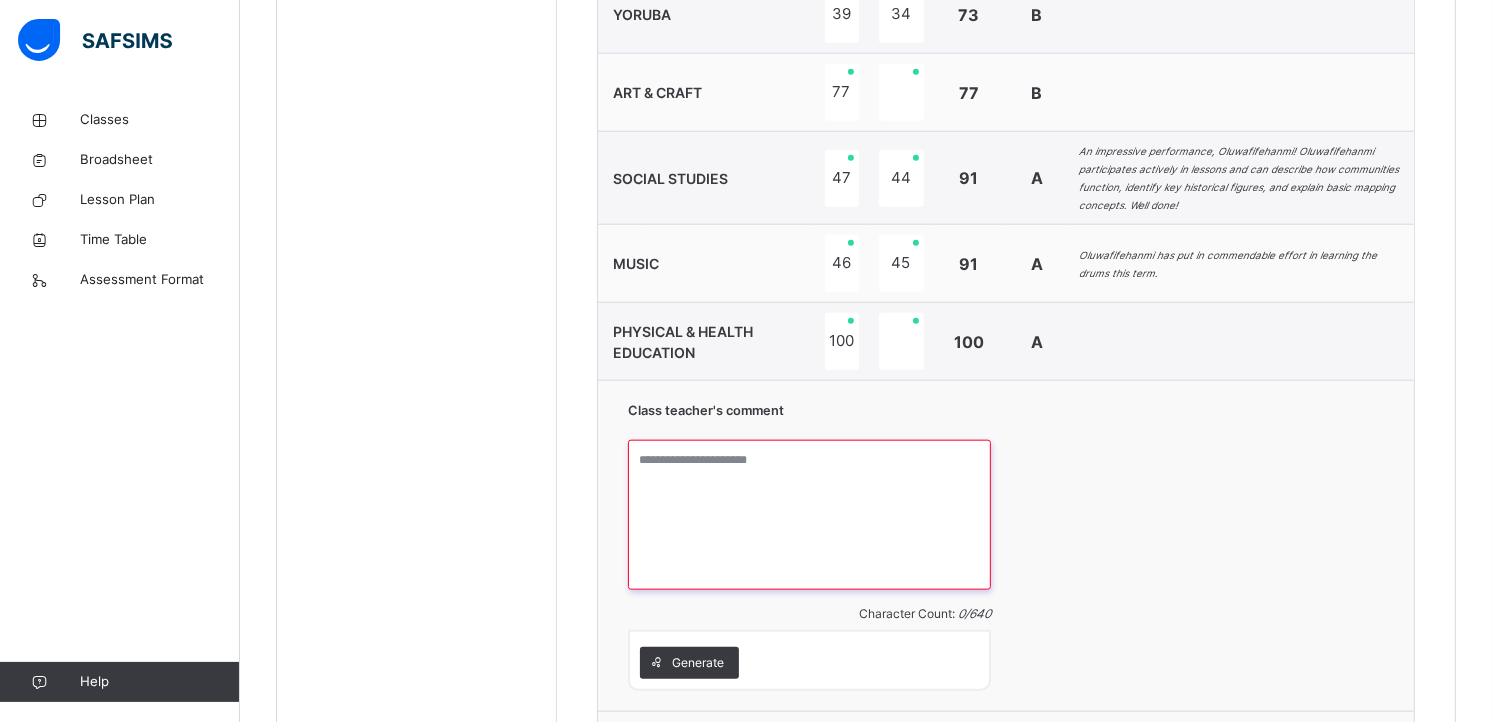 click at bounding box center (809, 515) 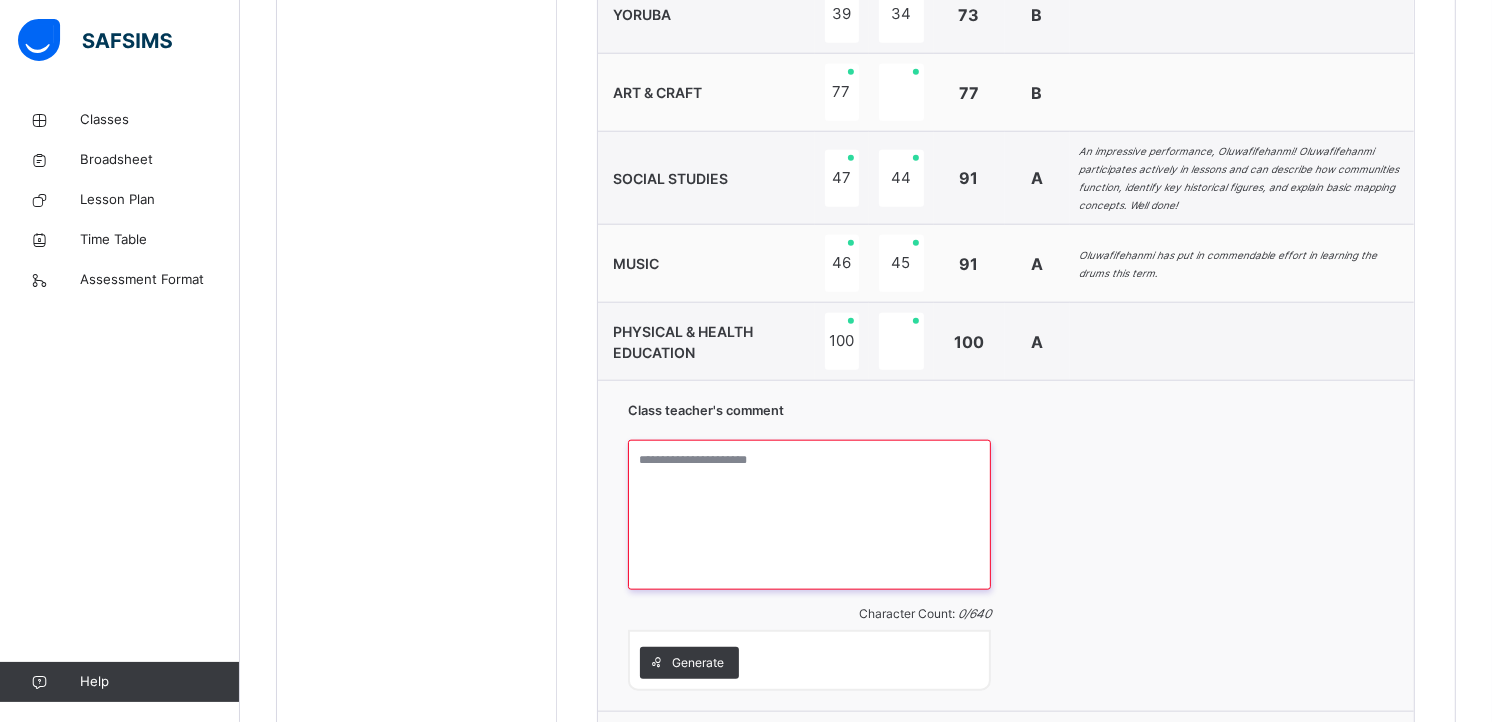 paste on "**********" 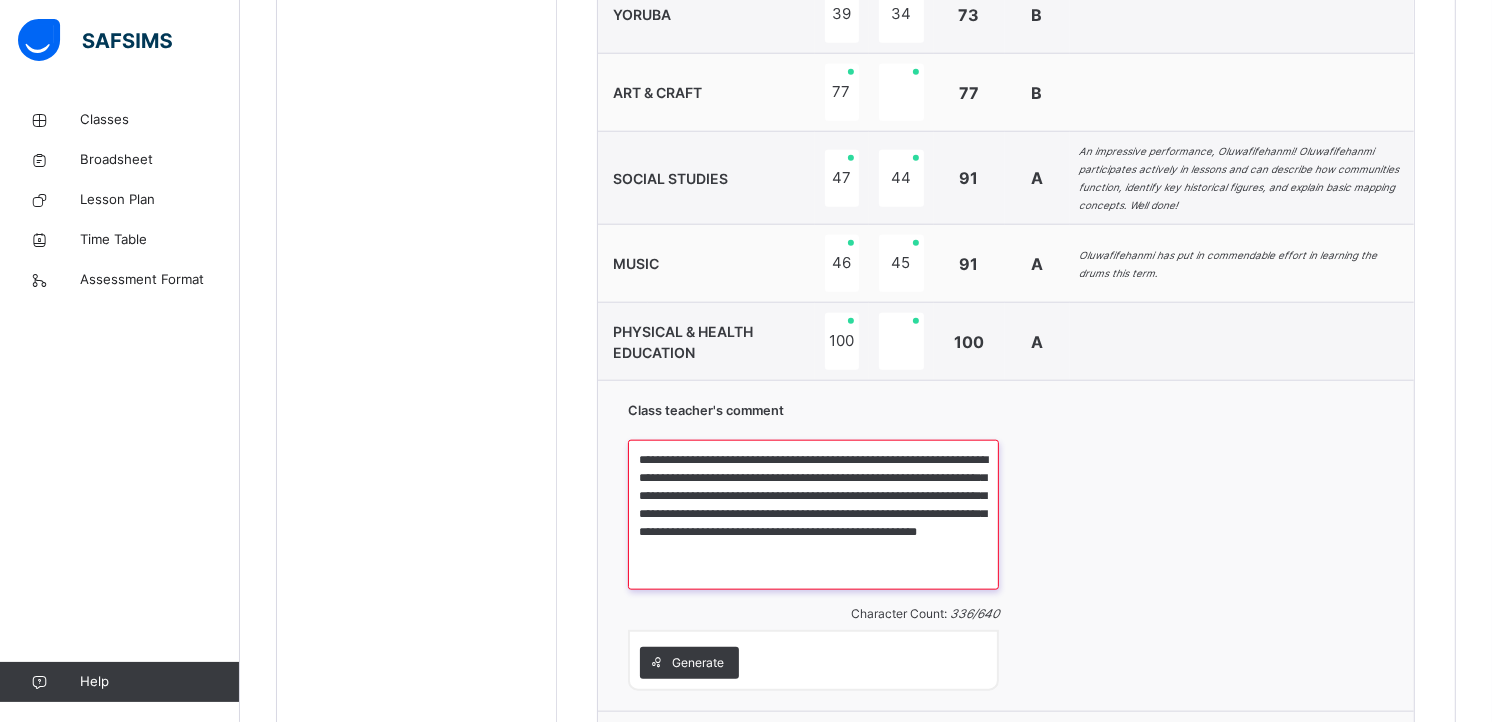 scroll, scrollTop: 1988, scrollLeft: 0, axis: vertical 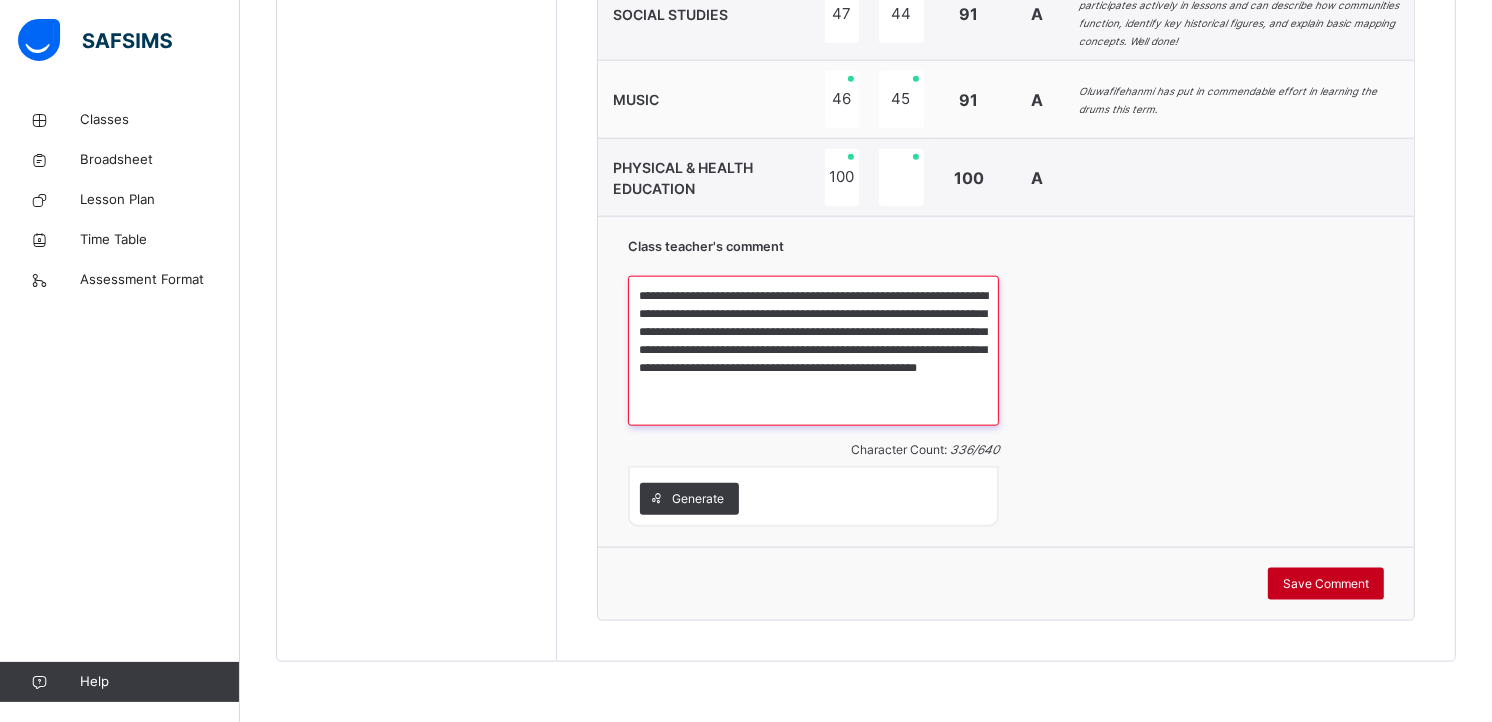 type on "**********" 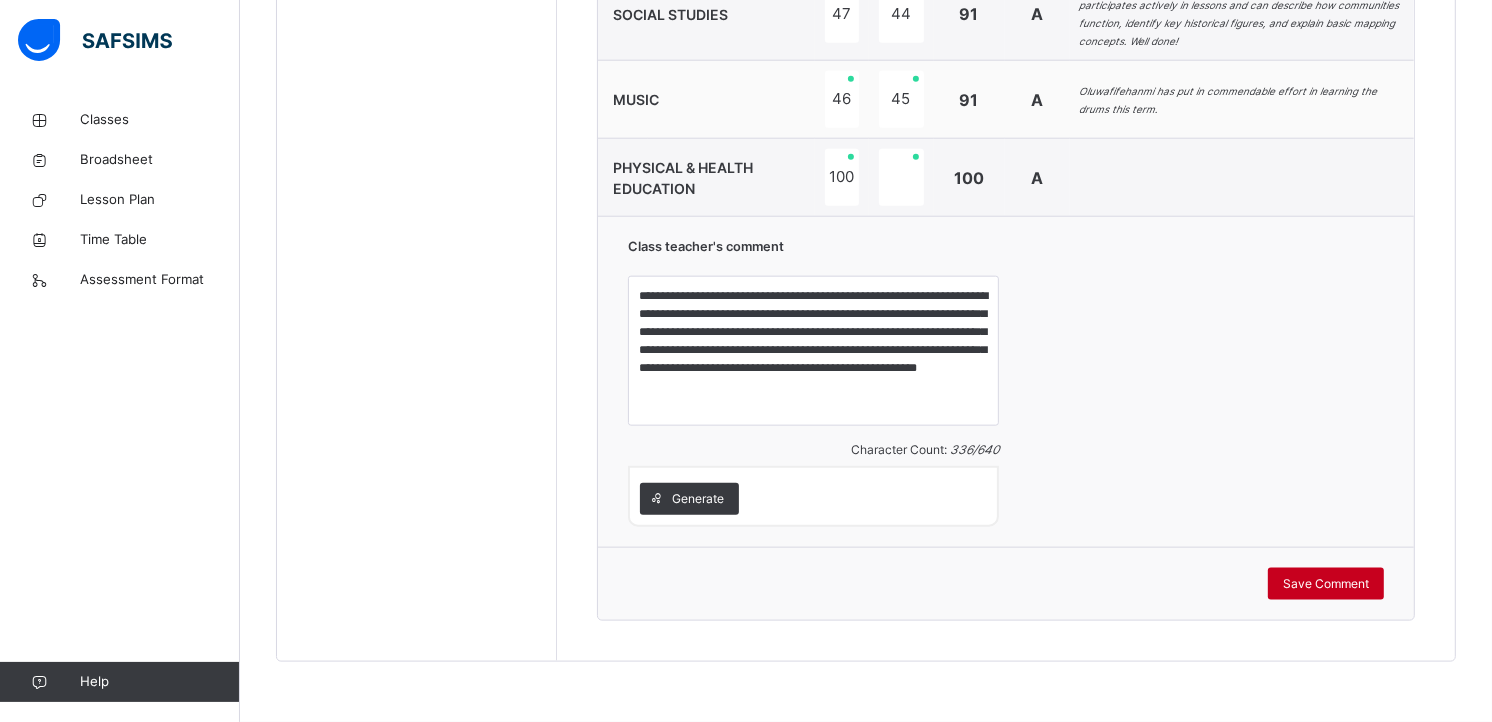 click on "Save Comment" at bounding box center (1326, 584) 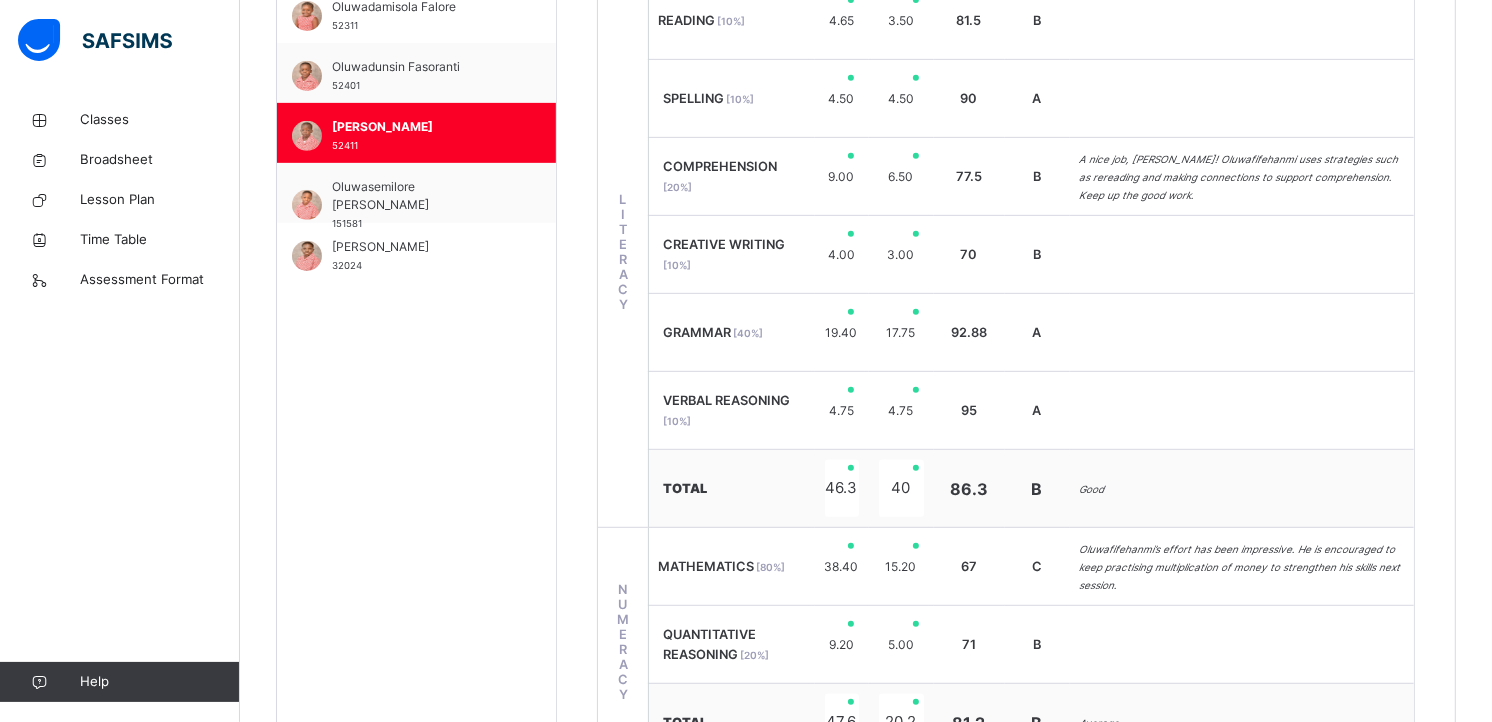 scroll, scrollTop: 785, scrollLeft: 0, axis: vertical 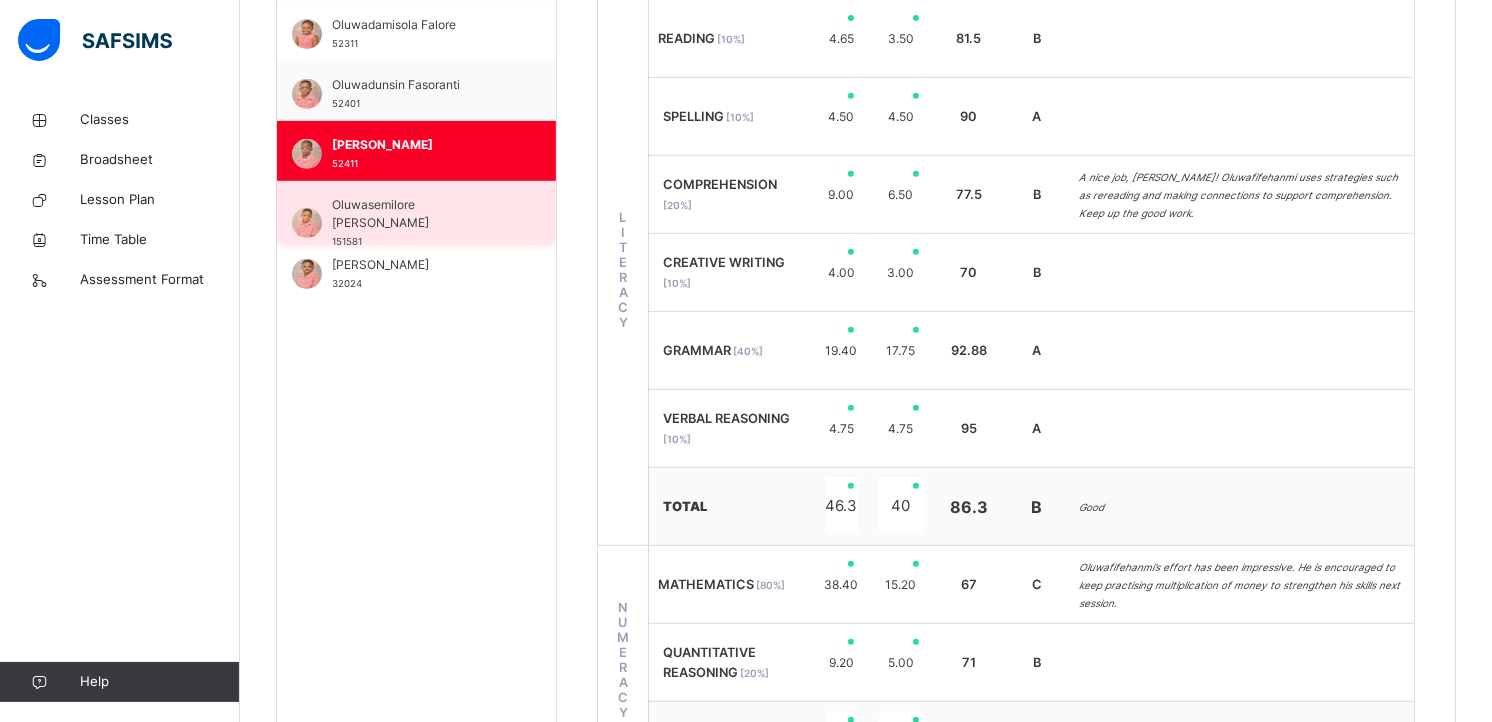 click on "Oluwasemilore [PERSON_NAME]" at bounding box center (421, 214) 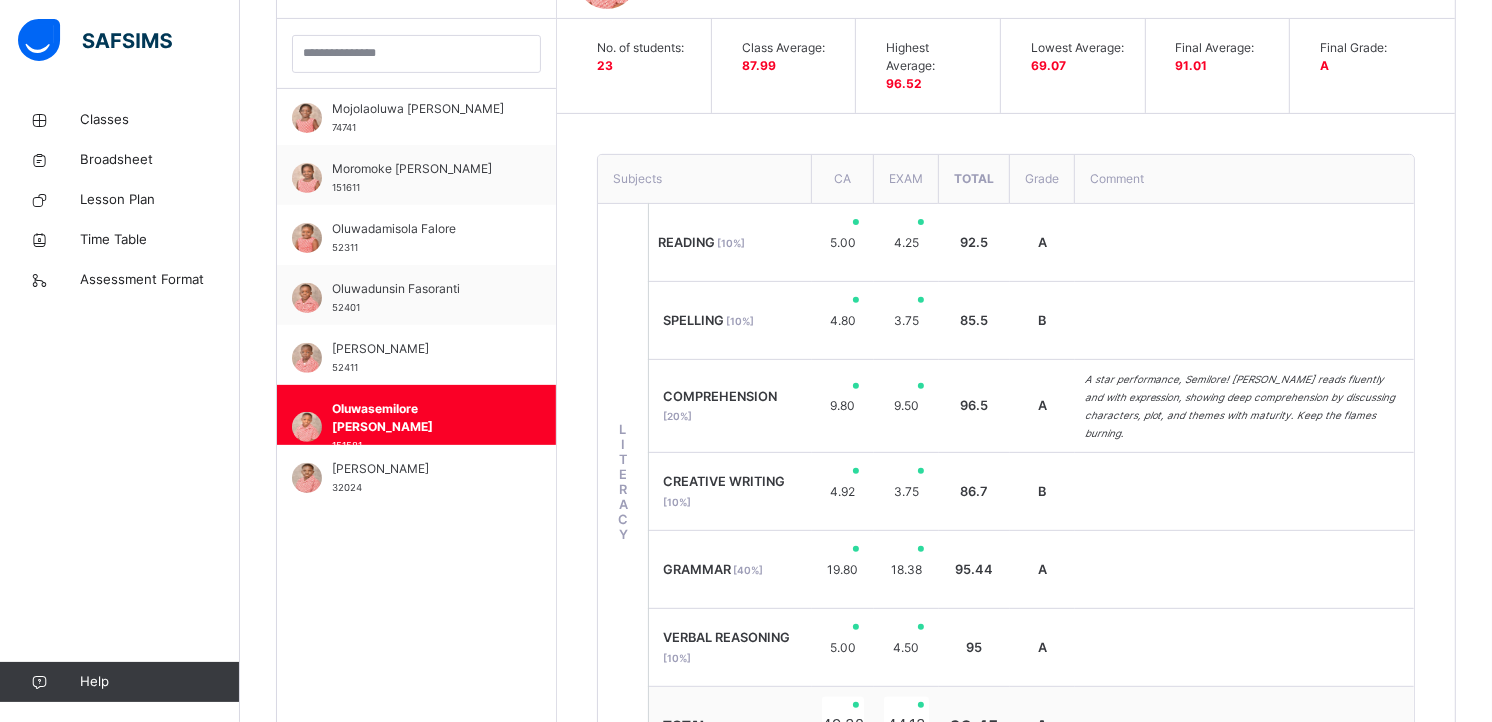 scroll, scrollTop: 785, scrollLeft: 0, axis: vertical 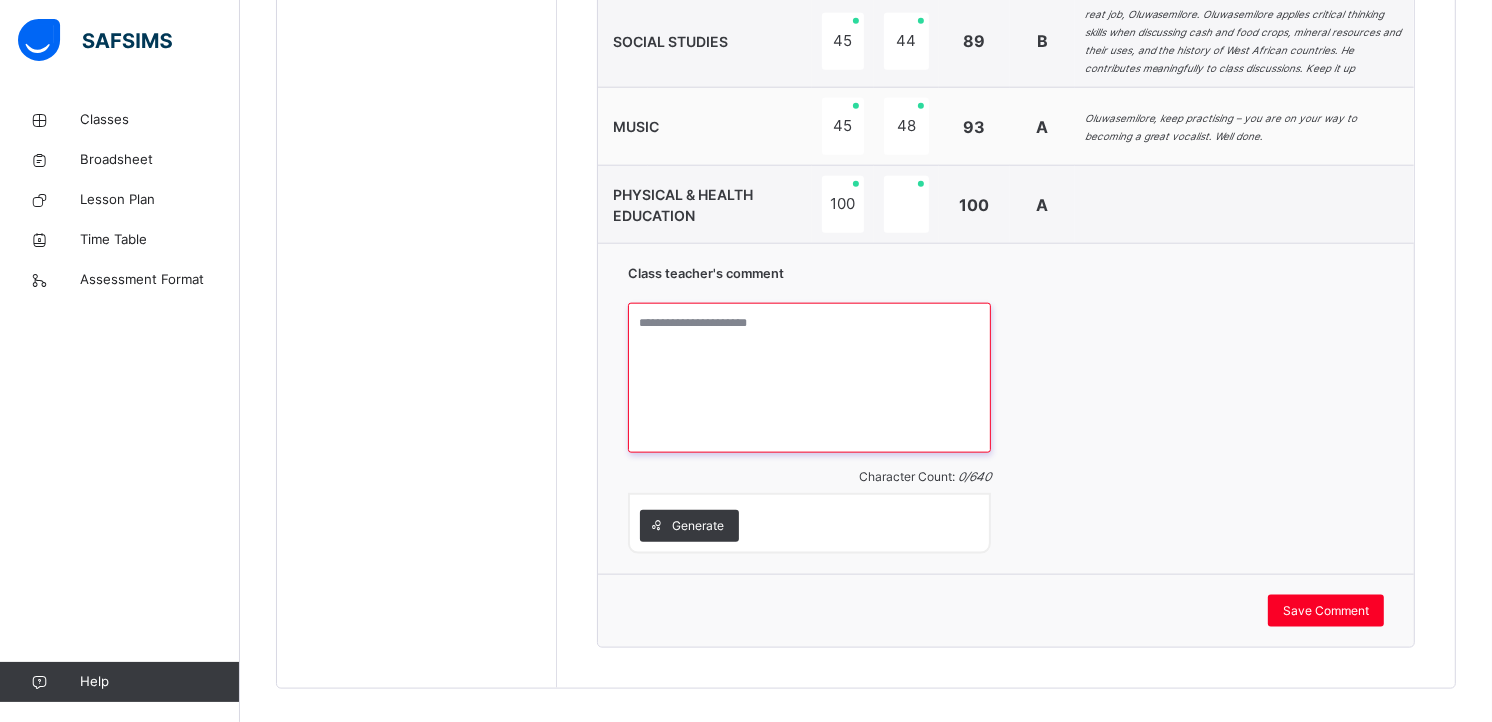 click at bounding box center (809, 378) 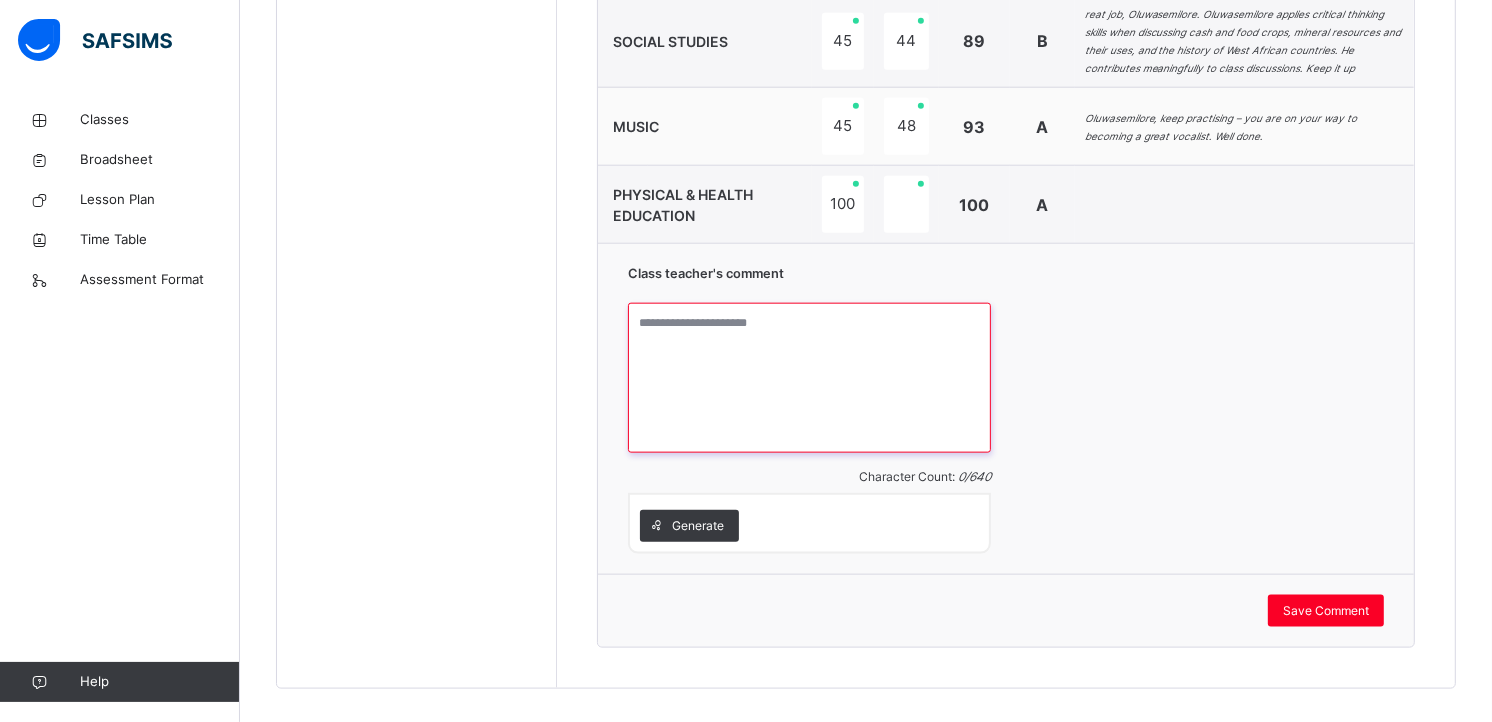 paste on "**********" 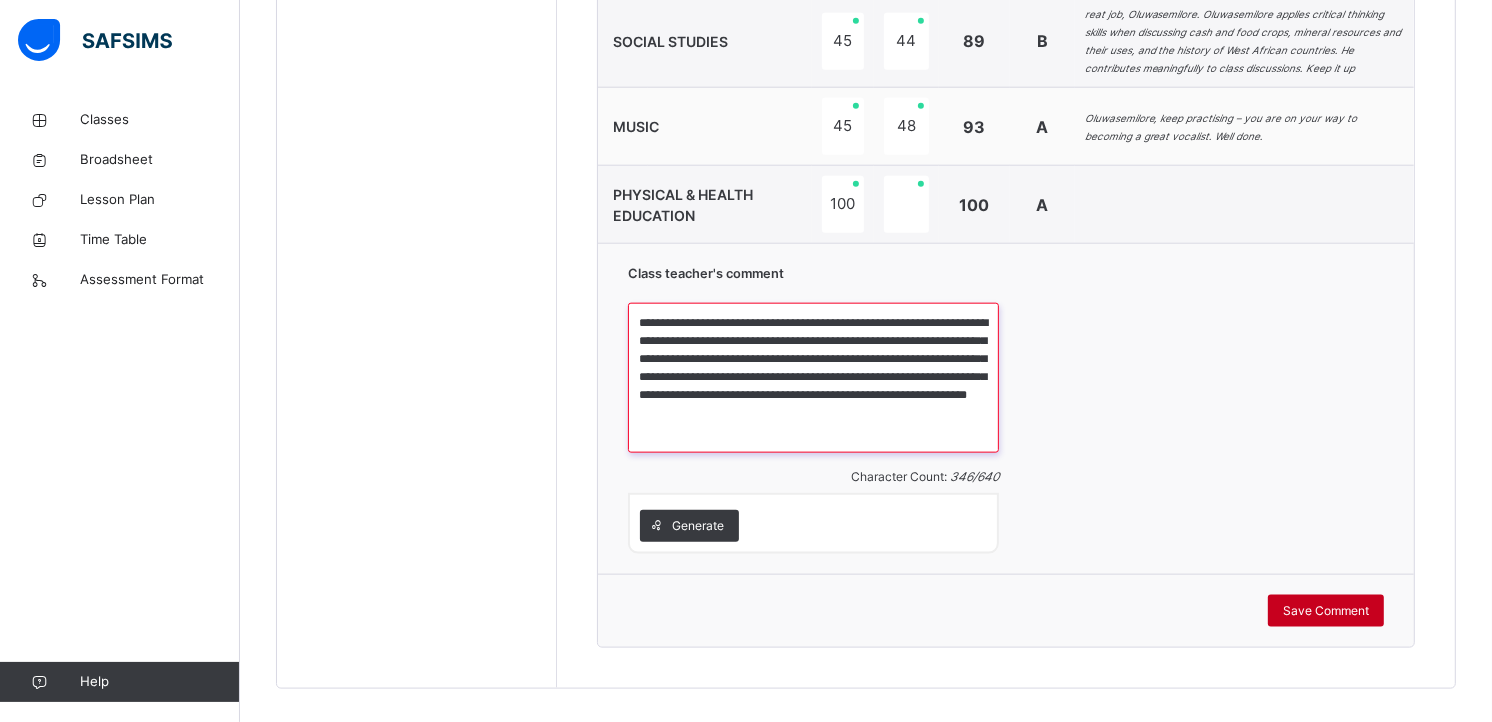 type on "**********" 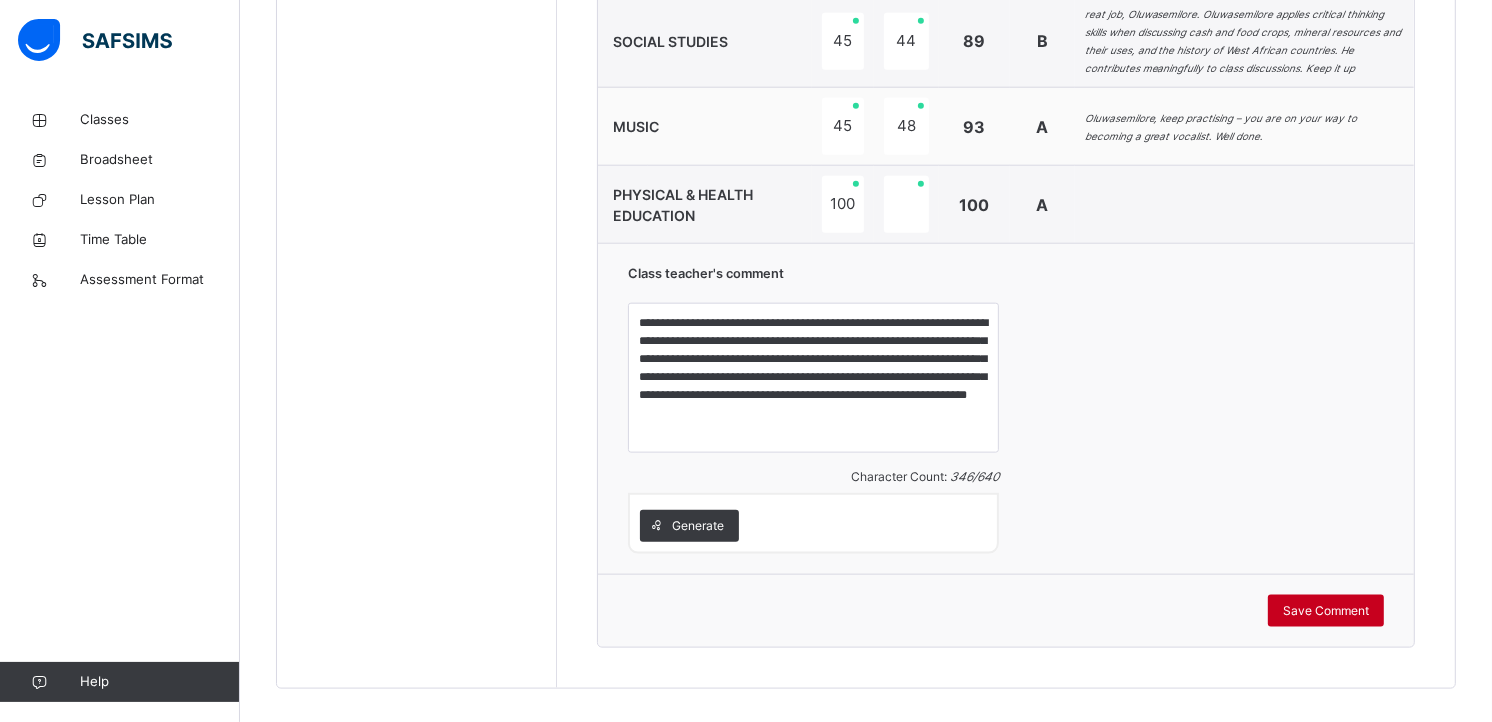 click on "Save Comment" at bounding box center [1326, 611] 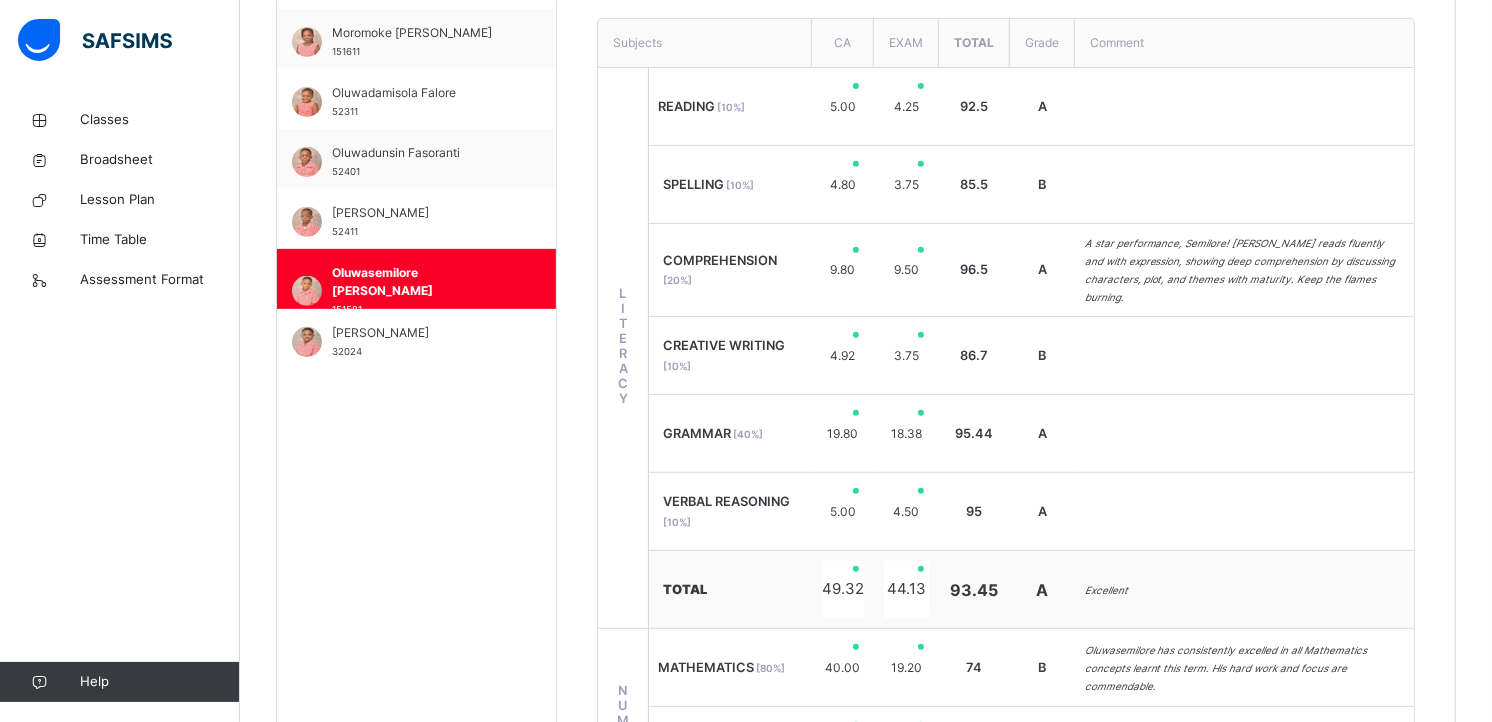 scroll, scrollTop: 655, scrollLeft: 0, axis: vertical 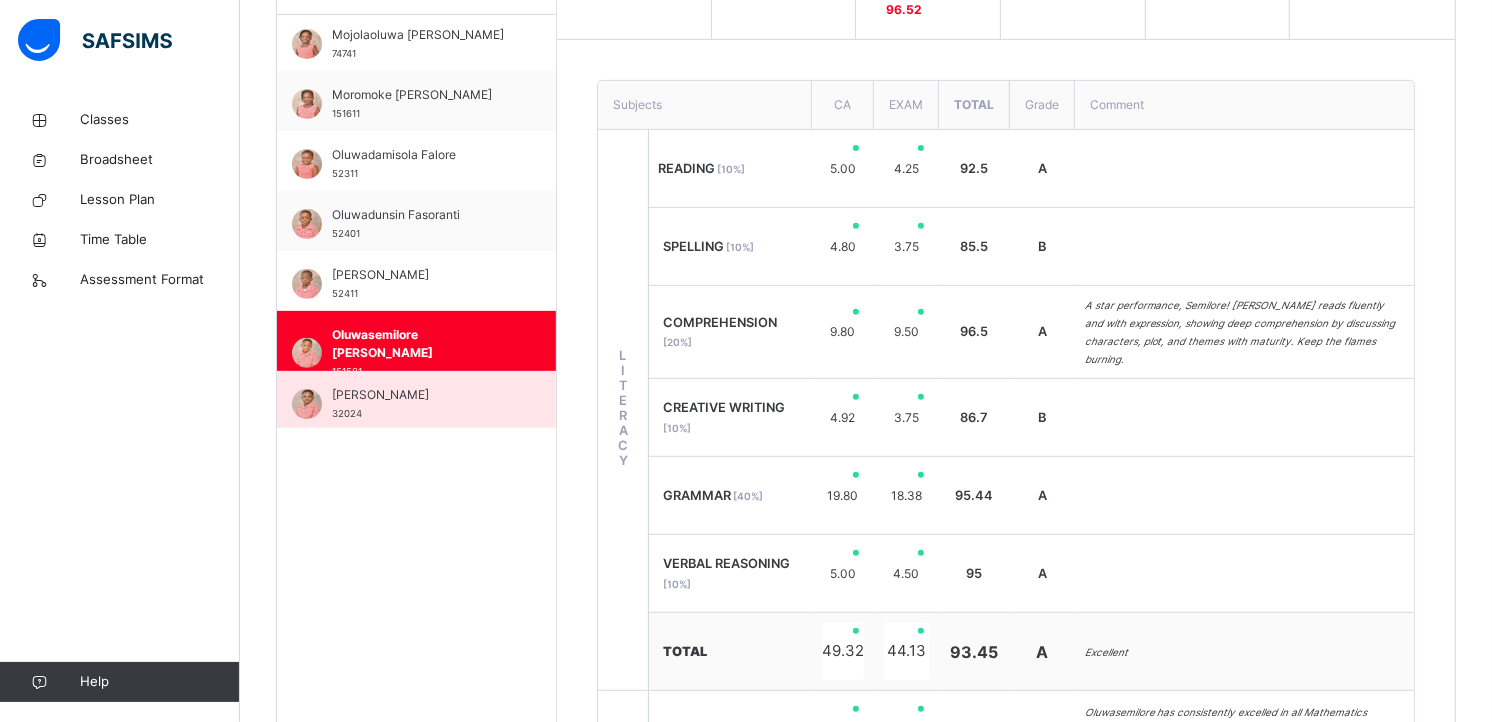 click on "[PERSON_NAME]" at bounding box center [421, 395] 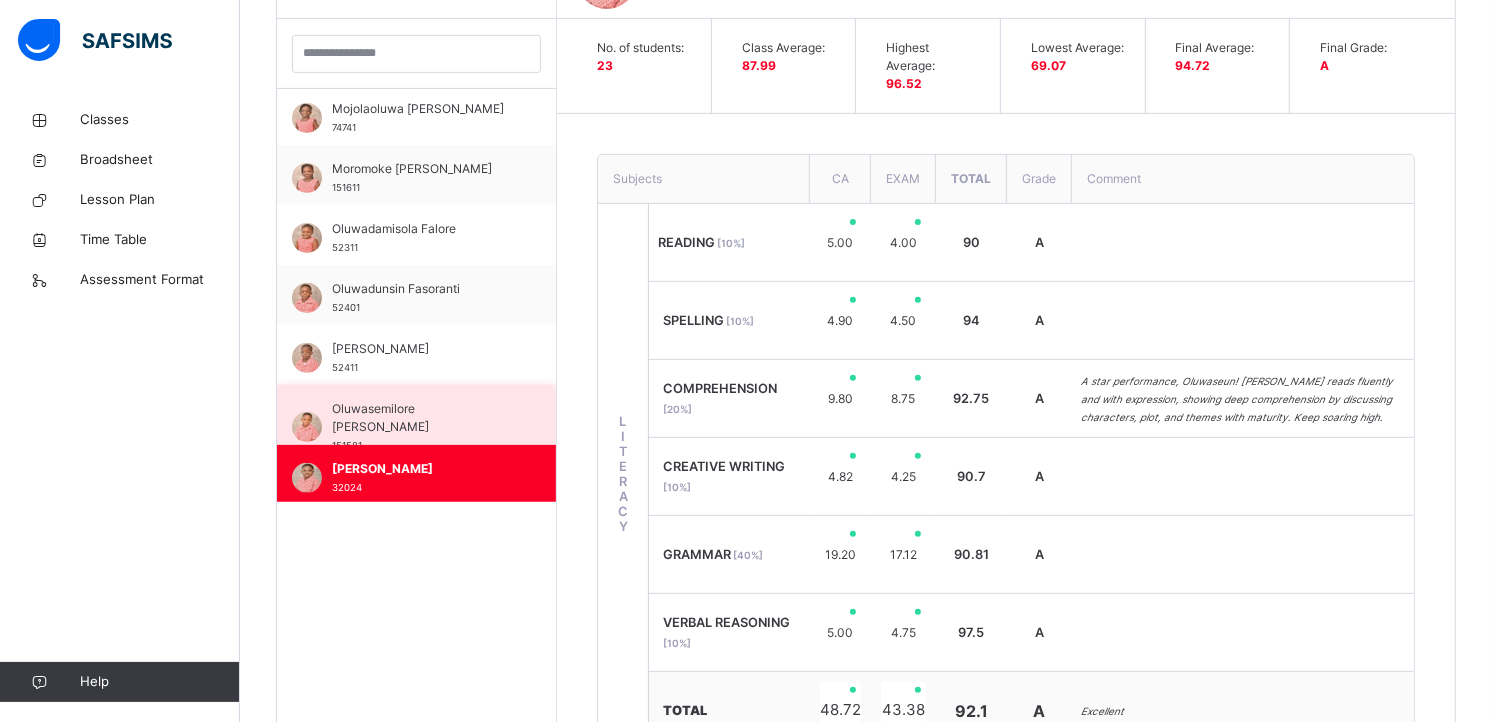 scroll, scrollTop: 655, scrollLeft: 0, axis: vertical 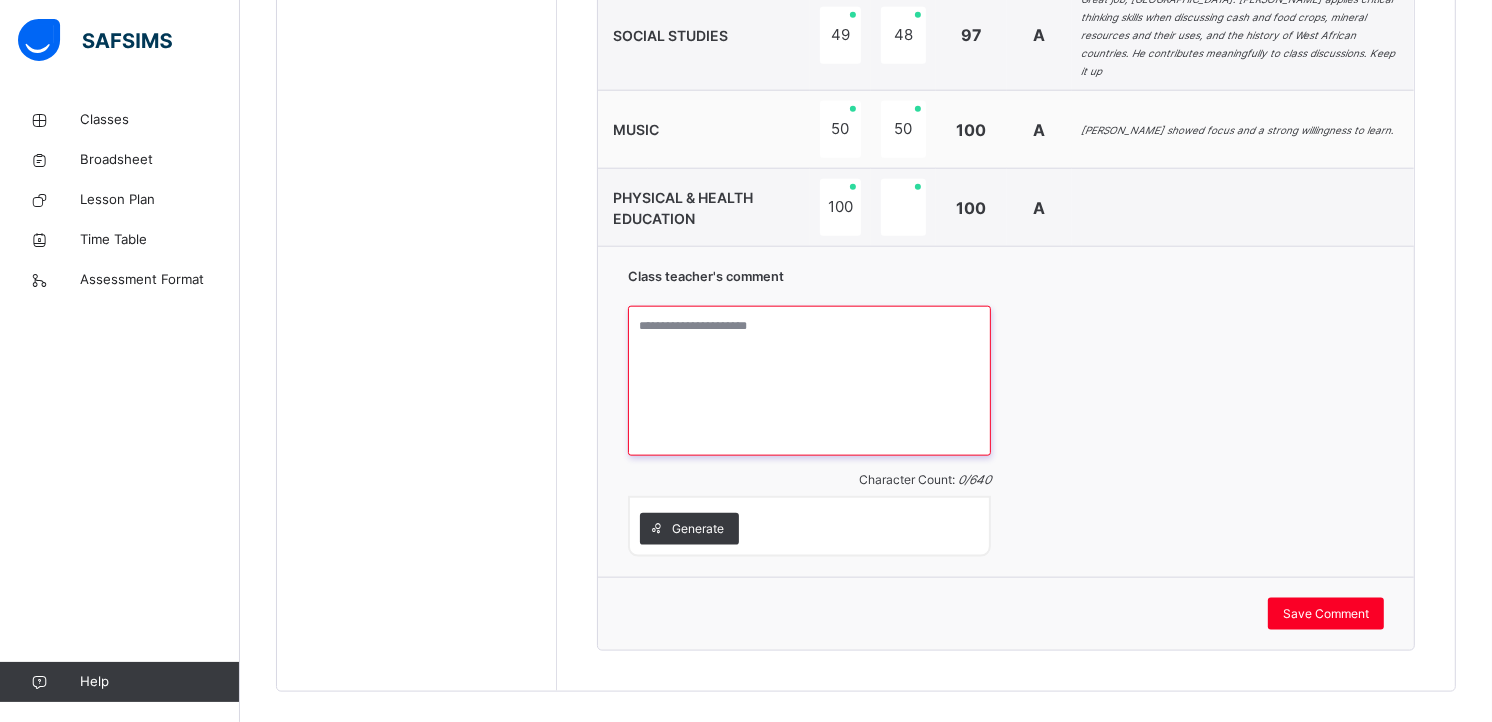 click at bounding box center [809, 381] 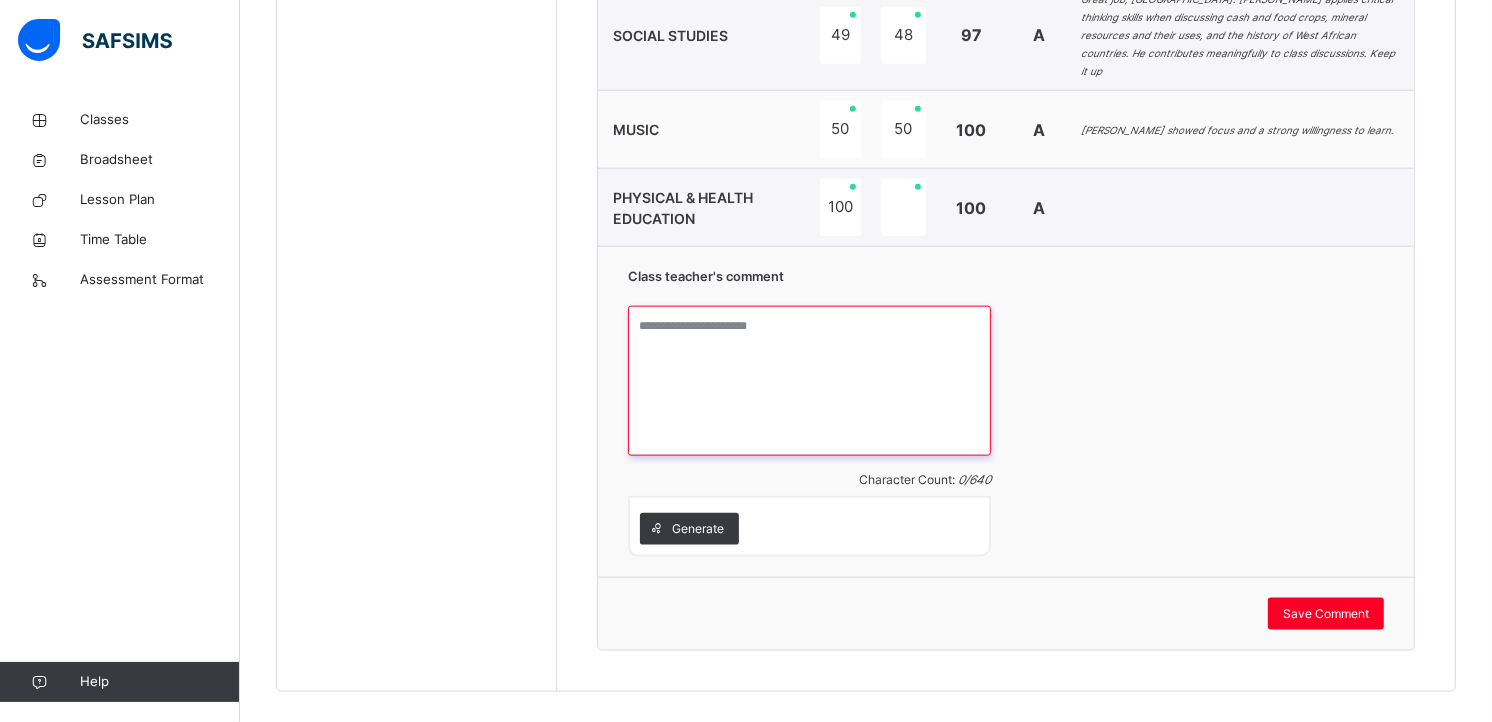 paste on "**********" 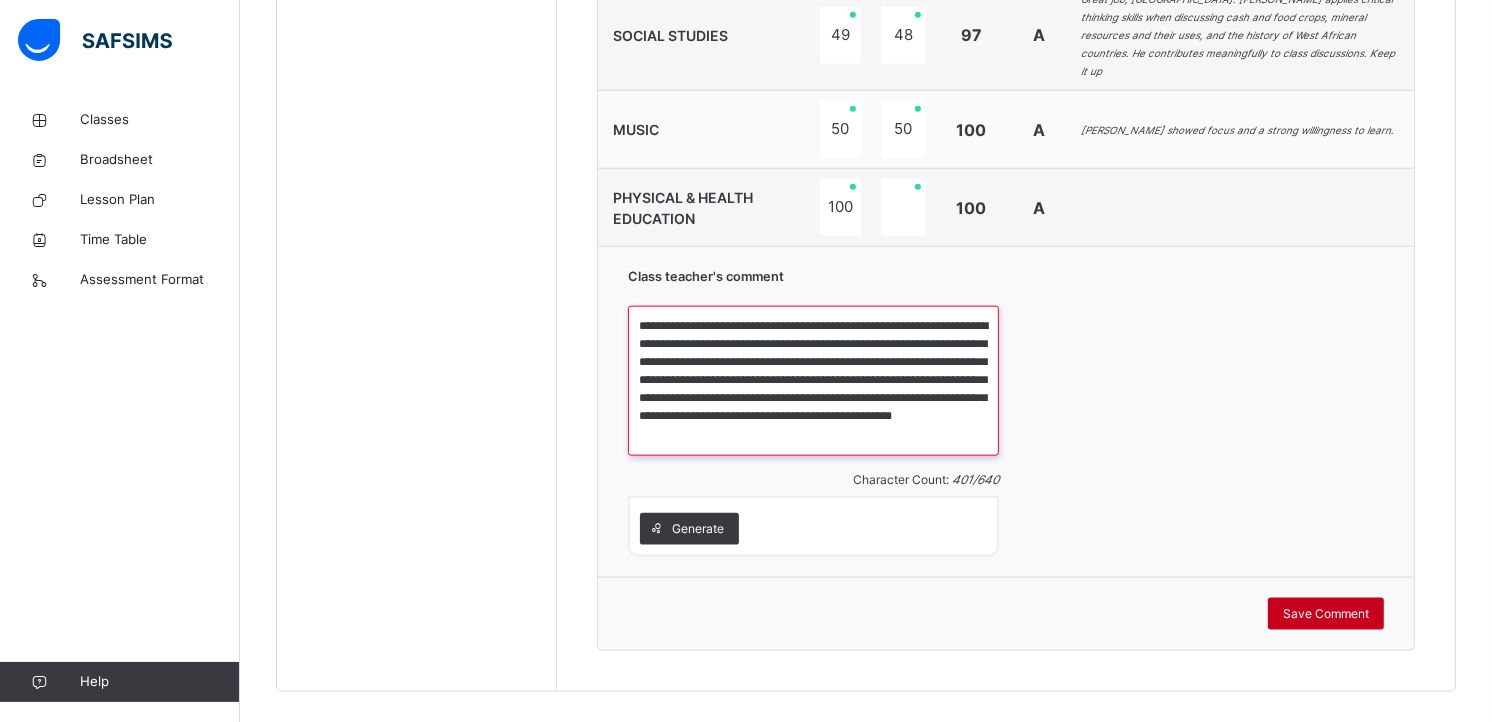 type on "**********" 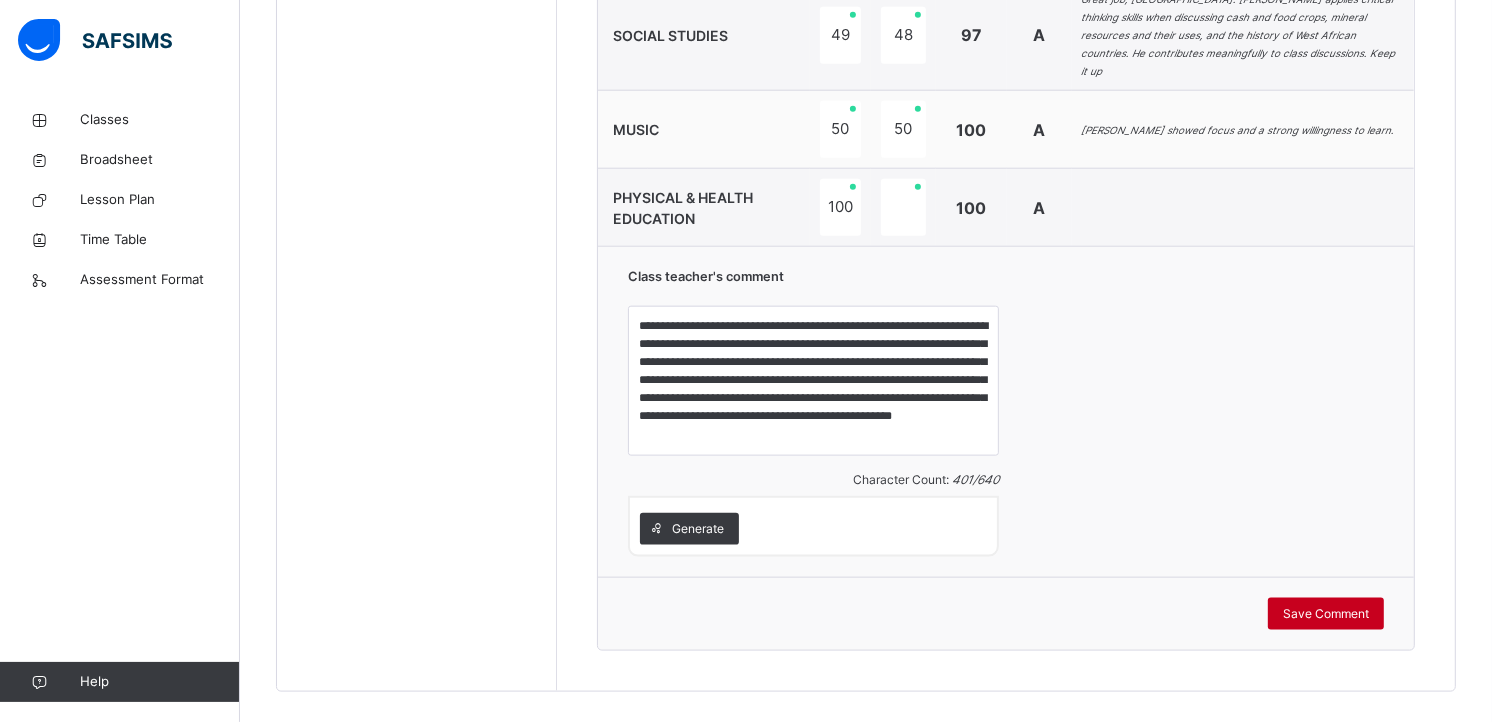 click on "Save Comment" at bounding box center [1326, 614] 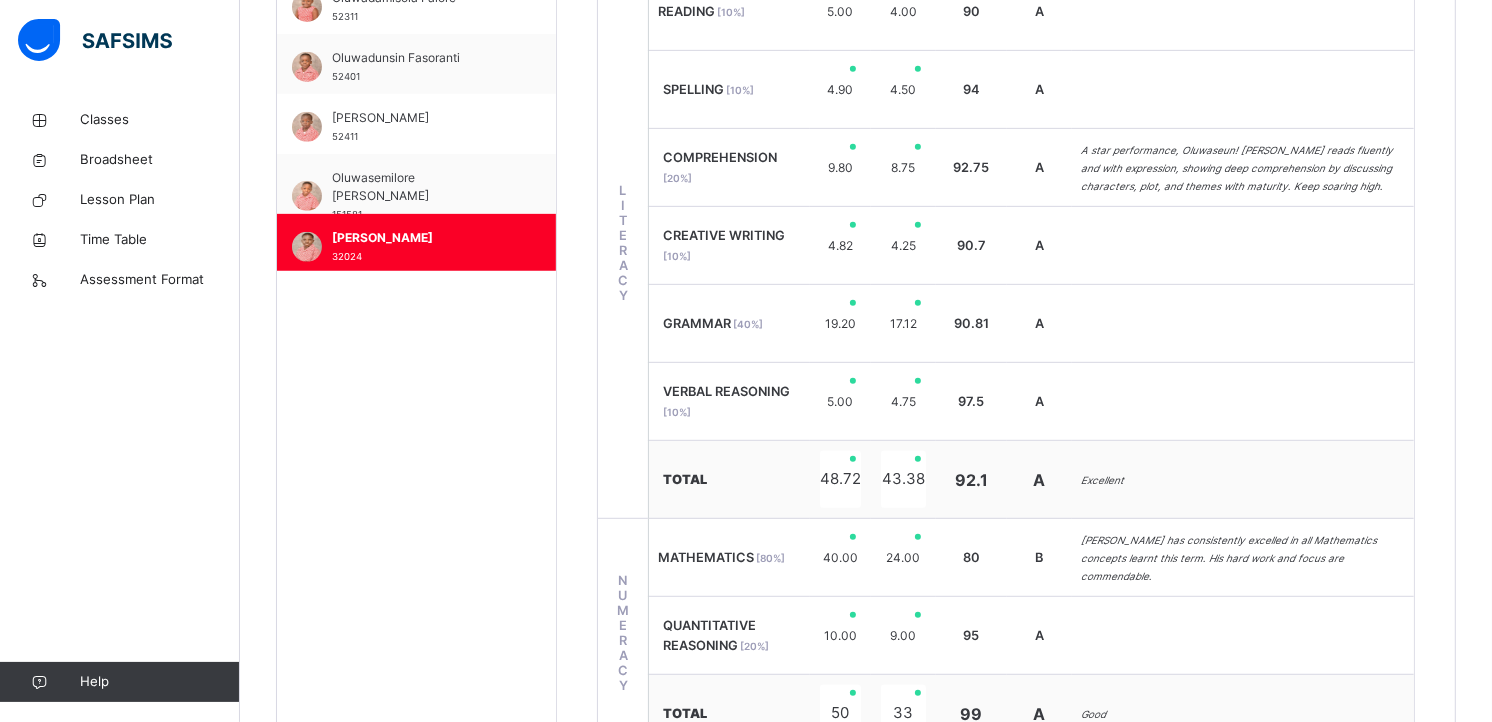 scroll, scrollTop: 750, scrollLeft: 0, axis: vertical 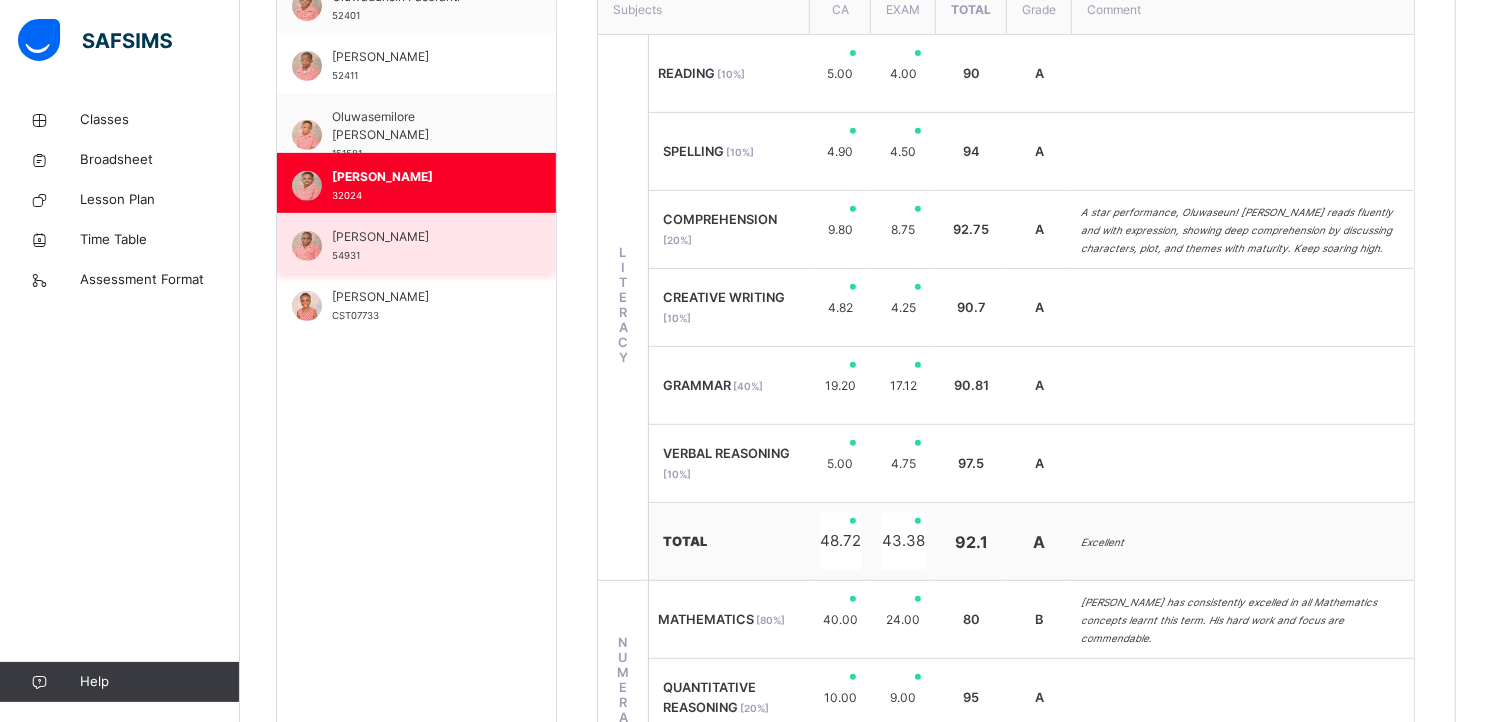 click on "[PERSON_NAME] 54931" at bounding box center [421, 246] 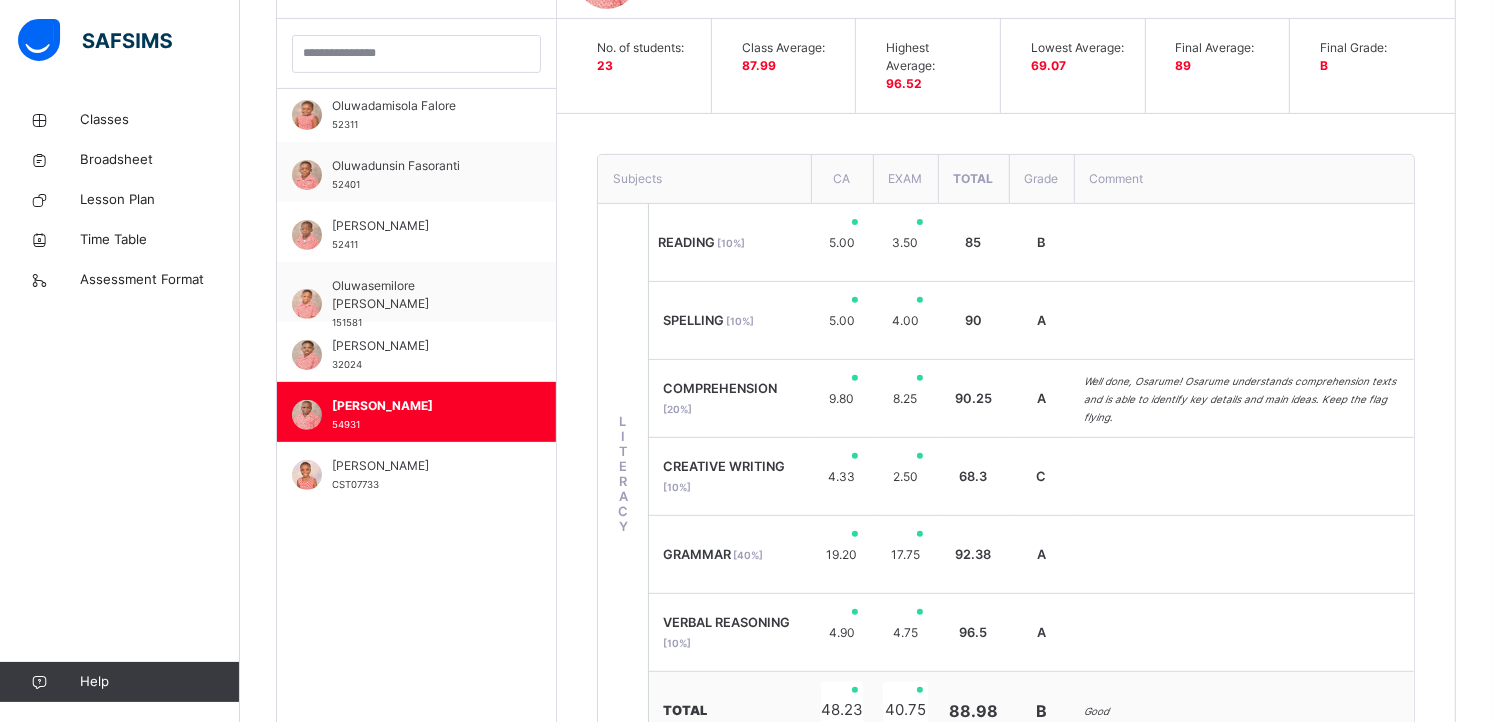scroll, scrollTop: 750, scrollLeft: 0, axis: vertical 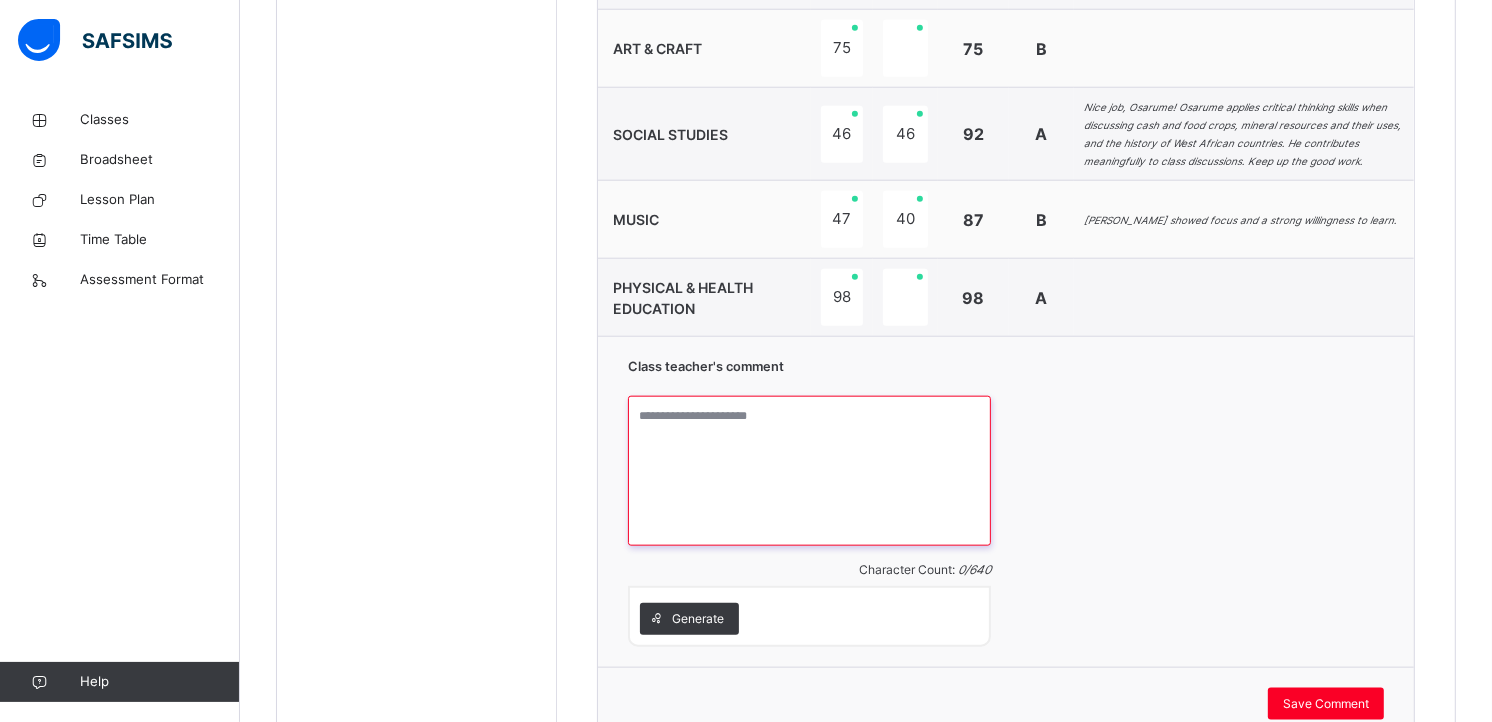 click at bounding box center [809, 471] 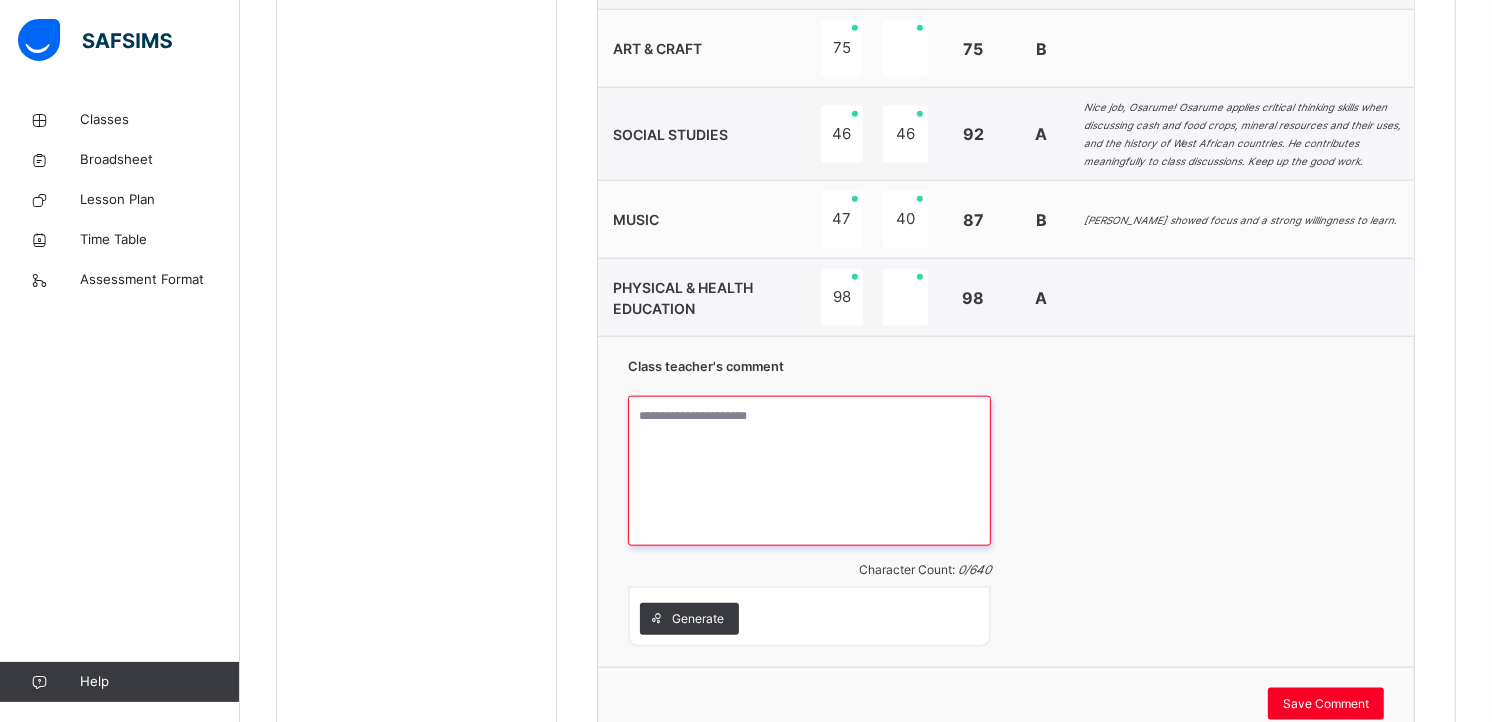 paste on "**********" 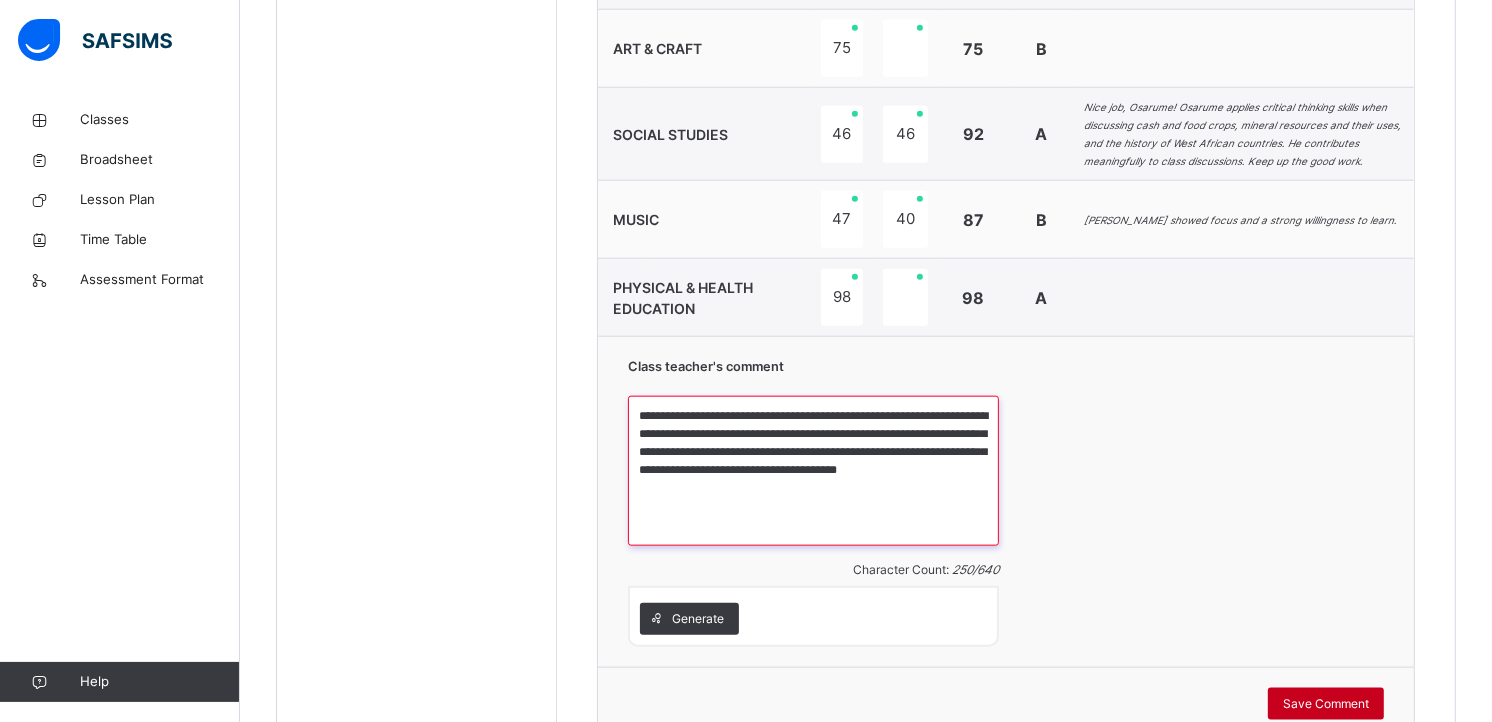 type on "**********" 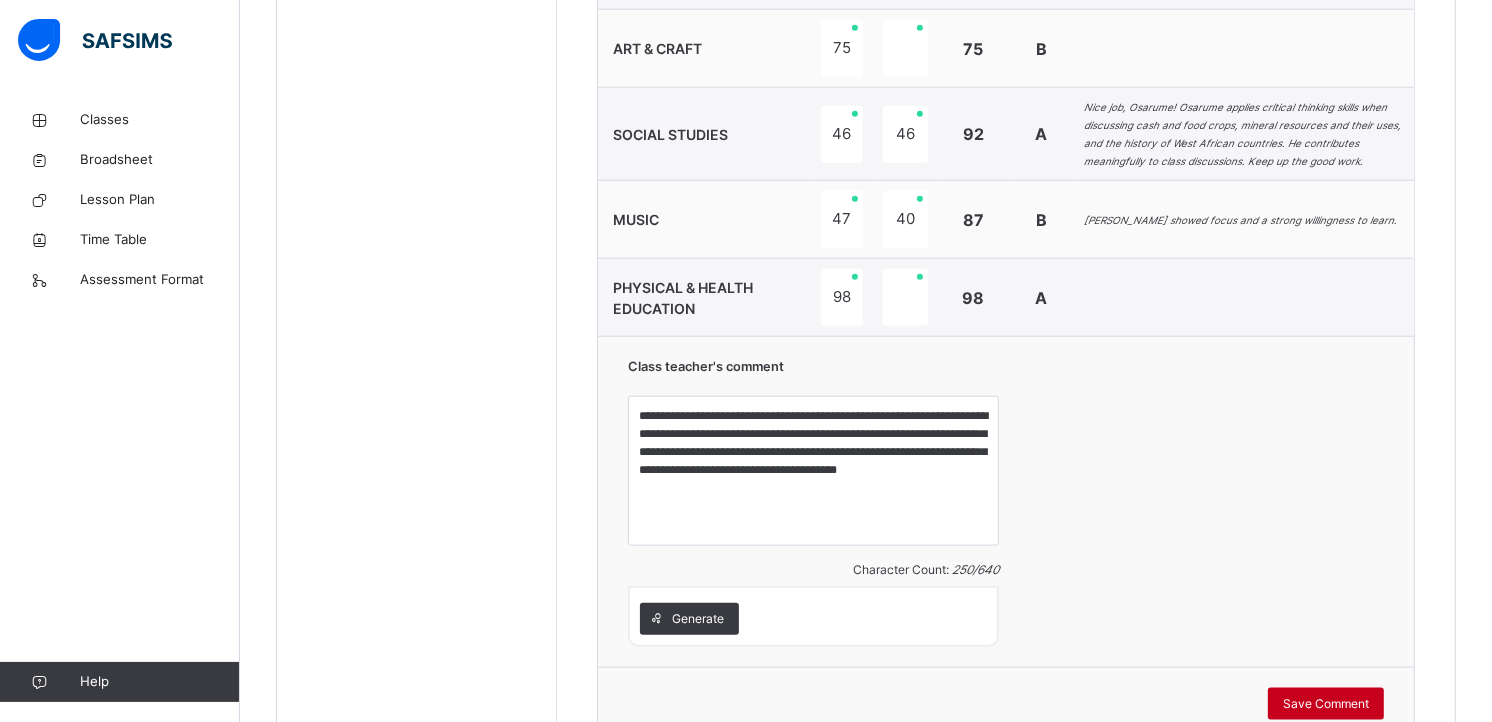 click on "Save Comment" at bounding box center (1326, 704) 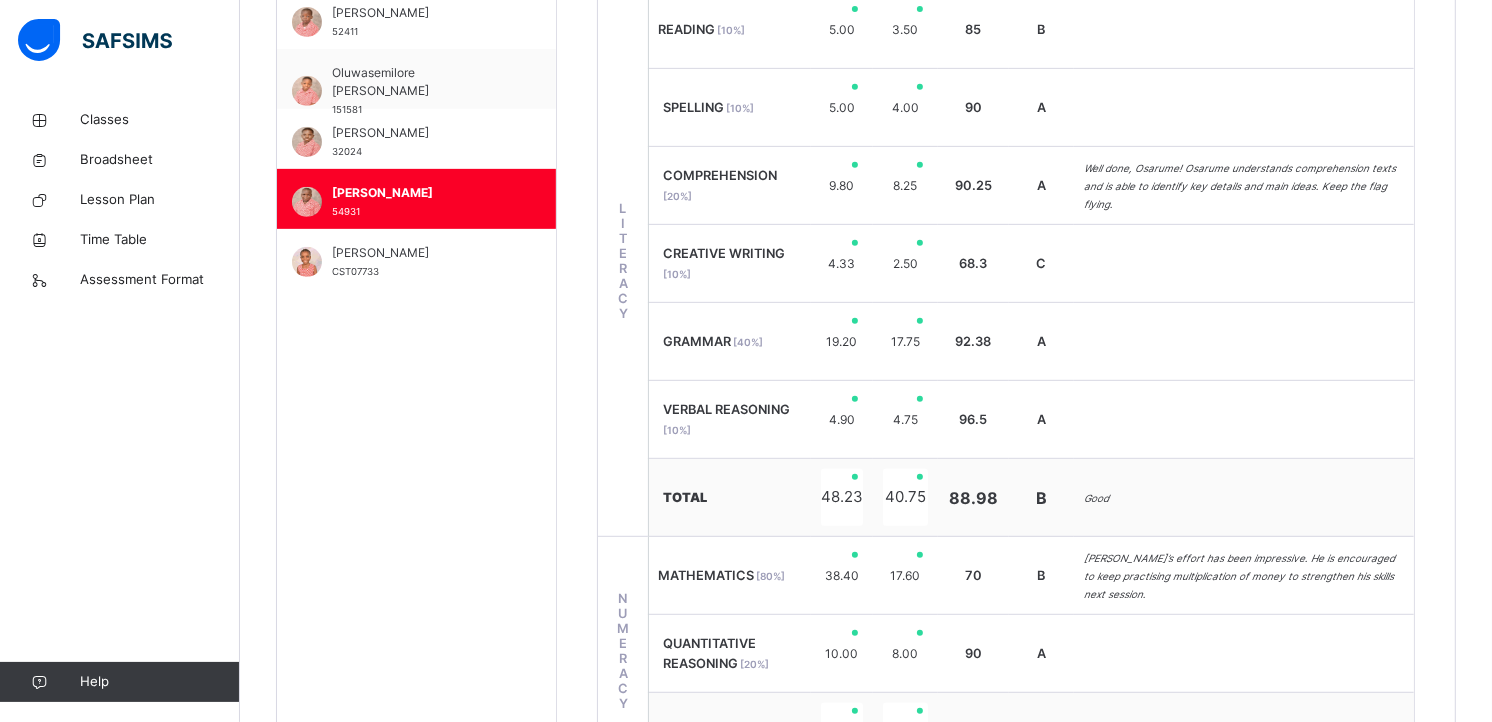 scroll, scrollTop: 776, scrollLeft: 0, axis: vertical 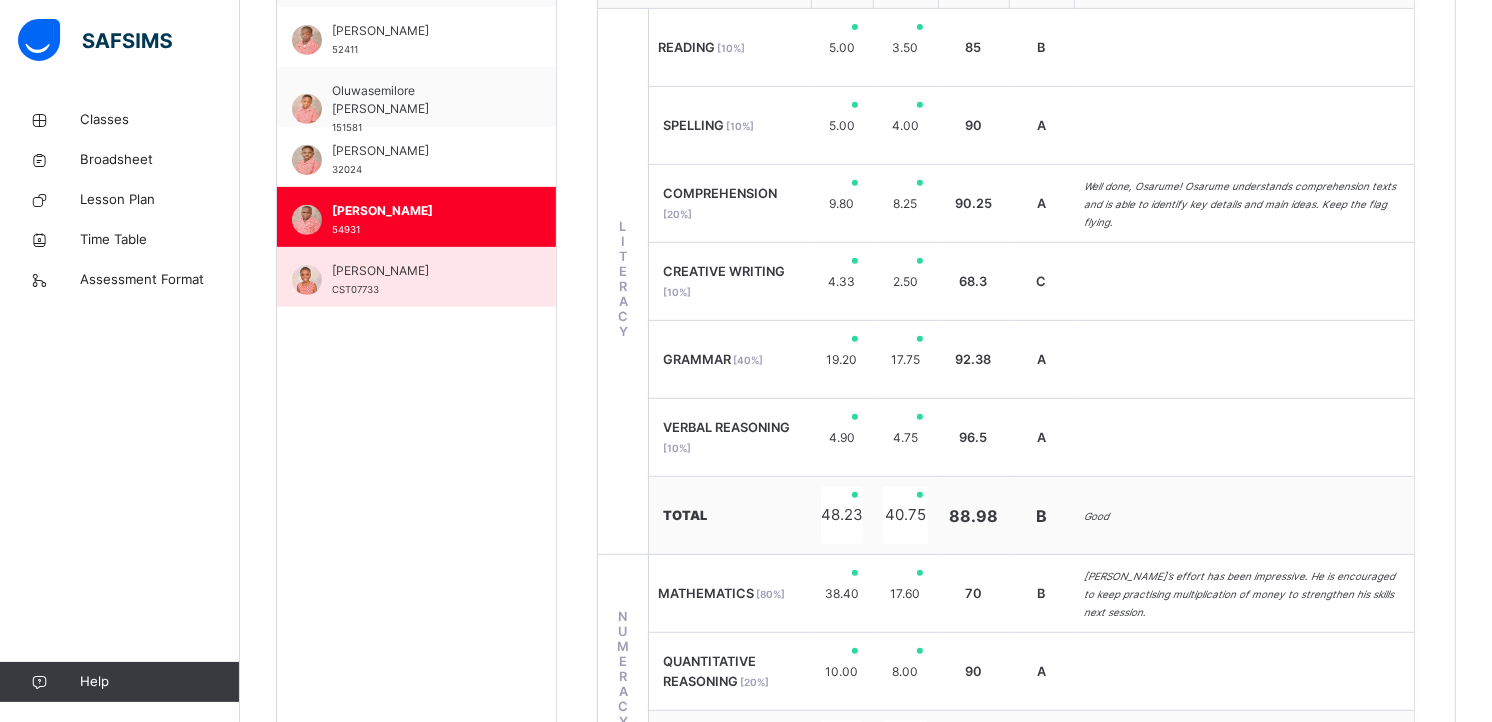 click on "[PERSON_NAME]" at bounding box center [421, 271] 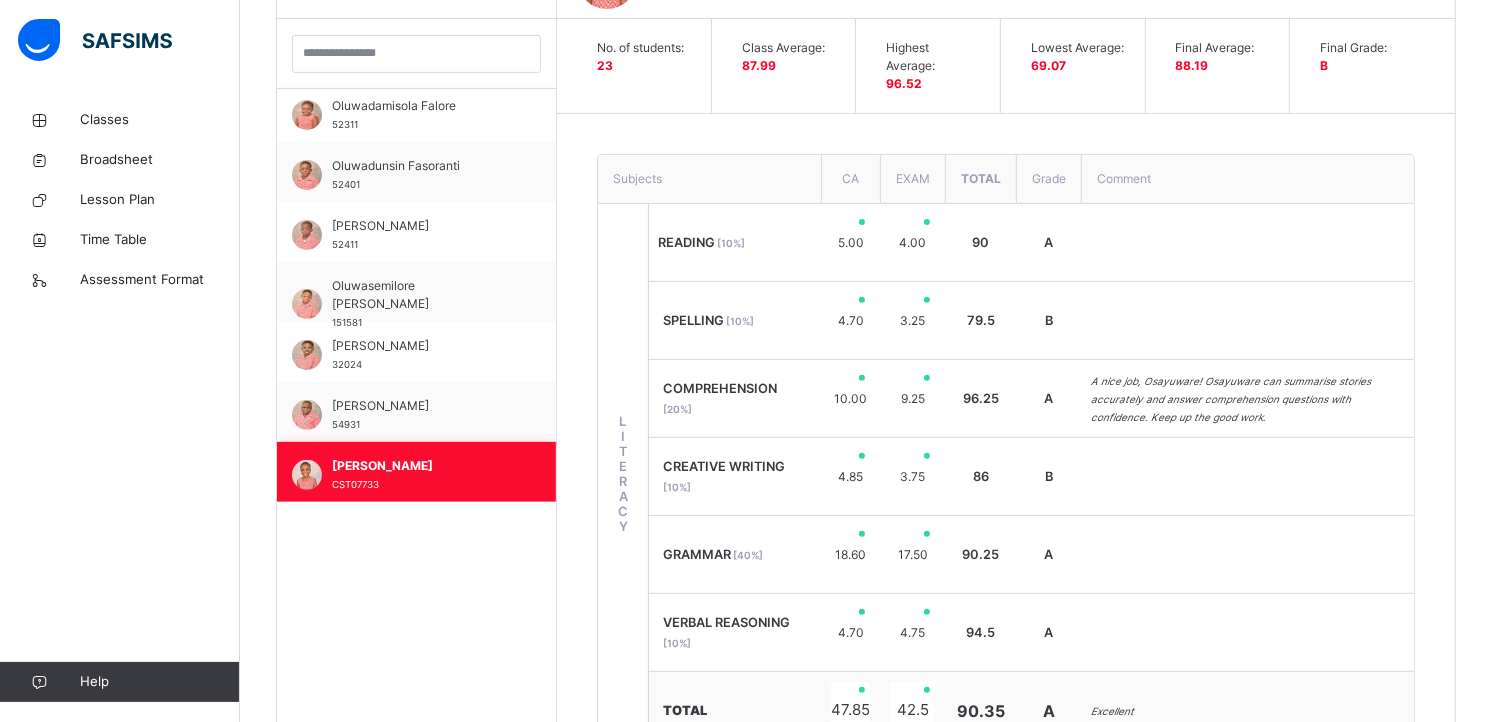 scroll, scrollTop: 776, scrollLeft: 0, axis: vertical 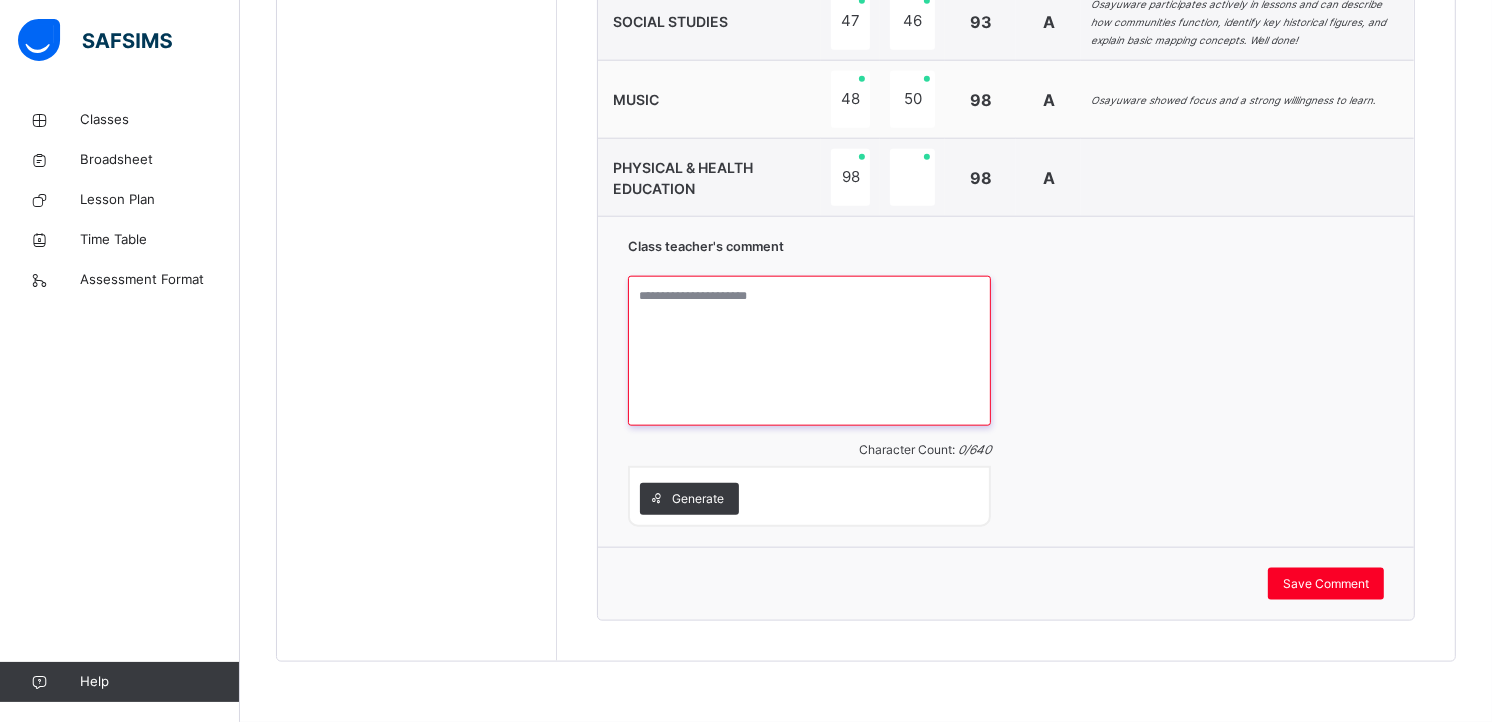 click at bounding box center [809, 351] 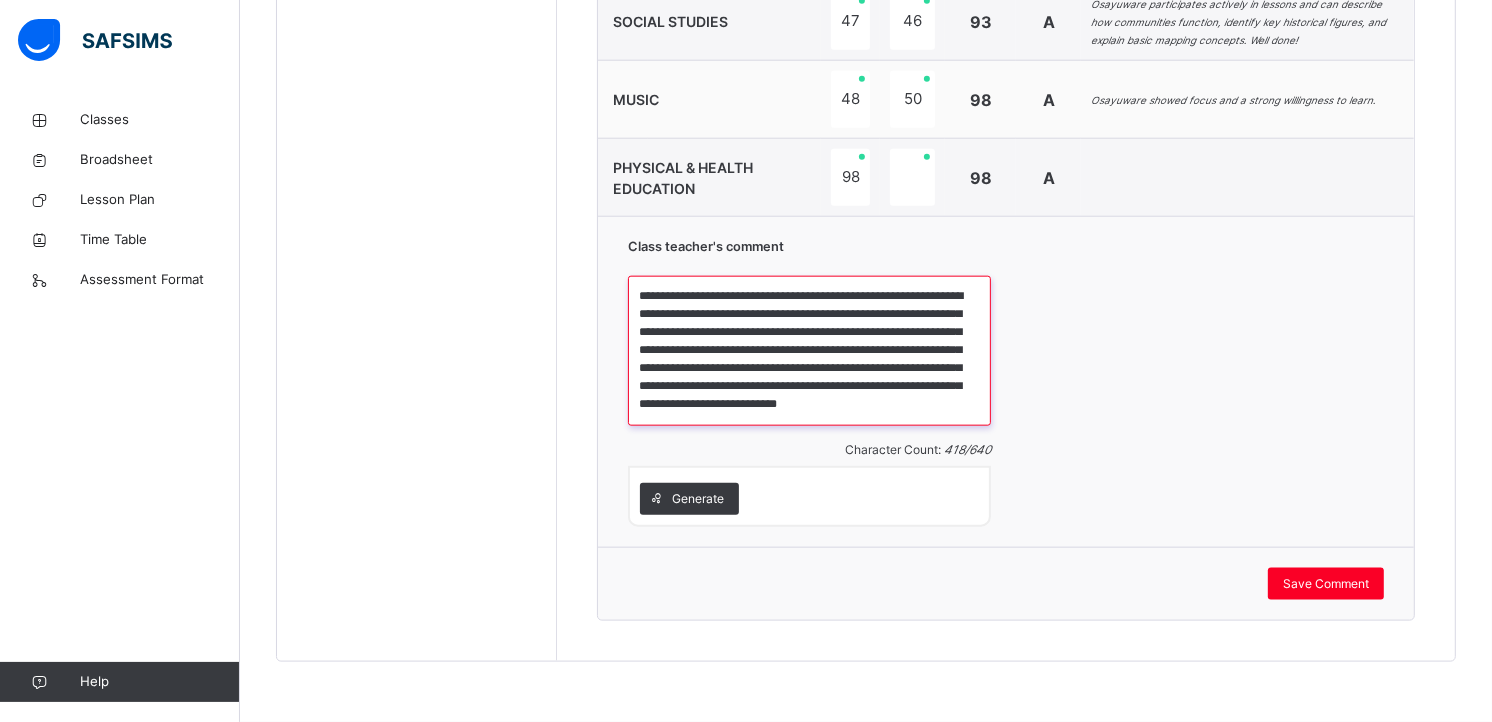 scroll, scrollTop: 4, scrollLeft: 0, axis: vertical 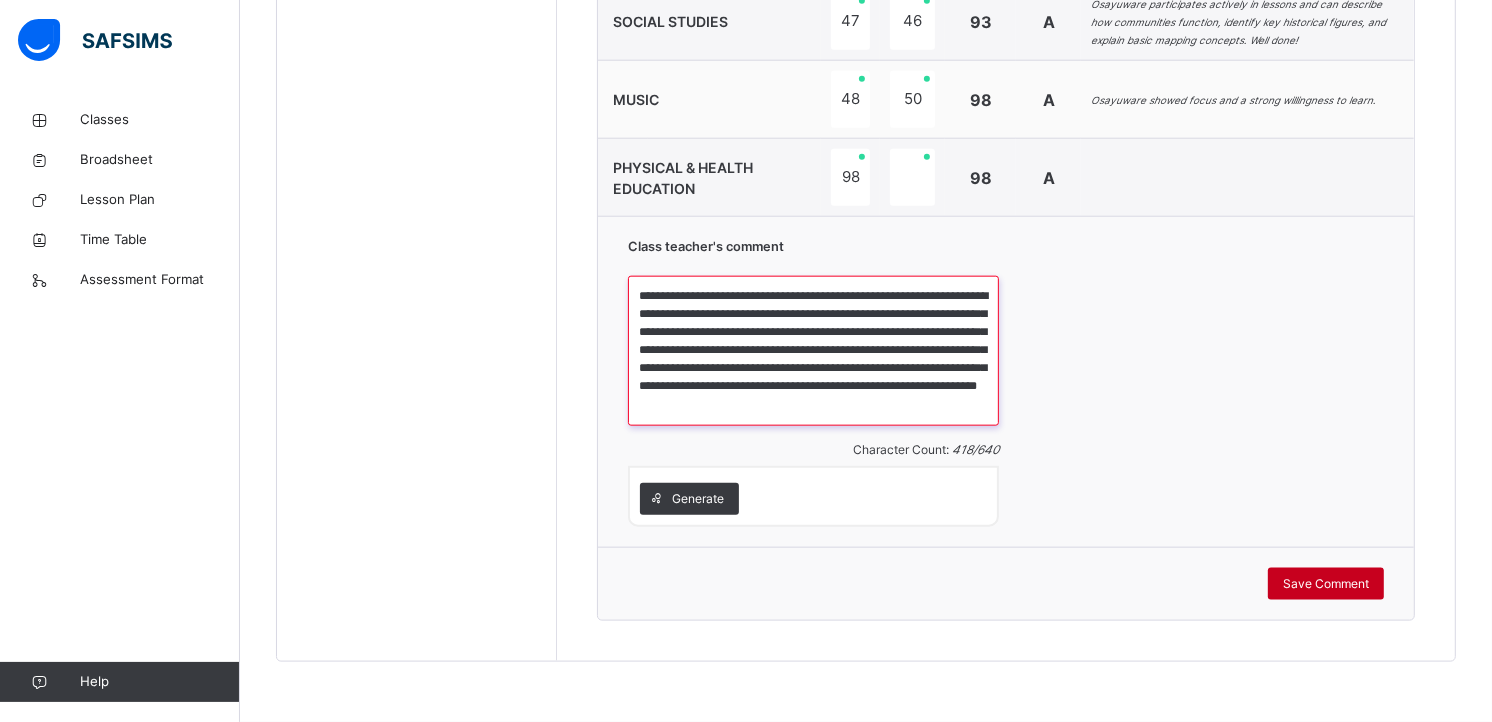 type on "**********" 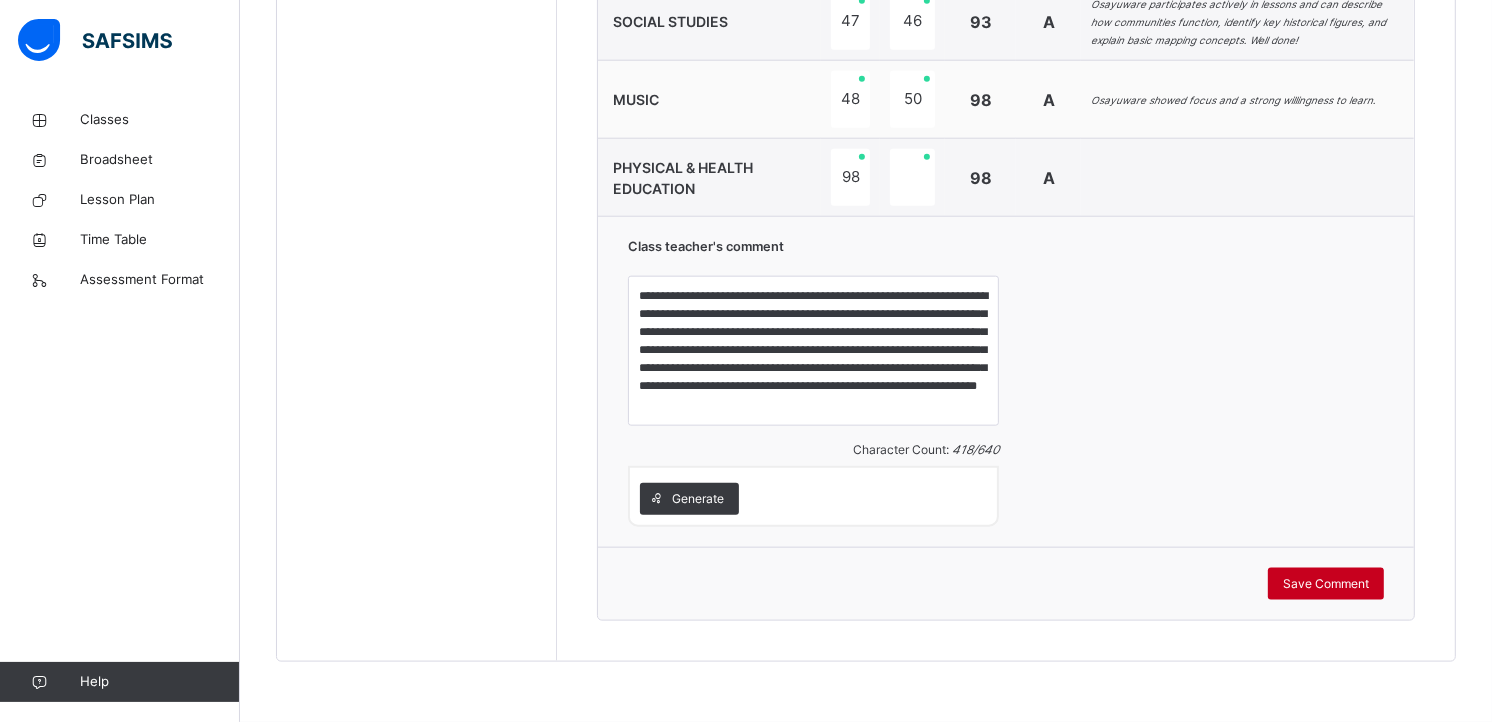 click on "Save Comment" at bounding box center (1326, 584) 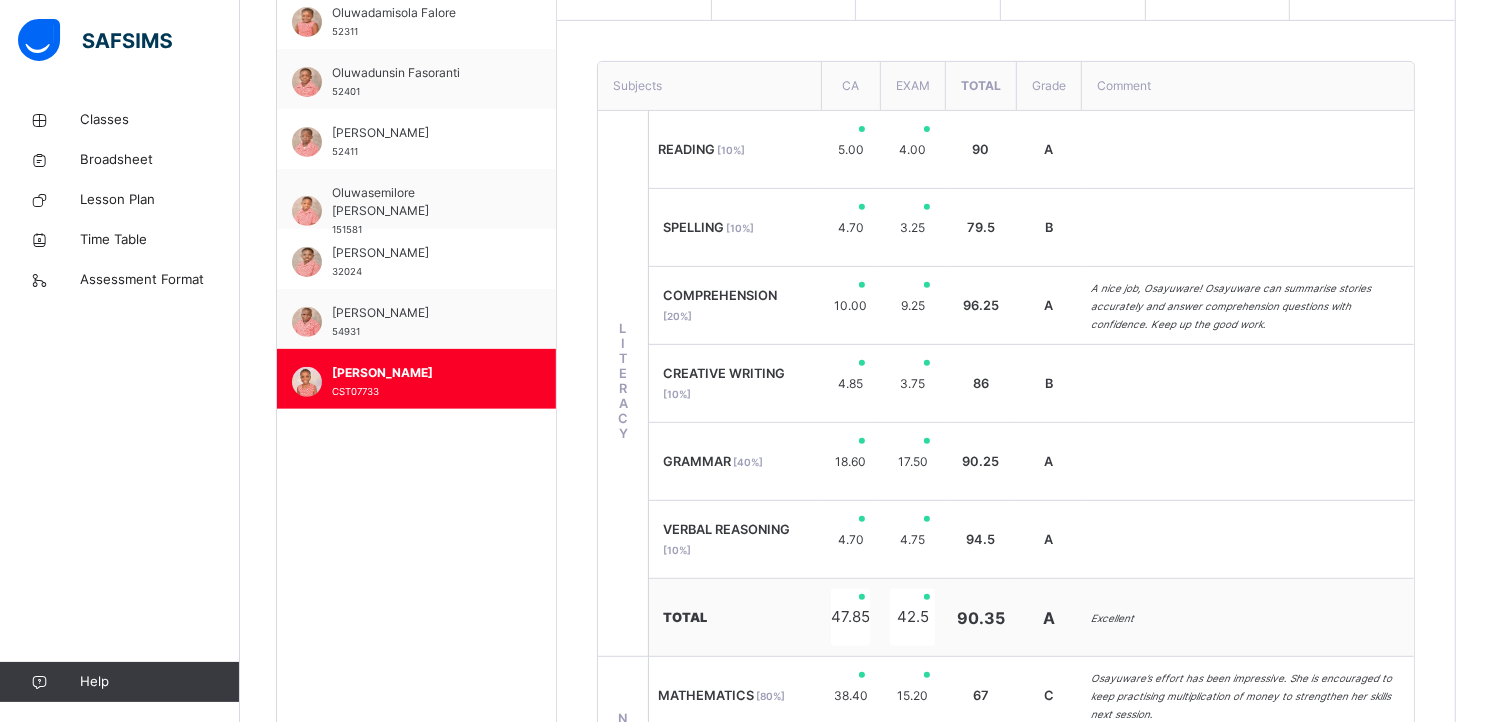 scroll, scrollTop: 652, scrollLeft: 0, axis: vertical 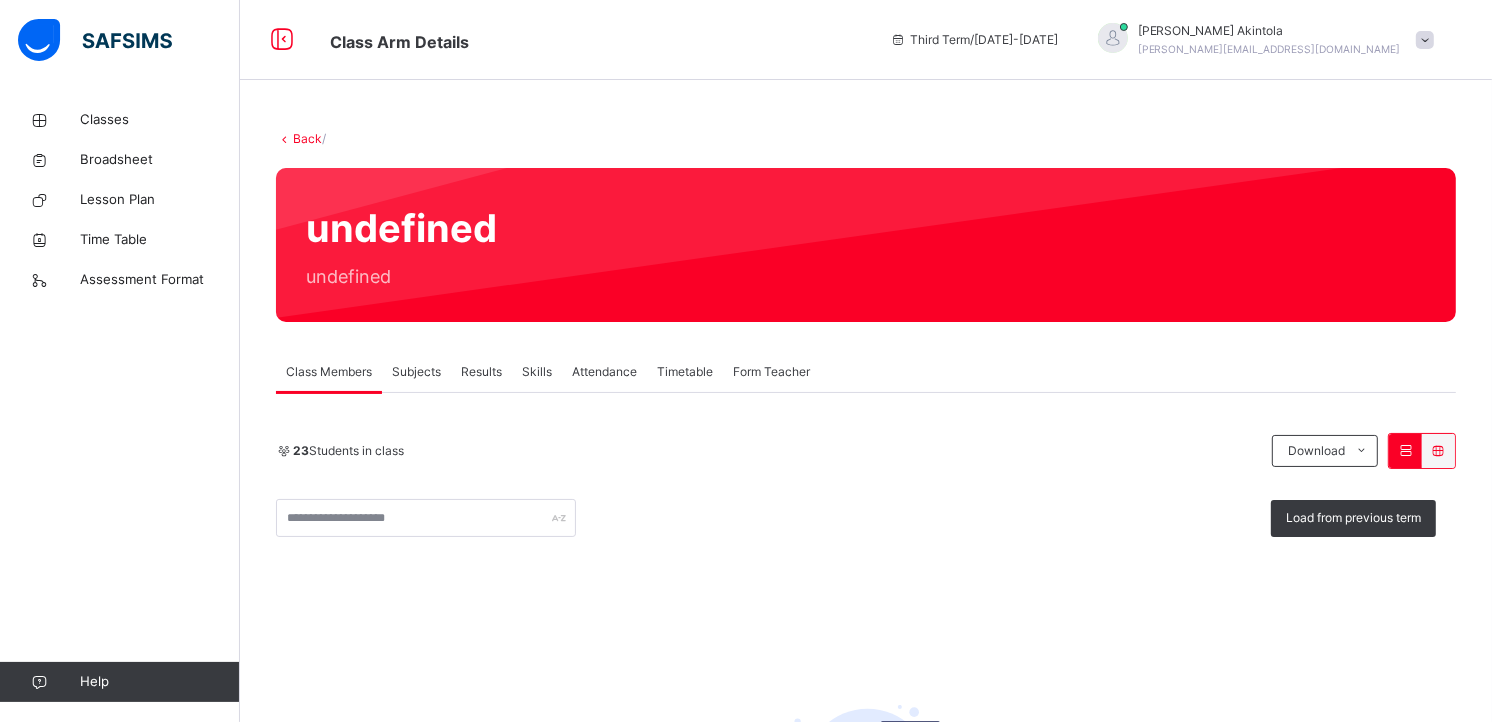click on "Attendance" at bounding box center [604, 372] 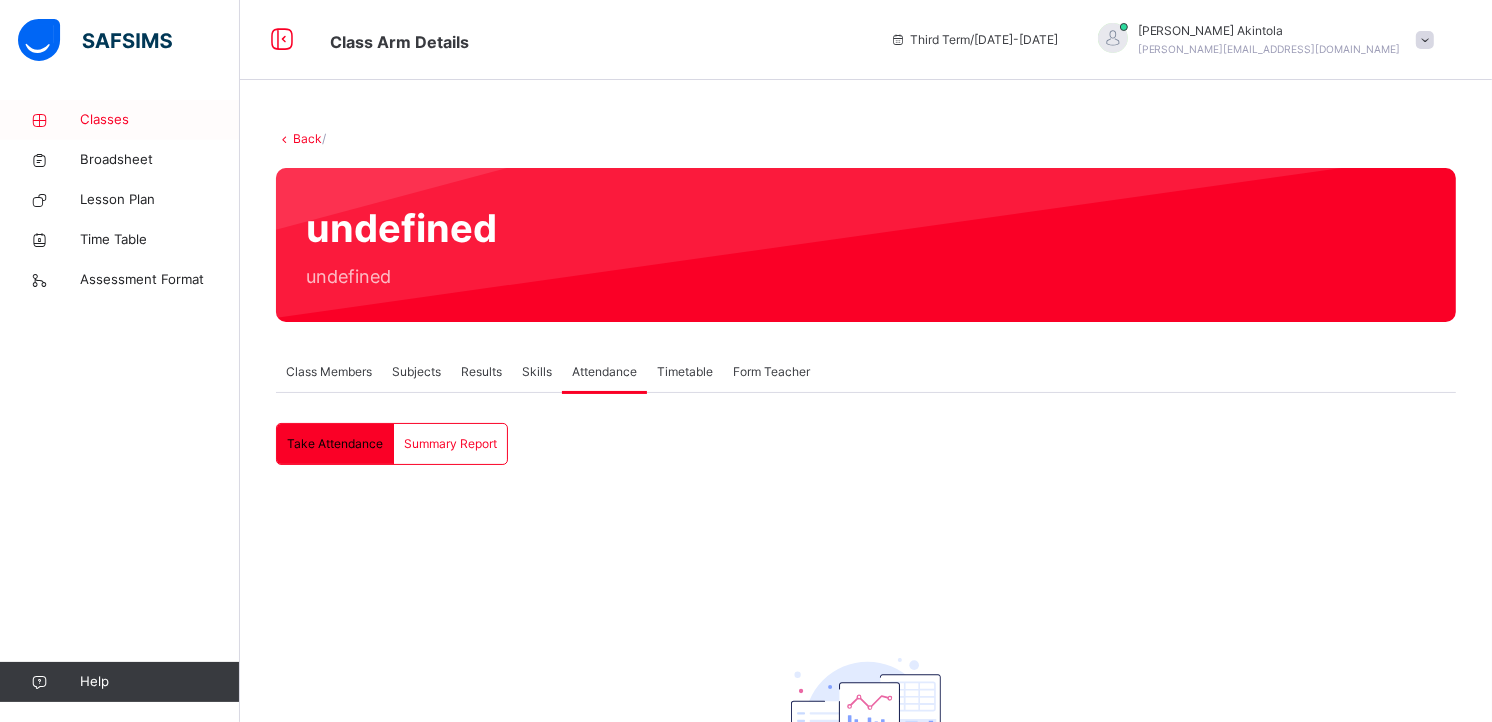click on "Classes" at bounding box center [160, 120] 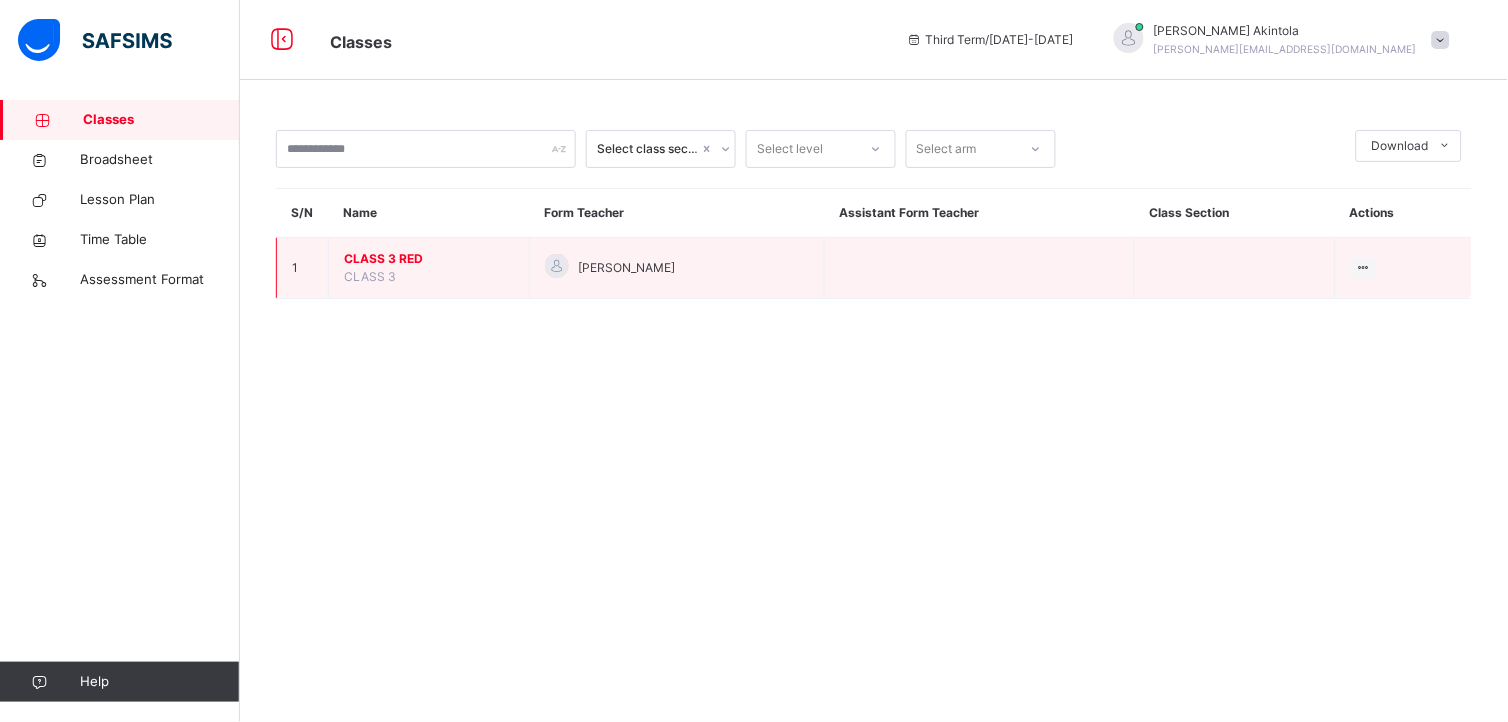 click on "CLASS 3   RED" at bounding box center [429, 259] 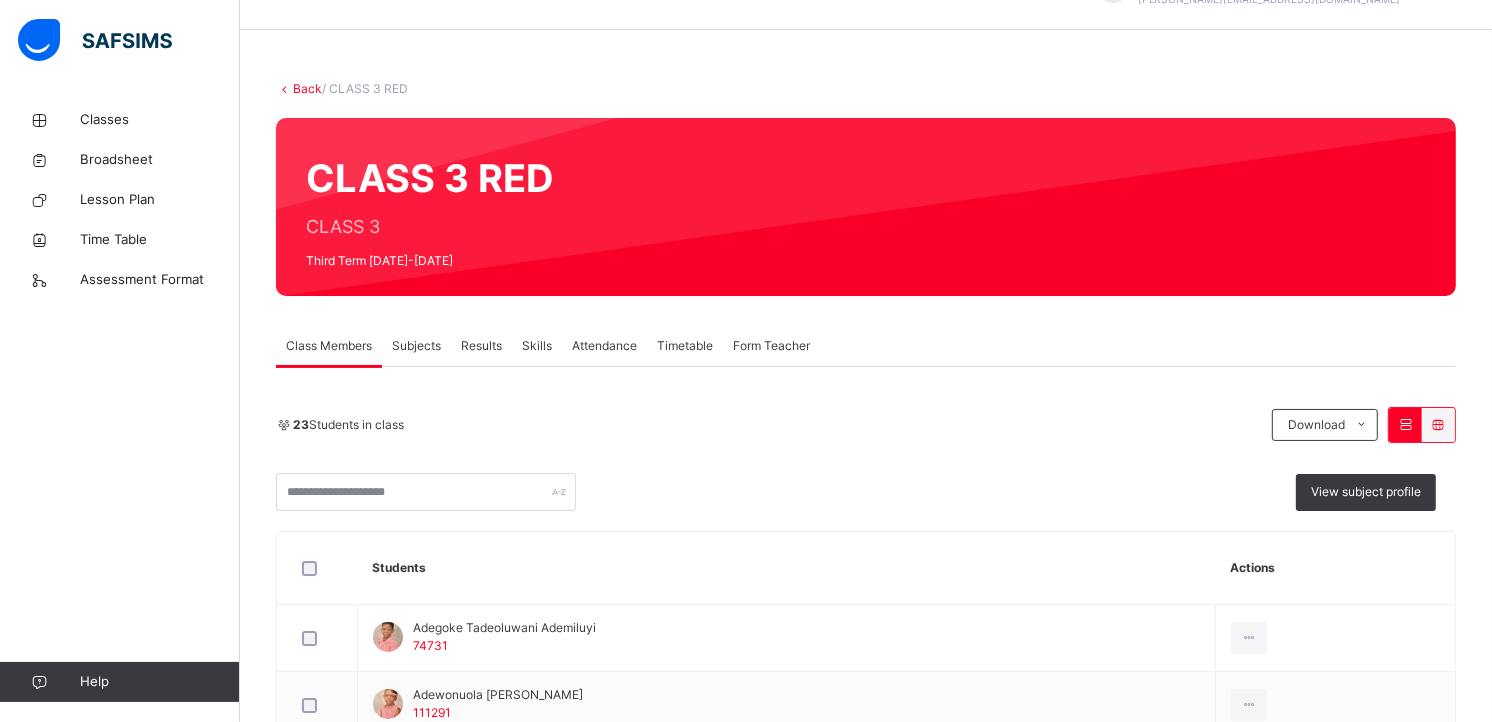 scroll, scrollTop: 72, scrollLeft: 0, axis: vertical 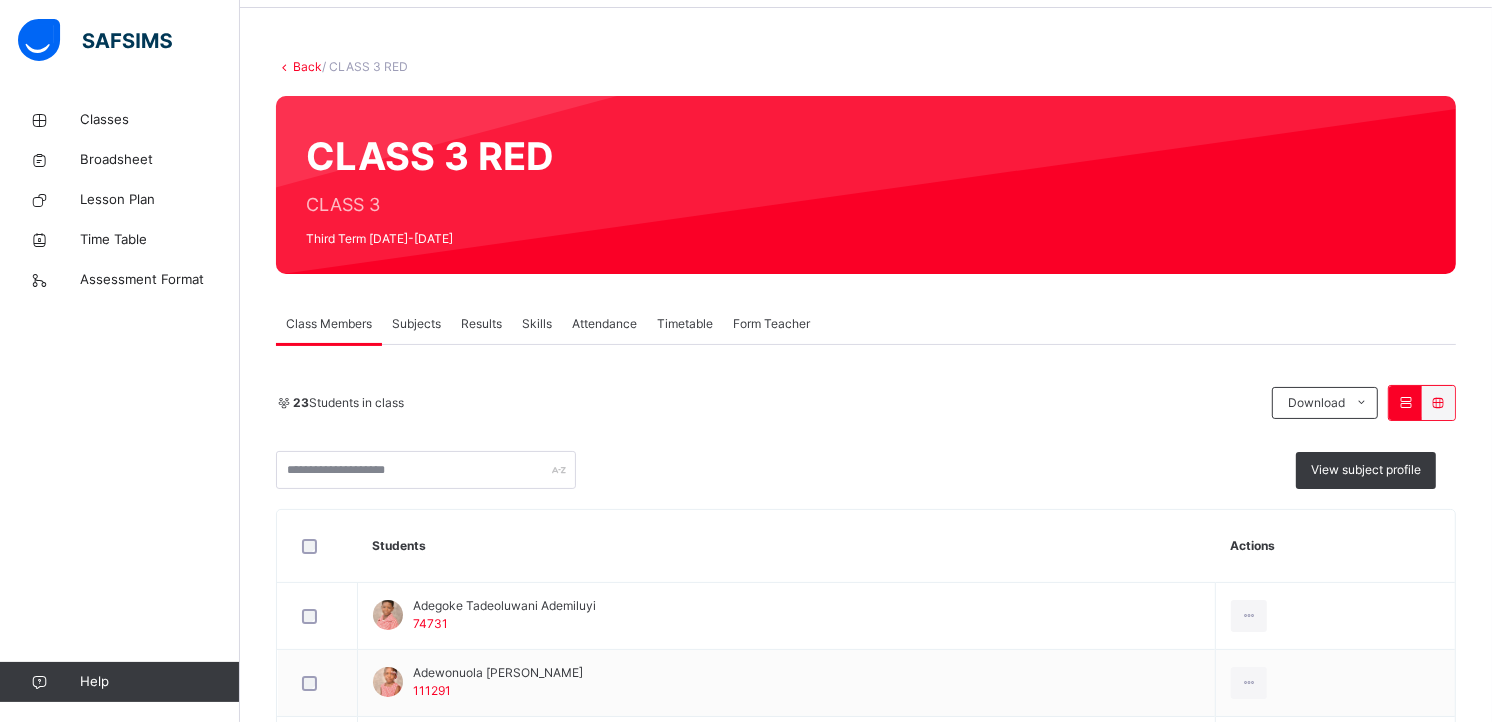 click on "Attendance" at bounding box center [604, 324] 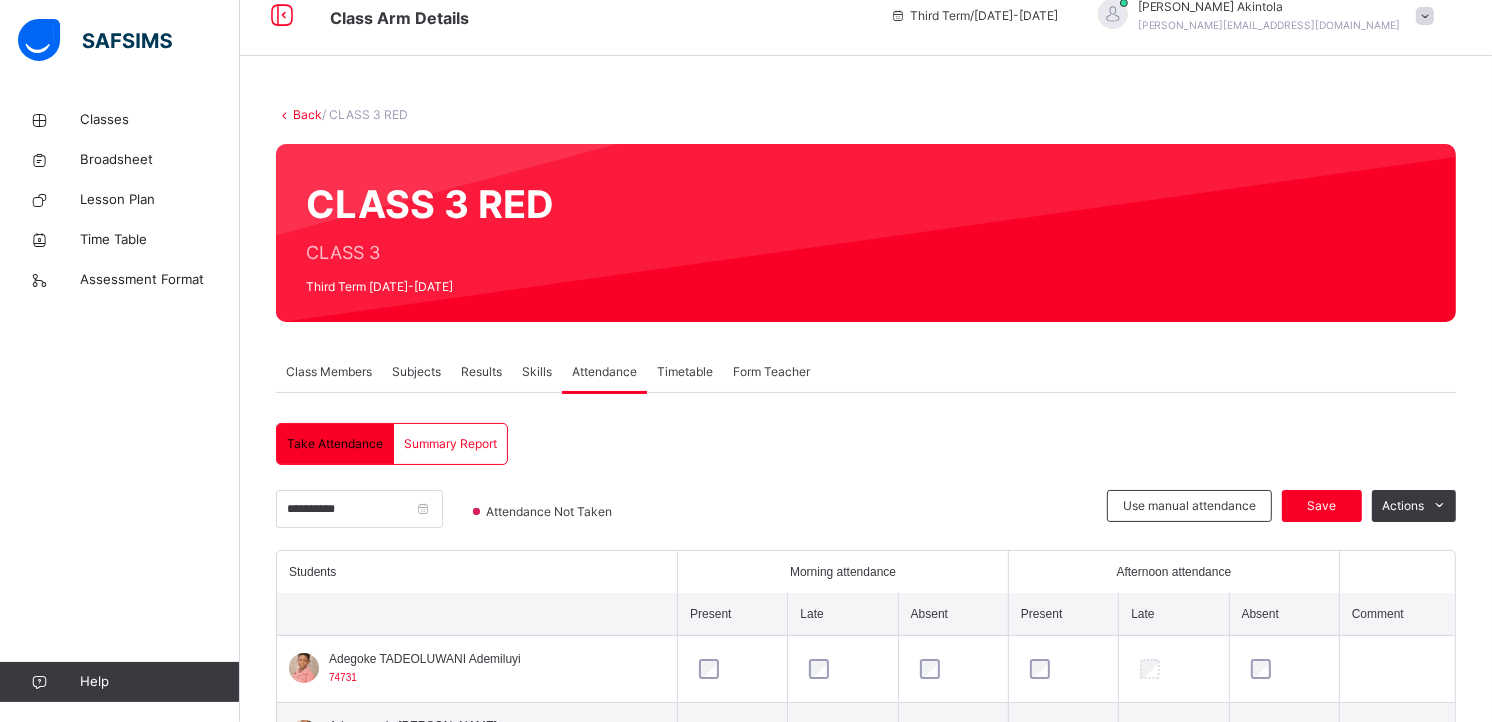 scroll, scrollTop: 0, scrollLeft: 0, axis: both 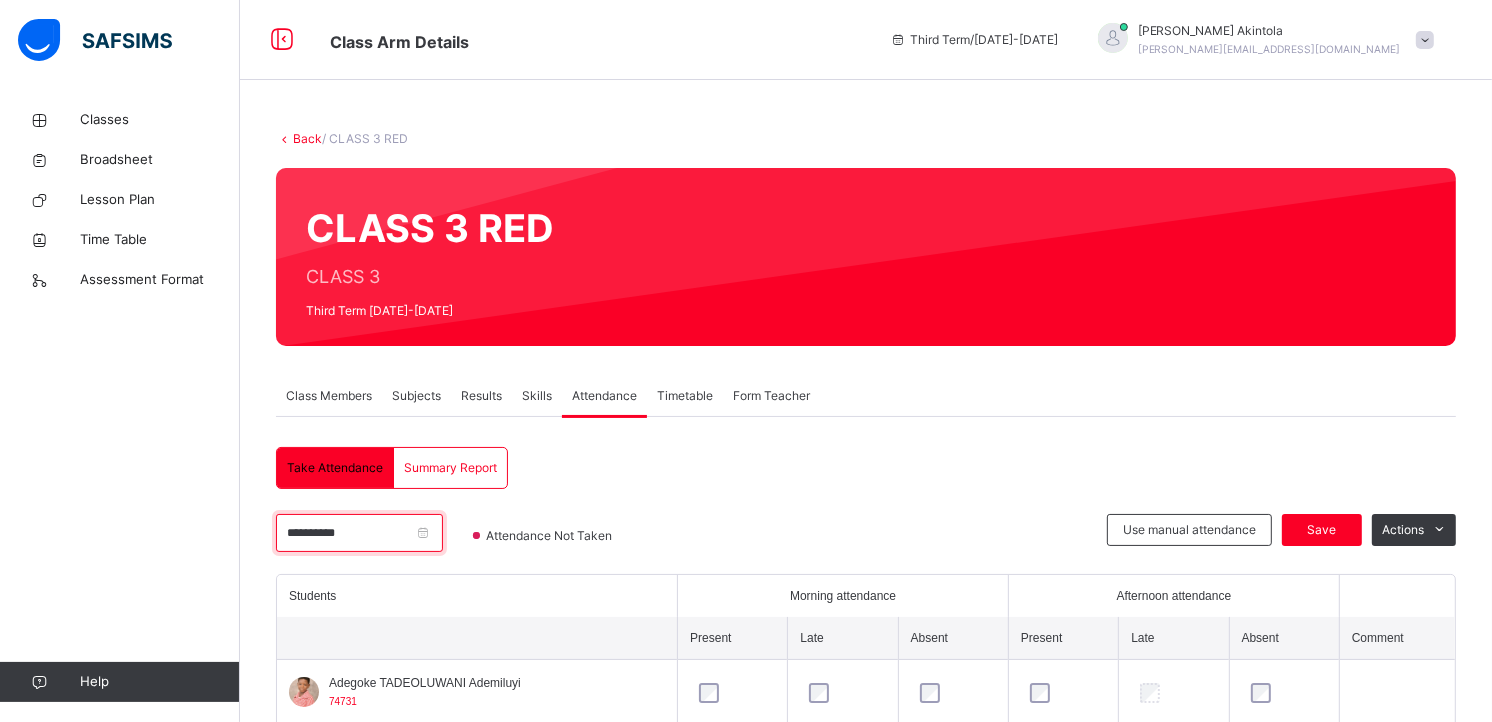 click on "**********" at bounding box center (359, 533) 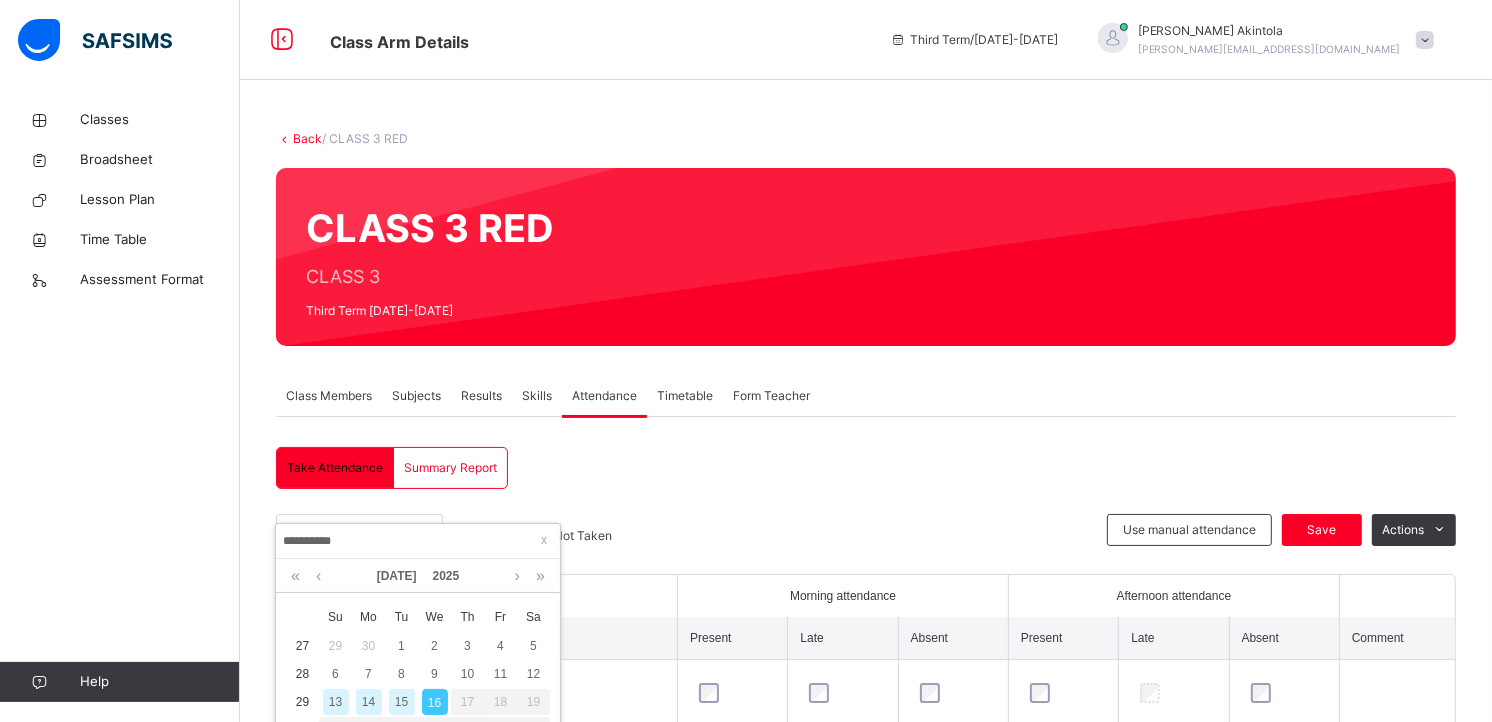 click on "13" at bounding box center (336, 702) 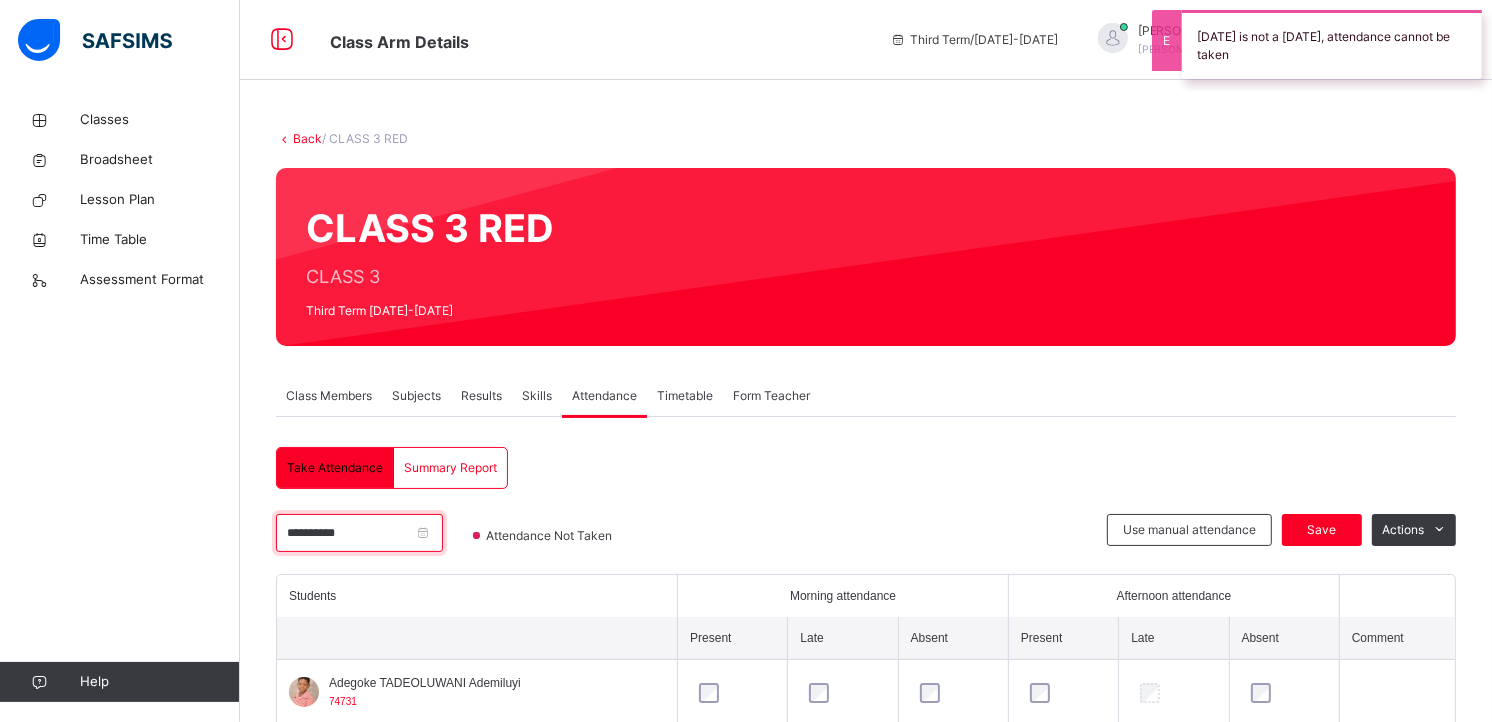 click on "**********" at bounding box center (359, 533) 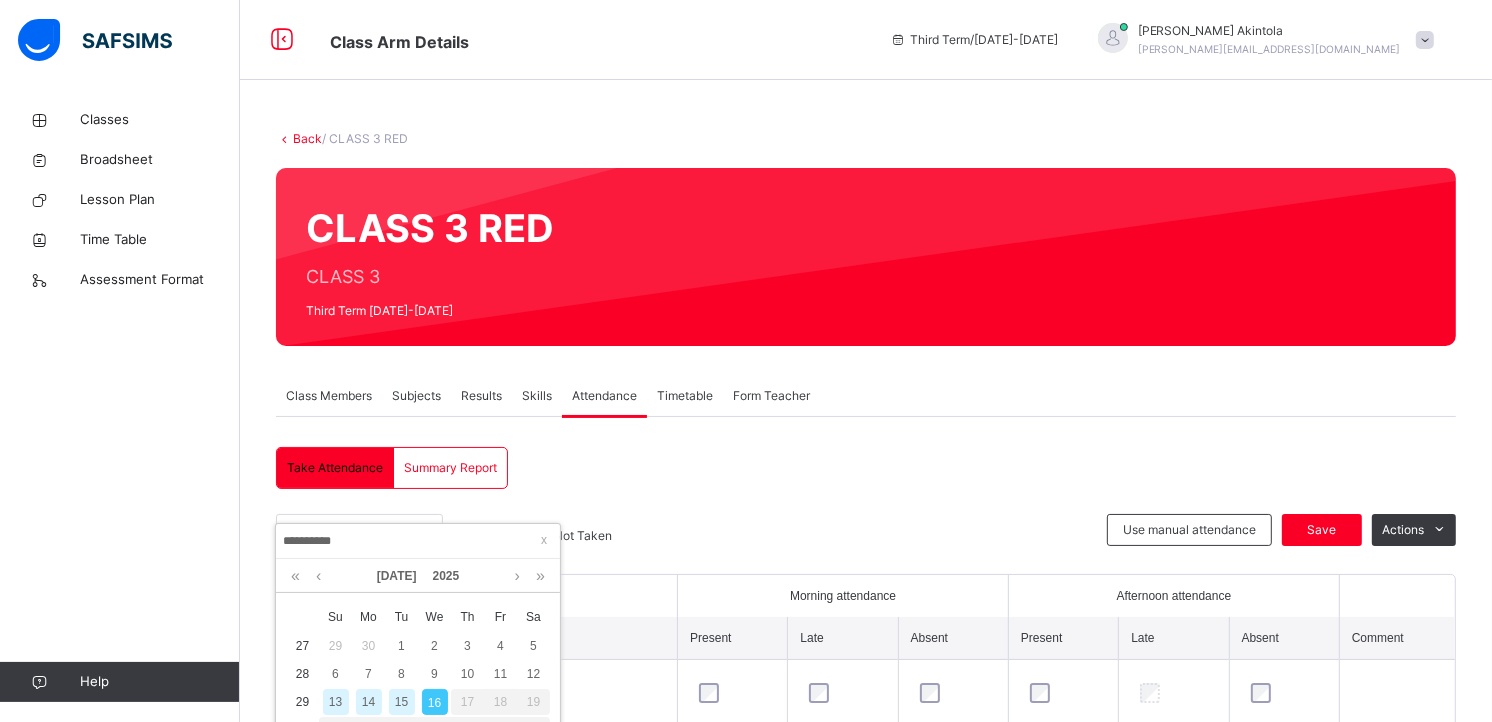 click on "14" at bounding box center [369, 702] 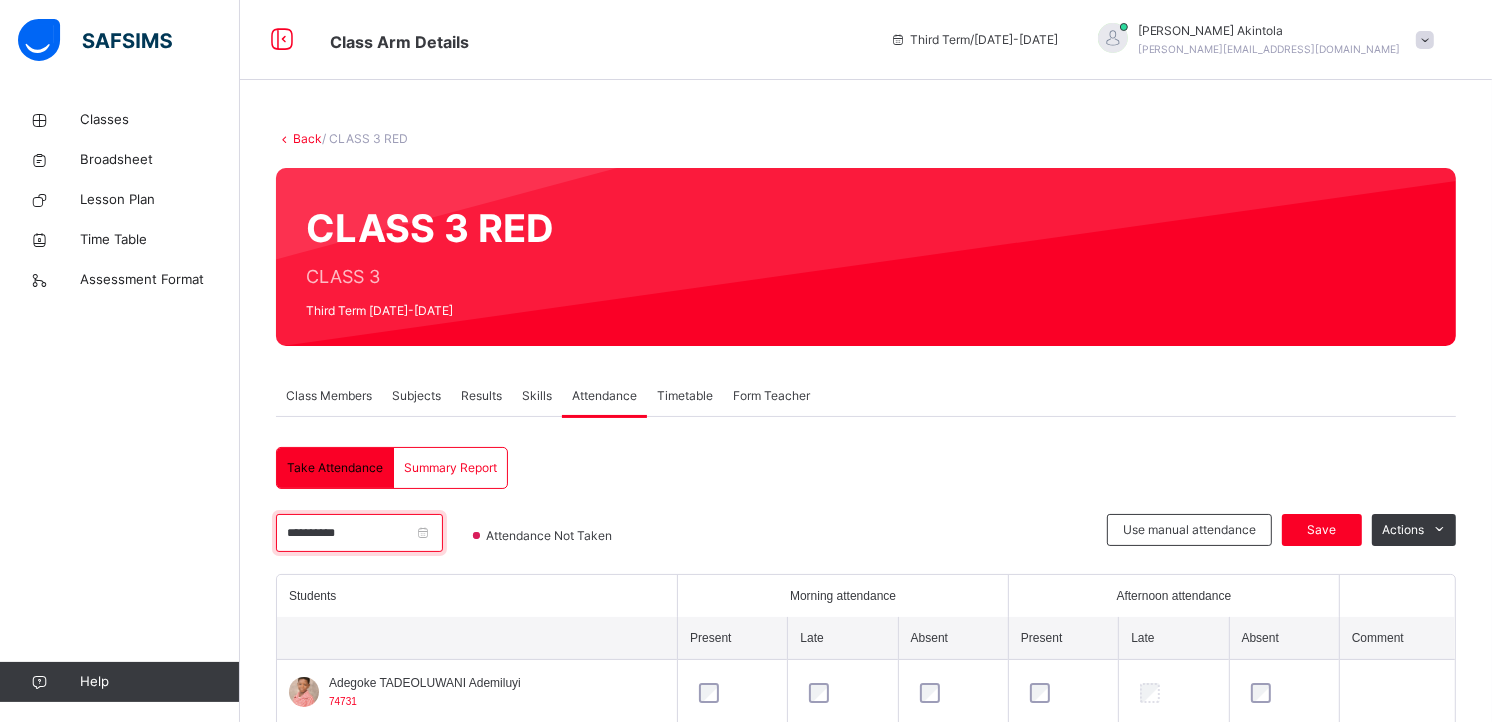 click on "**********" at bounding box center (359, 533) 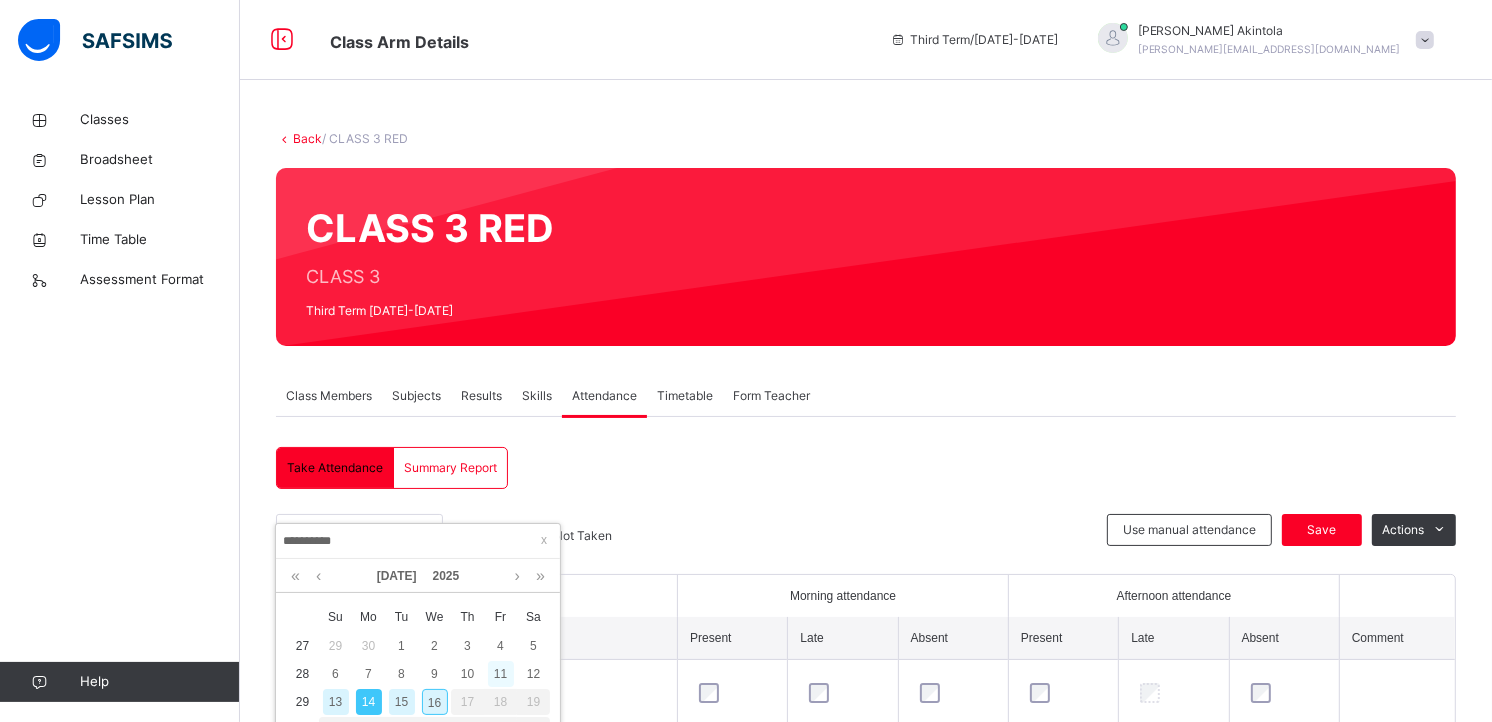 click on "11" at bounding box center (501, 674) 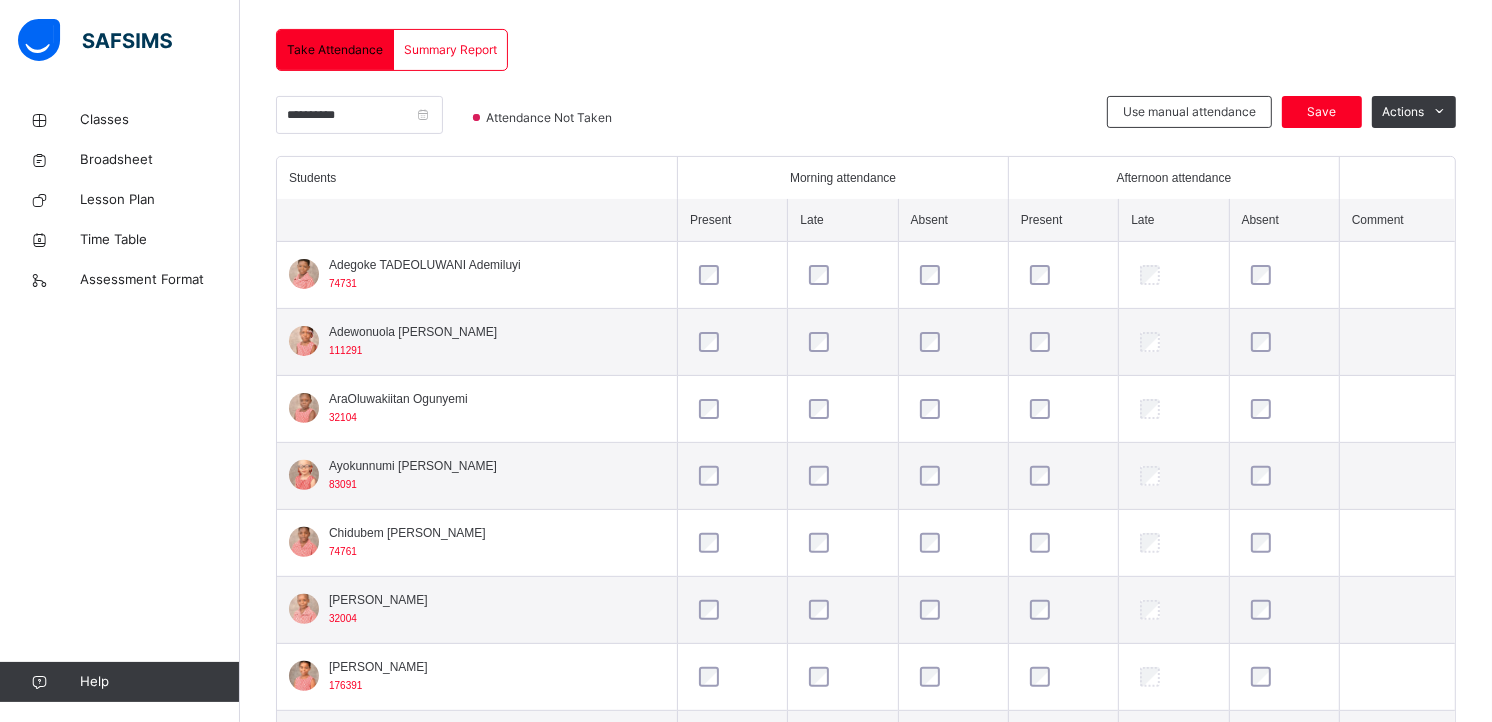 scroll, scrollTop: 430, scrollLeft: 0, axis: vertical 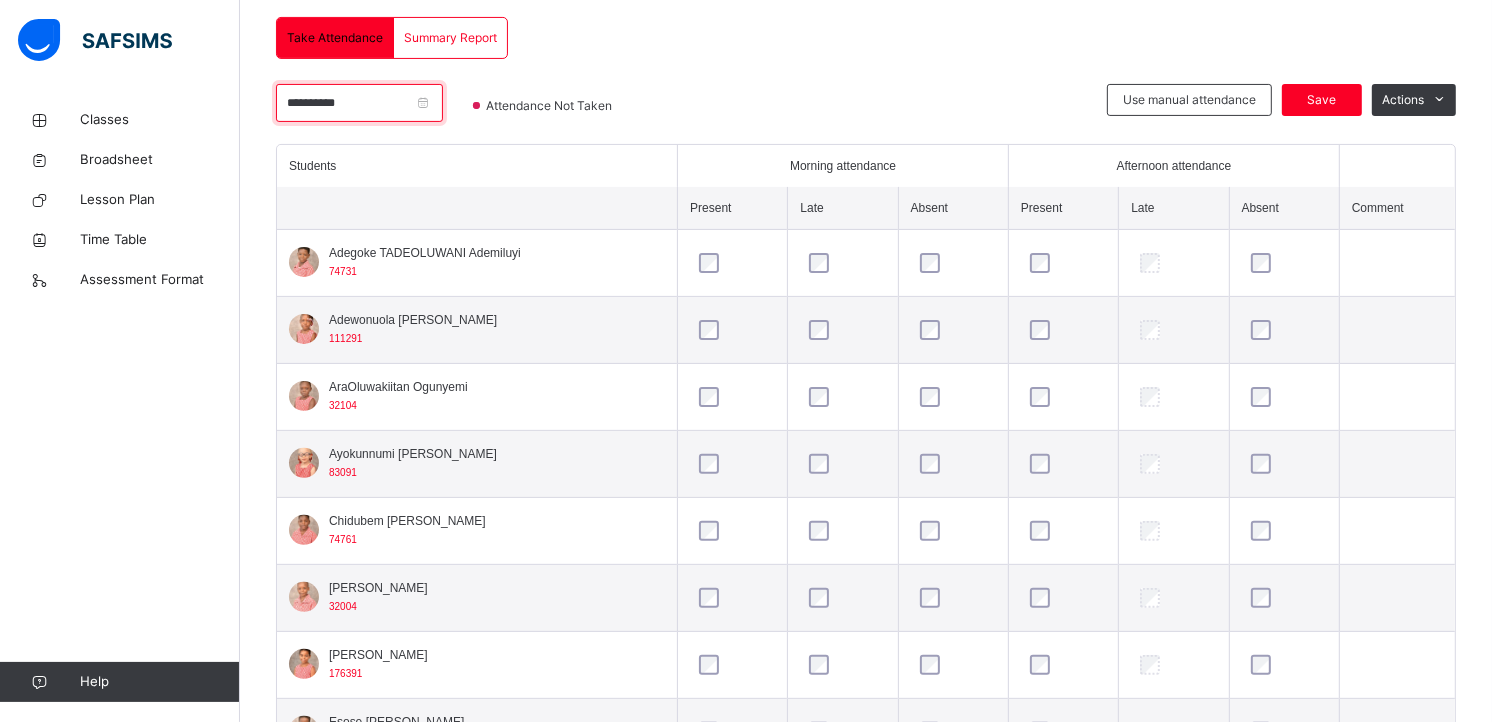click on "**********" at bounding box center [359, 103] 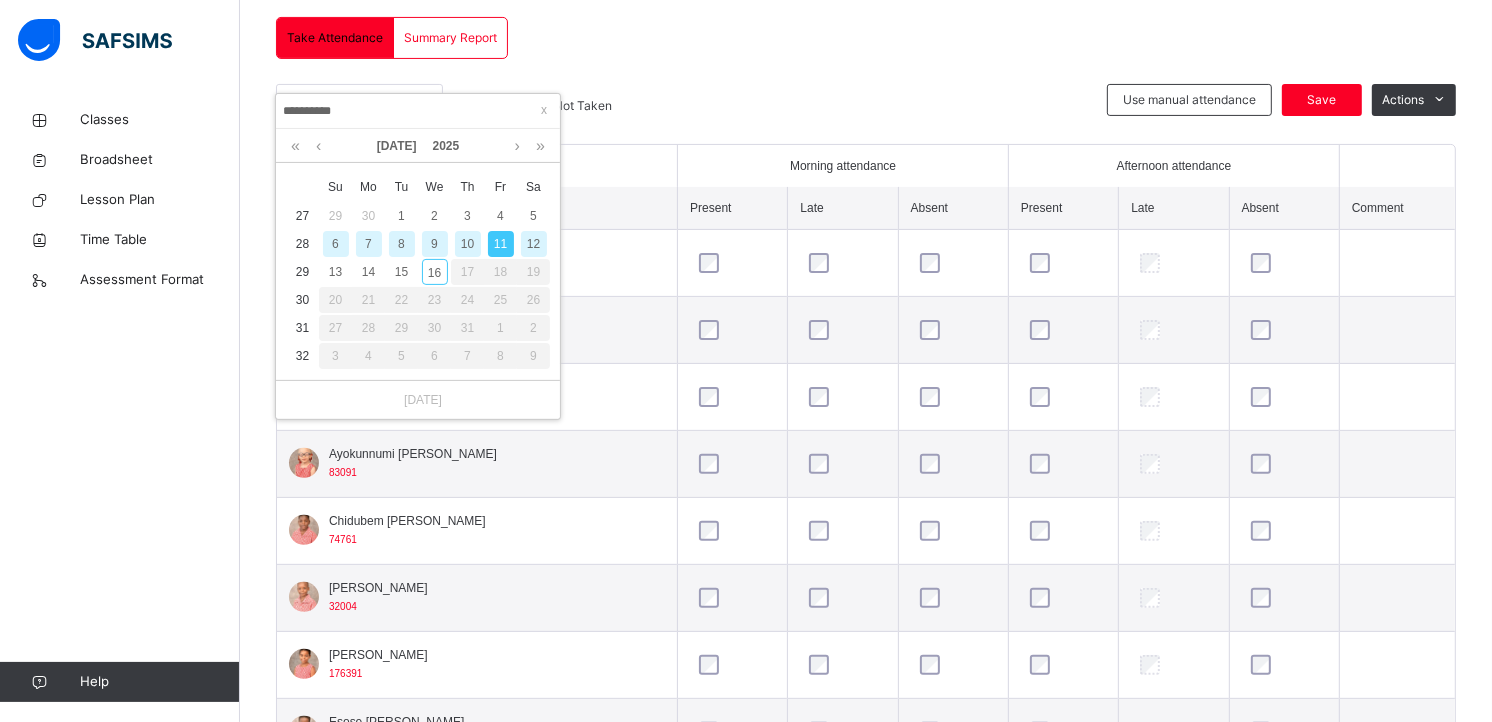 click on "10" at bounding box center (468, 244) 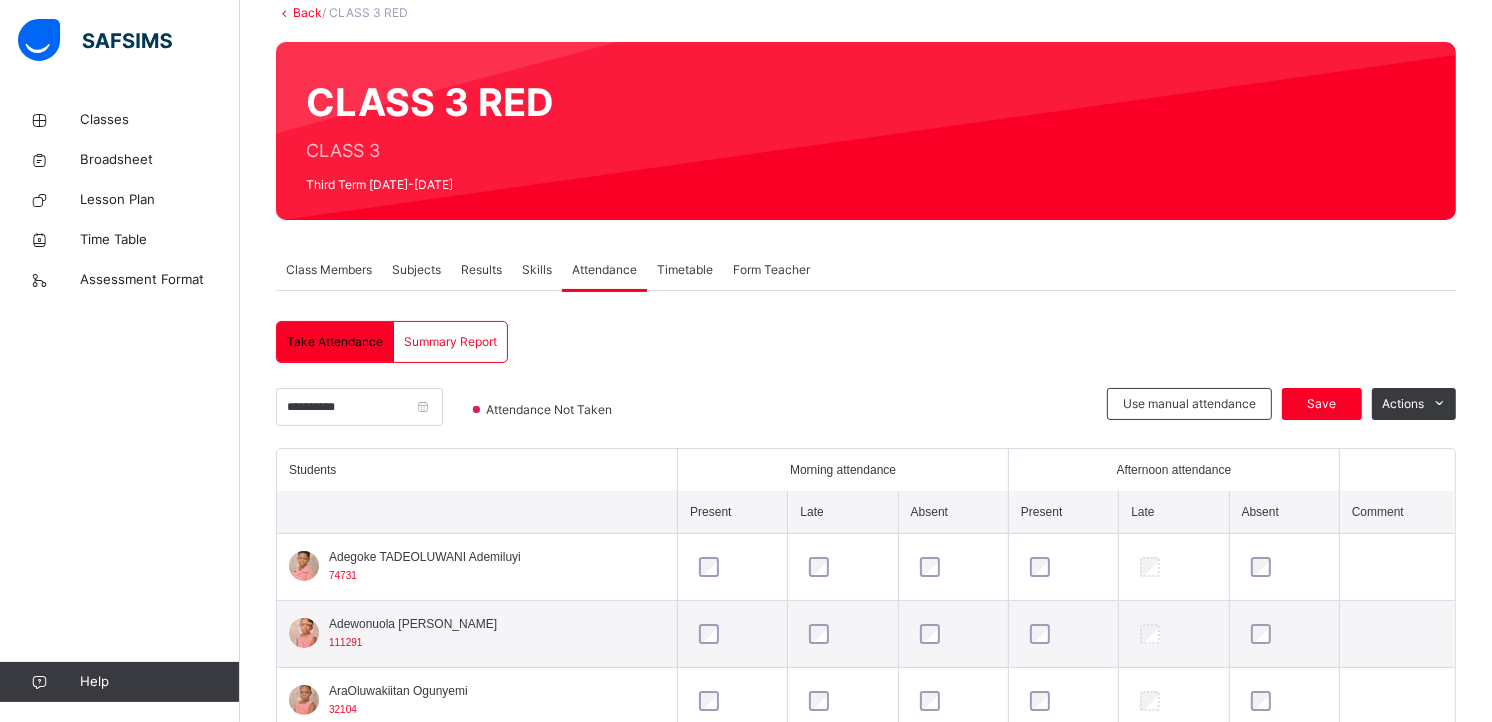 scroll, scrollTop: 430, scrollLeft: 0, axis: vertical 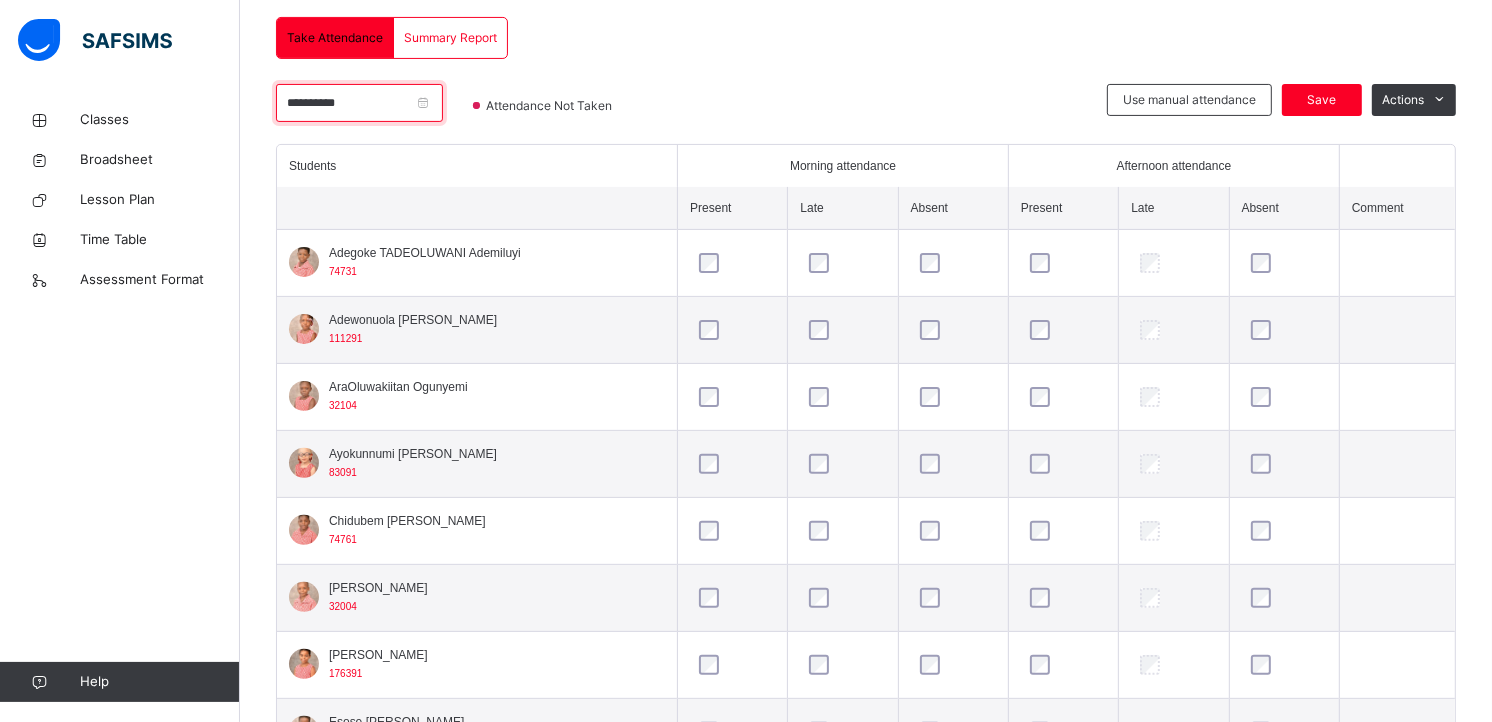 click on "**********" at bounding box center (359, 103) 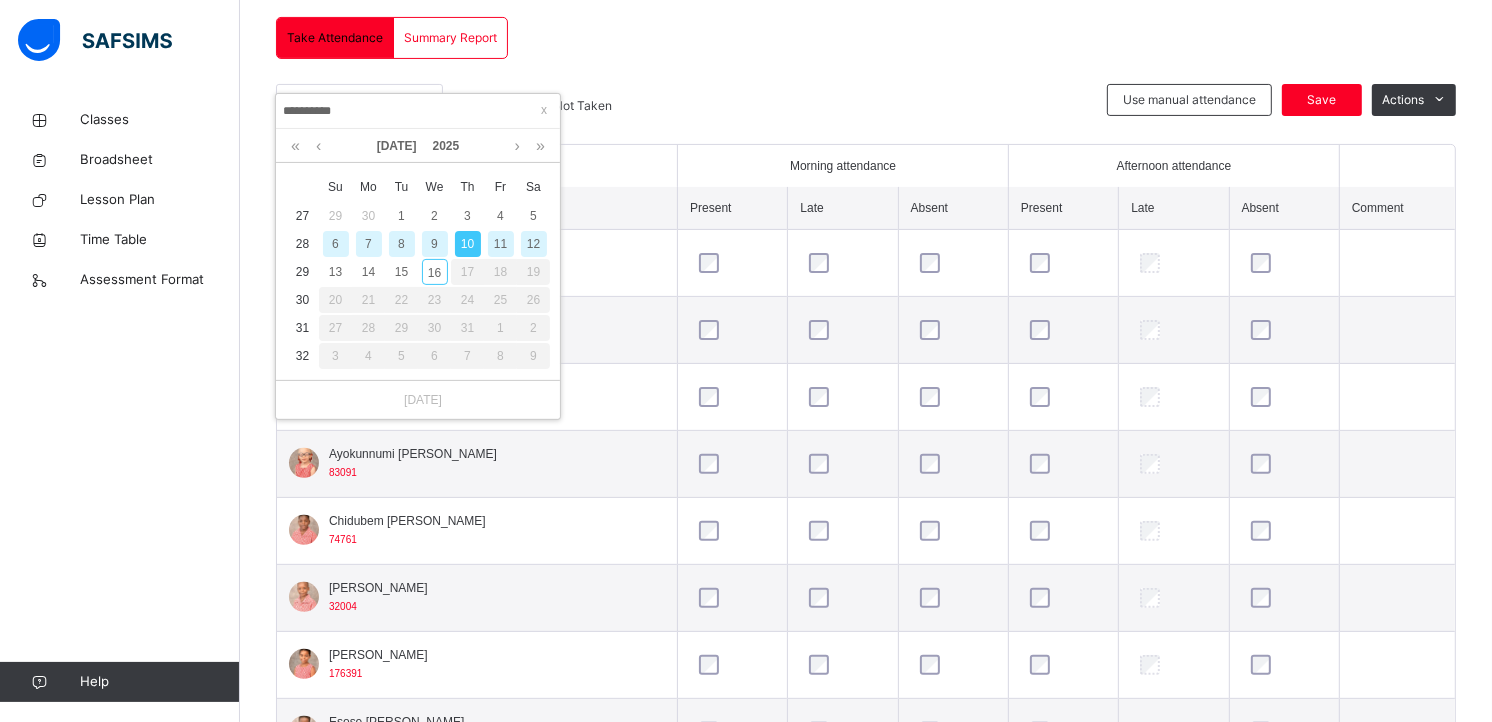 click on "9" at bounding box center (435, 244) 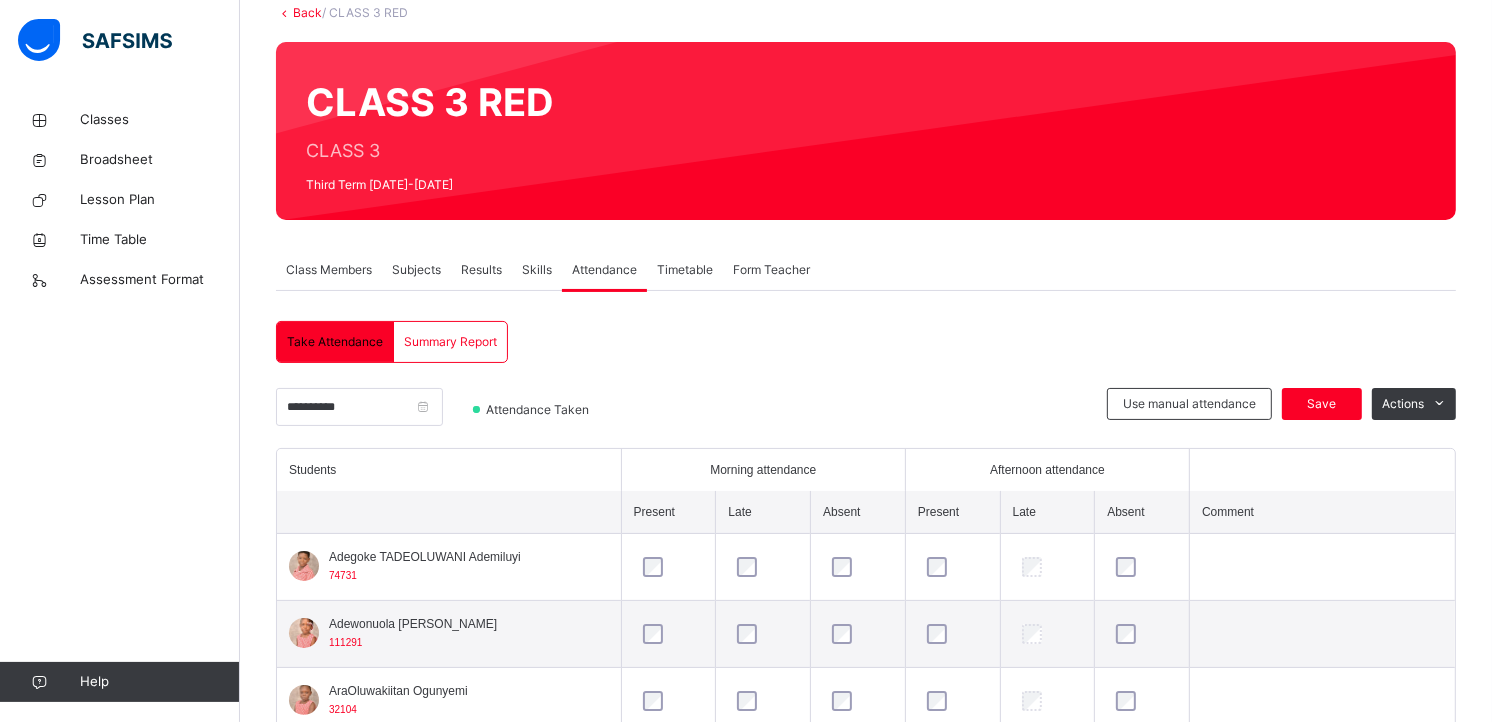 scroll, scrollTop: 430, scrollLeft: 0, axis: vertical 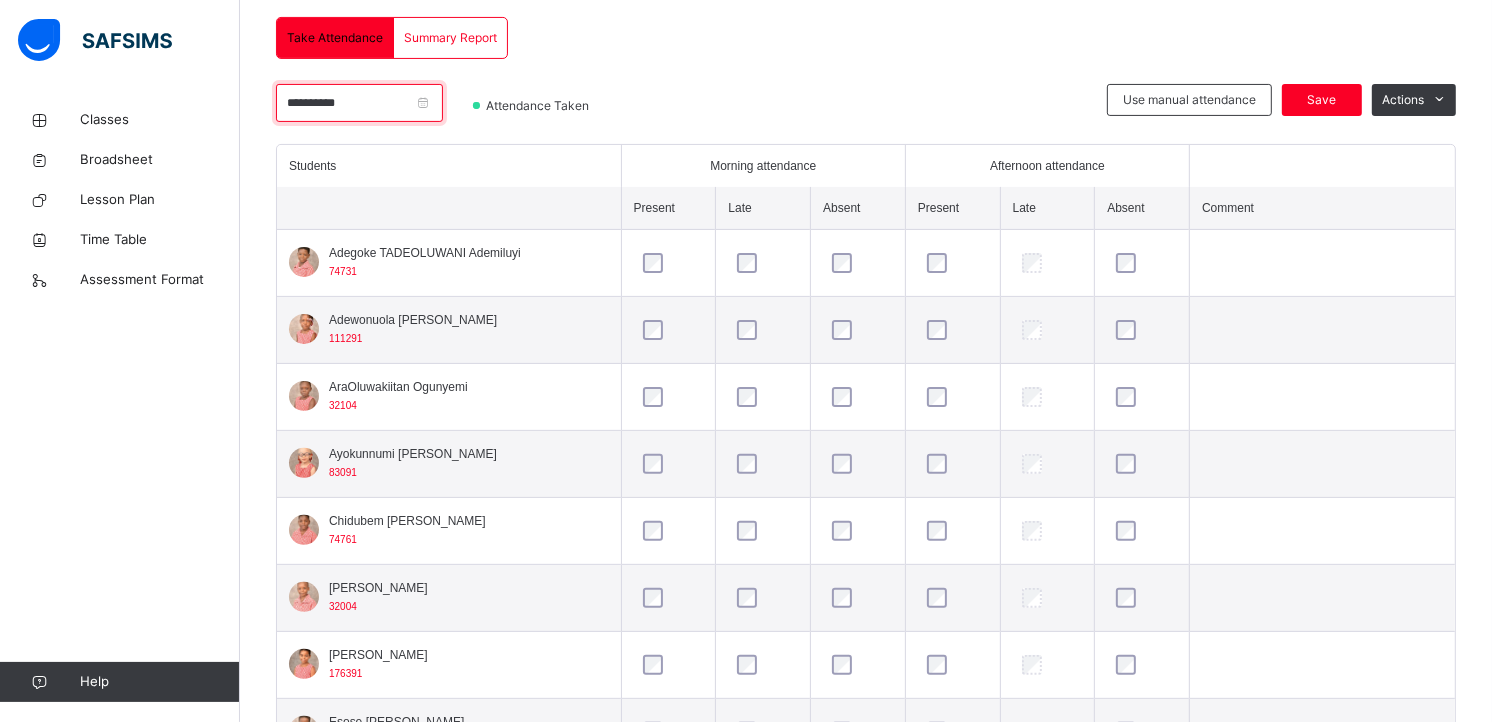 click on "**********" at bounding box center (359, 103) 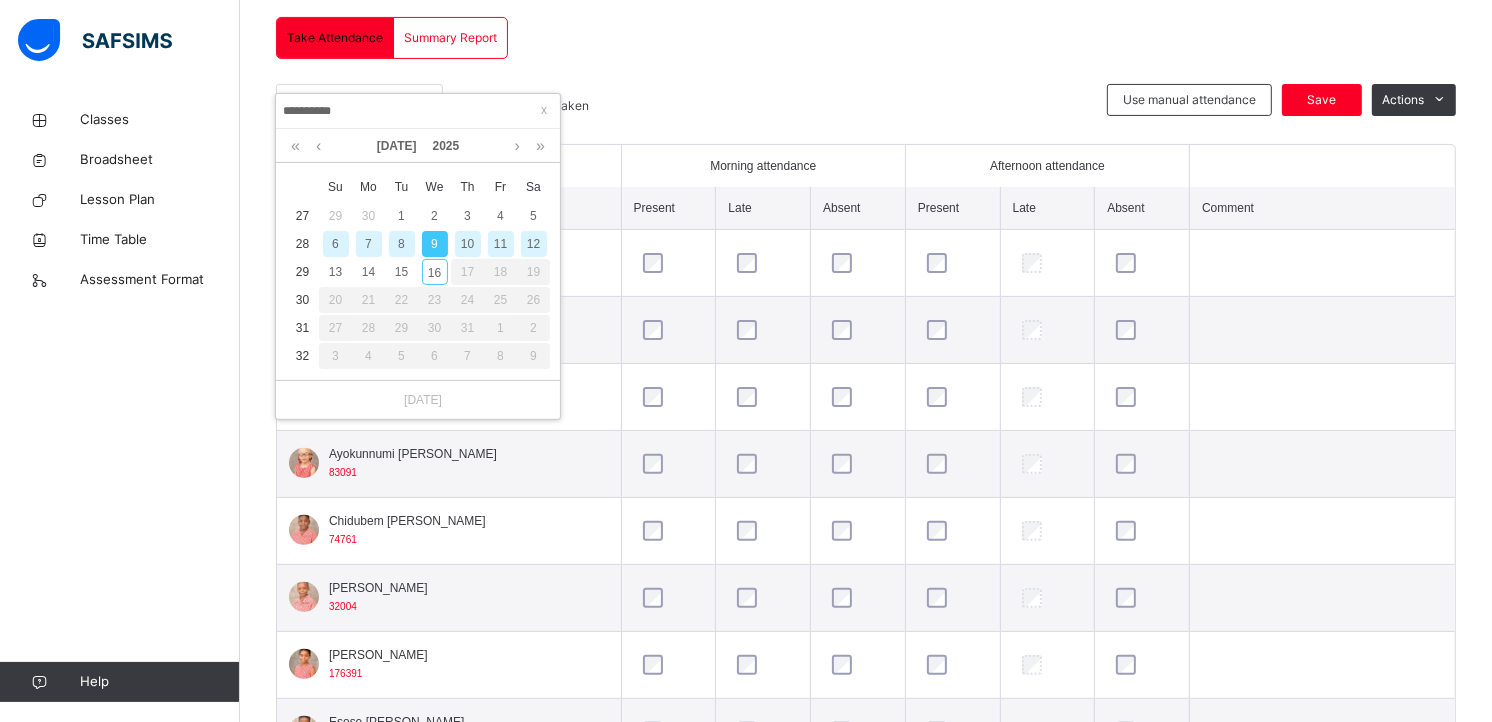 click on "10" at bounding box center [468, 244] 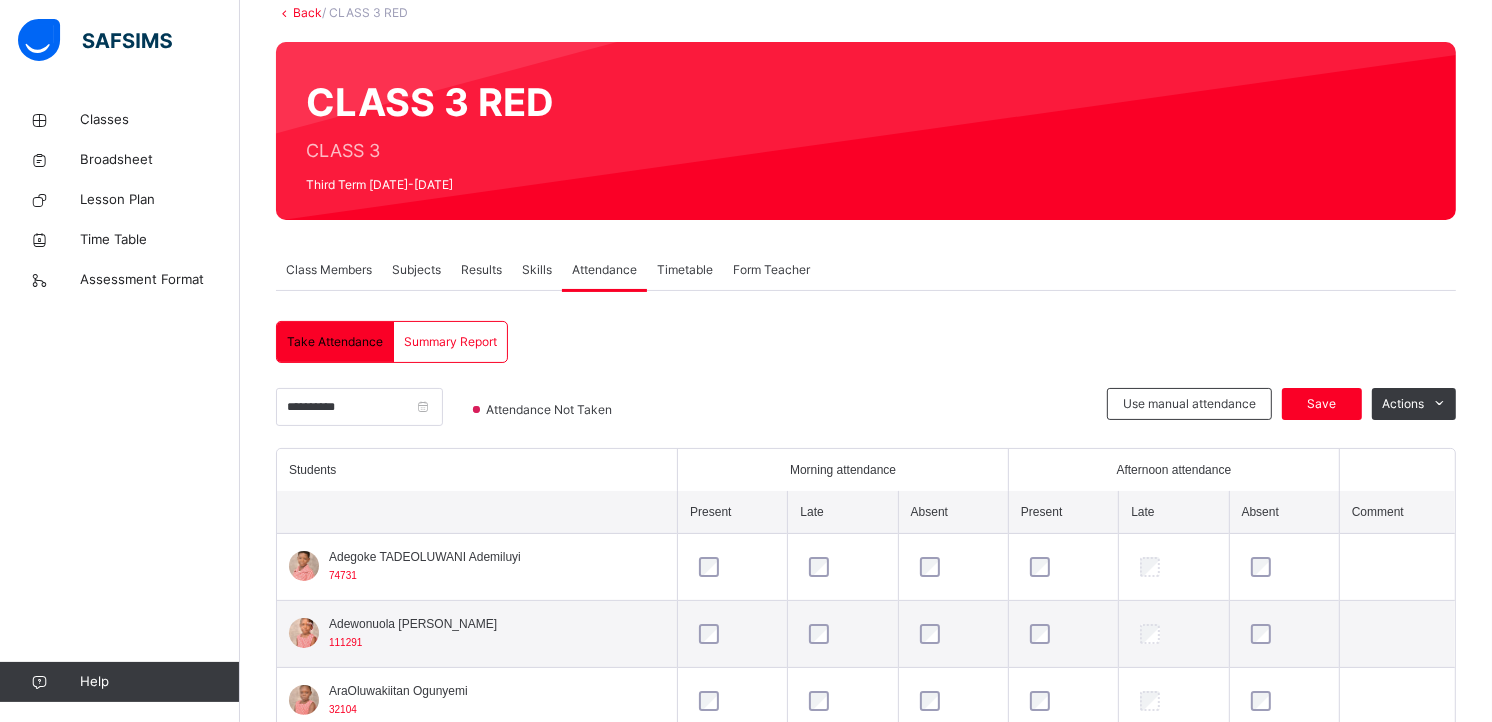 scroll, scrollTop: 430, scrollLeft: 0, axis: vertical 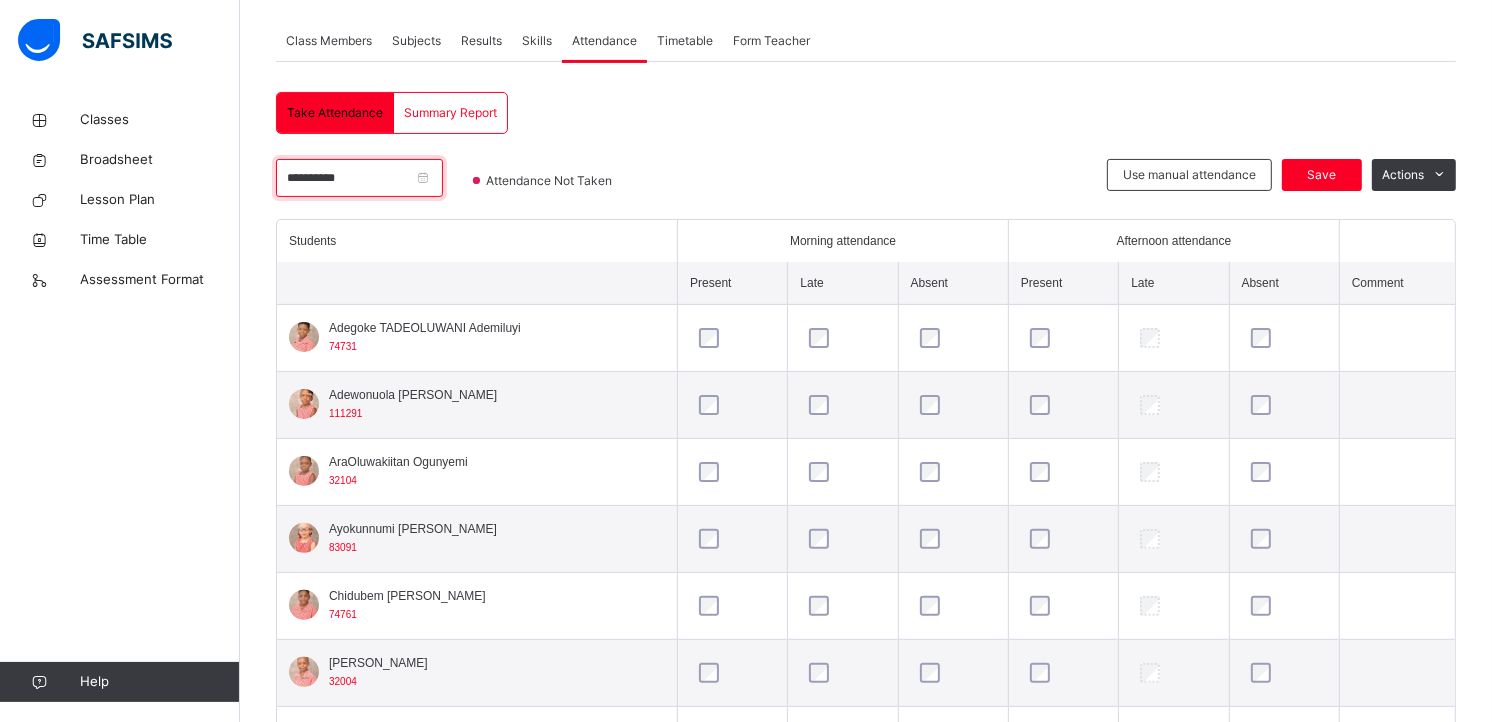 click on "**********" at bounding box center [359, 178] 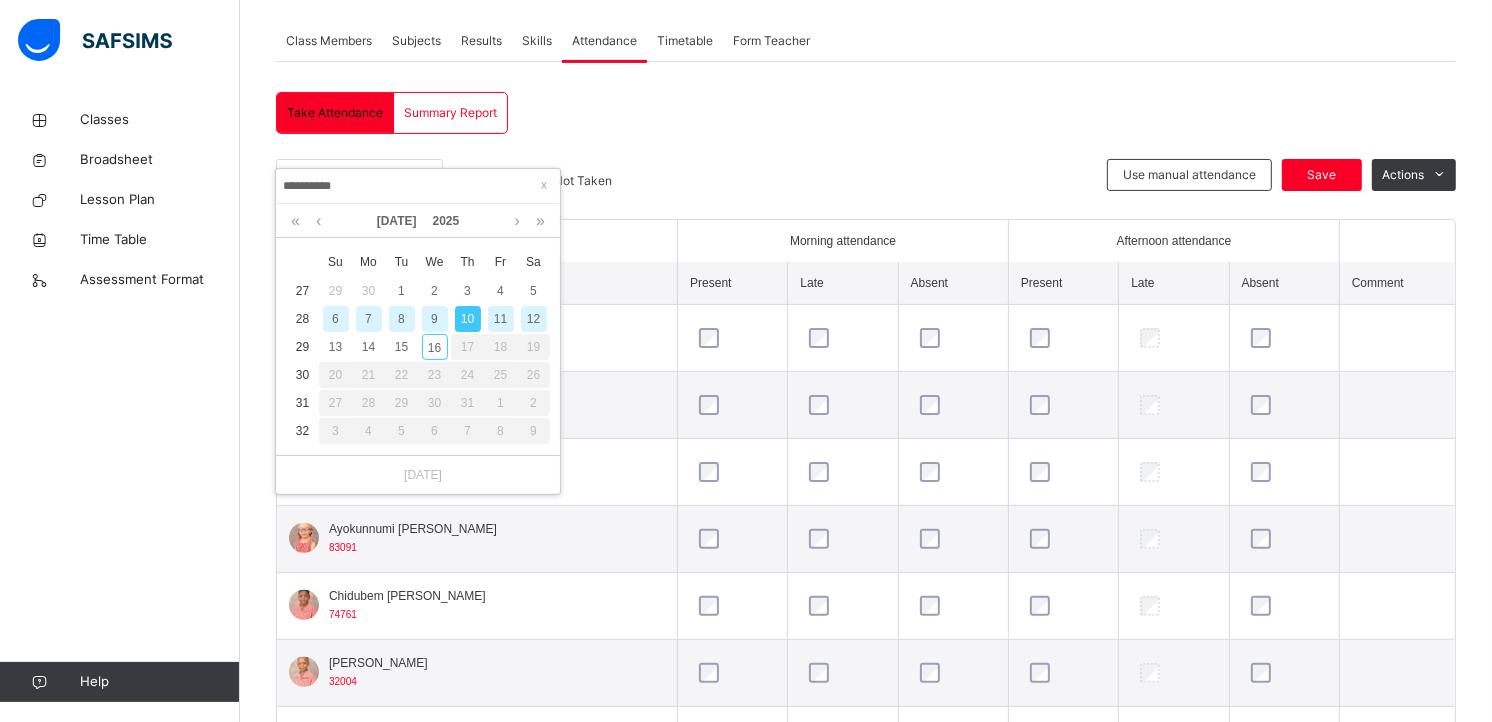 click on "9" at bounding box center [435, 319] 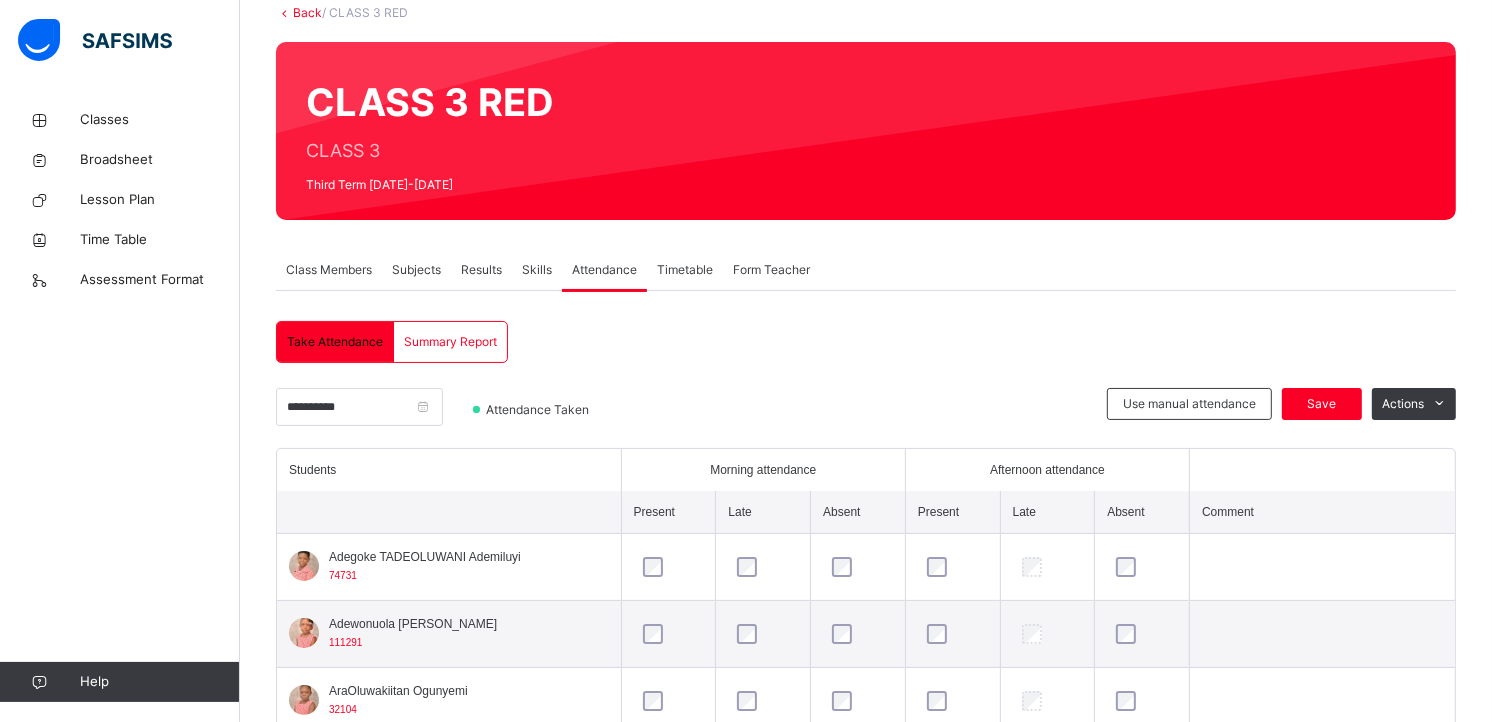scroll, scrollTop: 355, scrollLeft: 0, axis: vertical 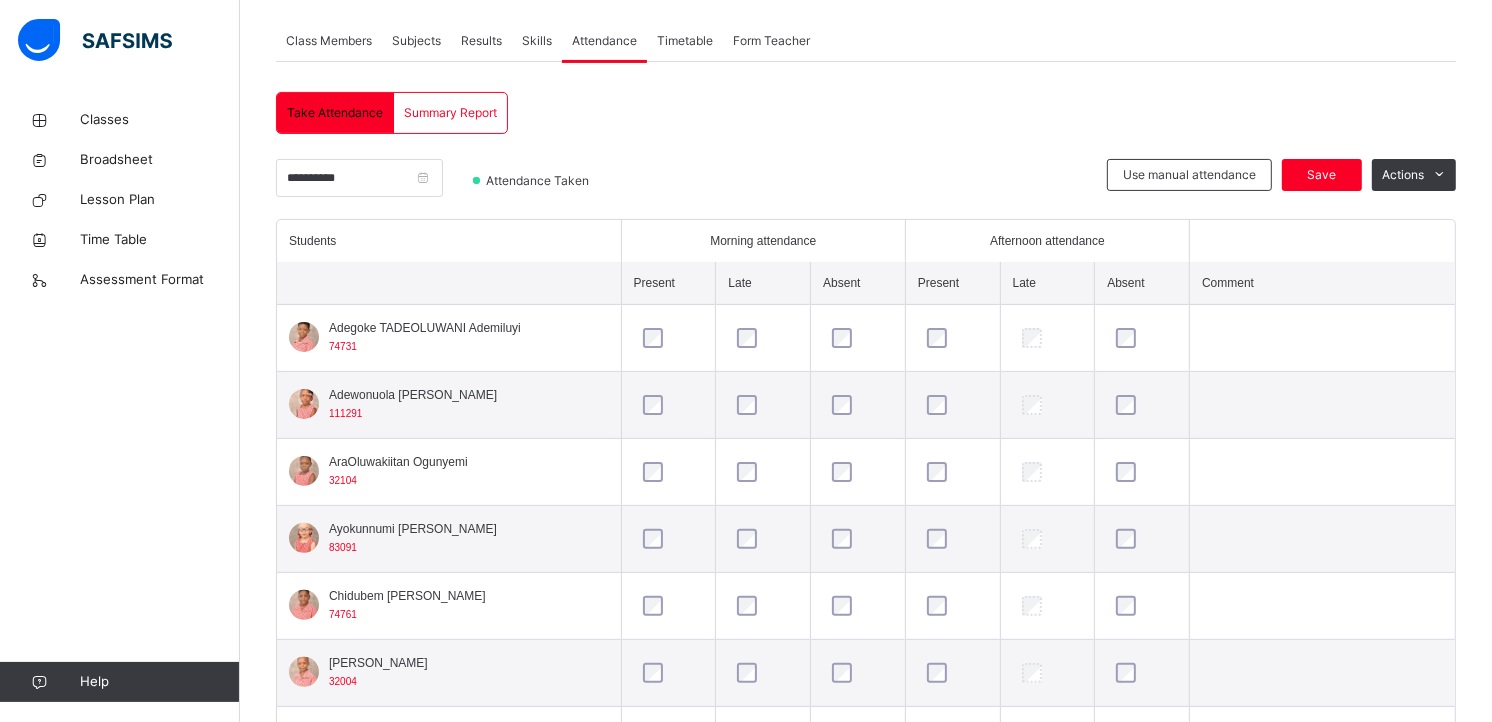 click on "Subjects" at bounding box center [416, 41] 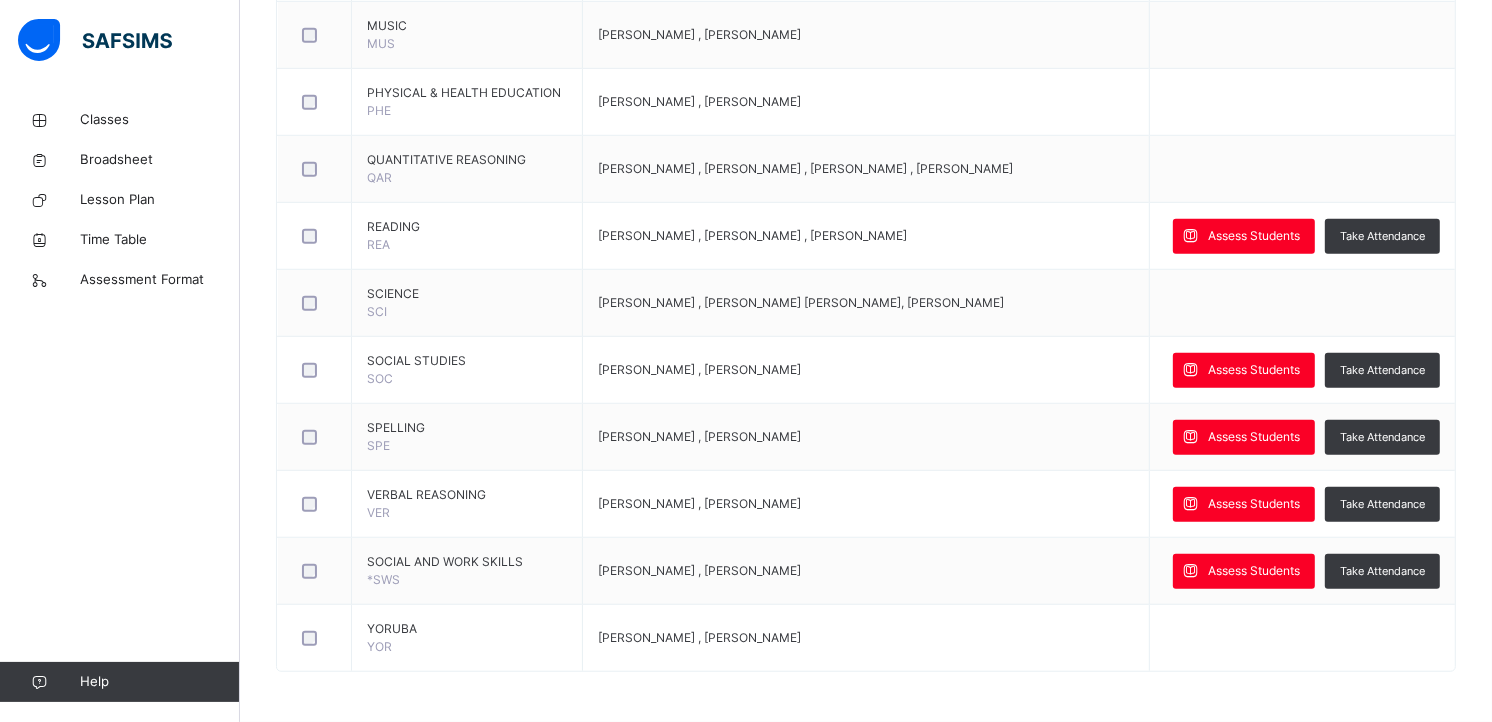 scroll, scrollTop: 1292, scrollLeft: 0, axis: vertical 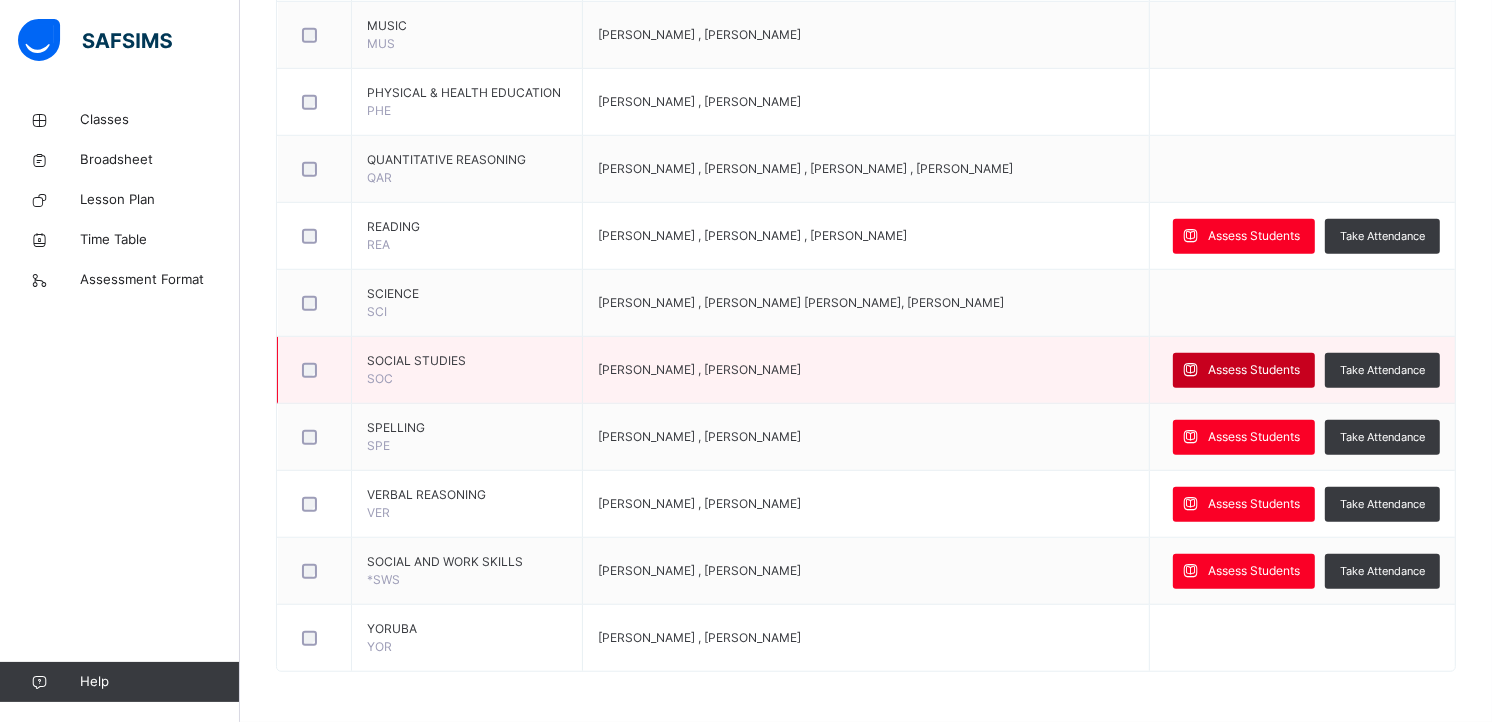 click on "Assess Students" at bounding box center [1254, 370] 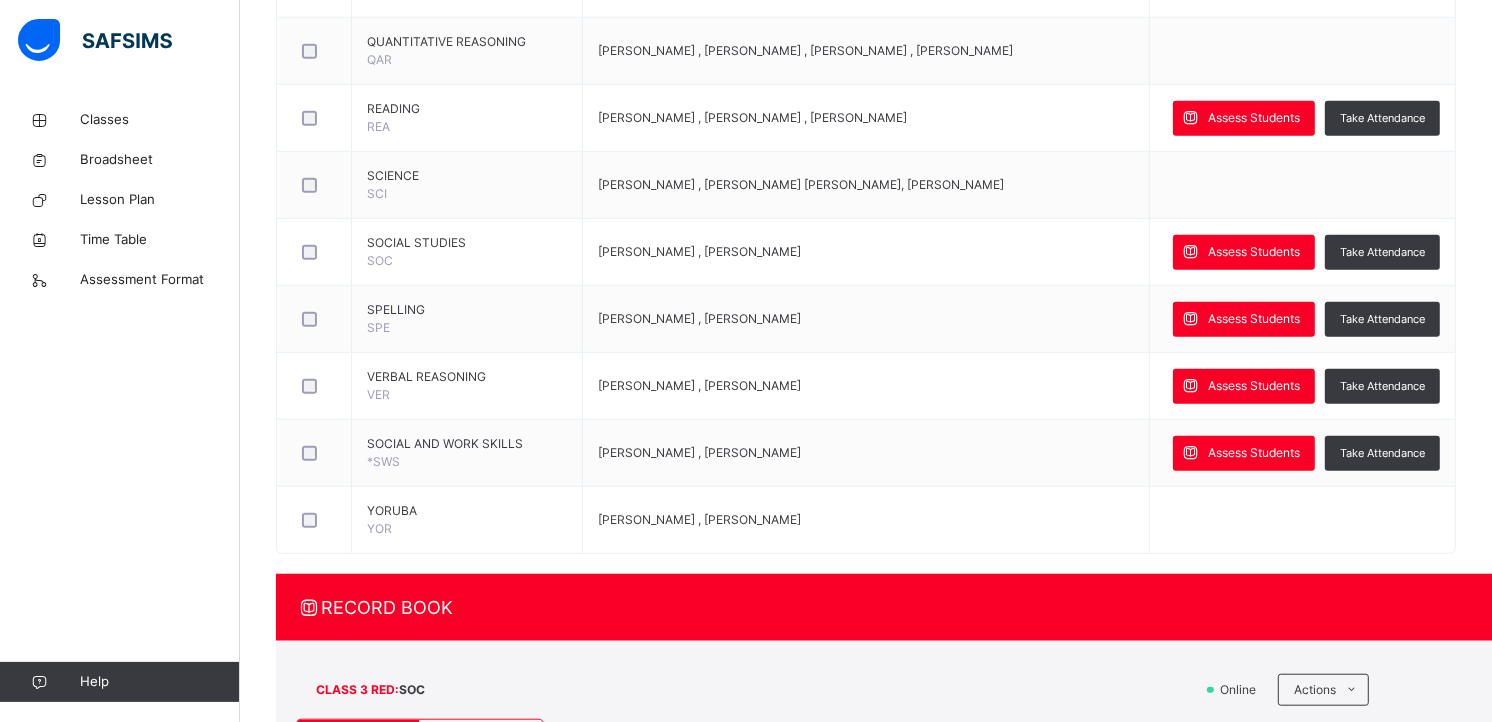click on "‌" at bounding box center [1547, 947] 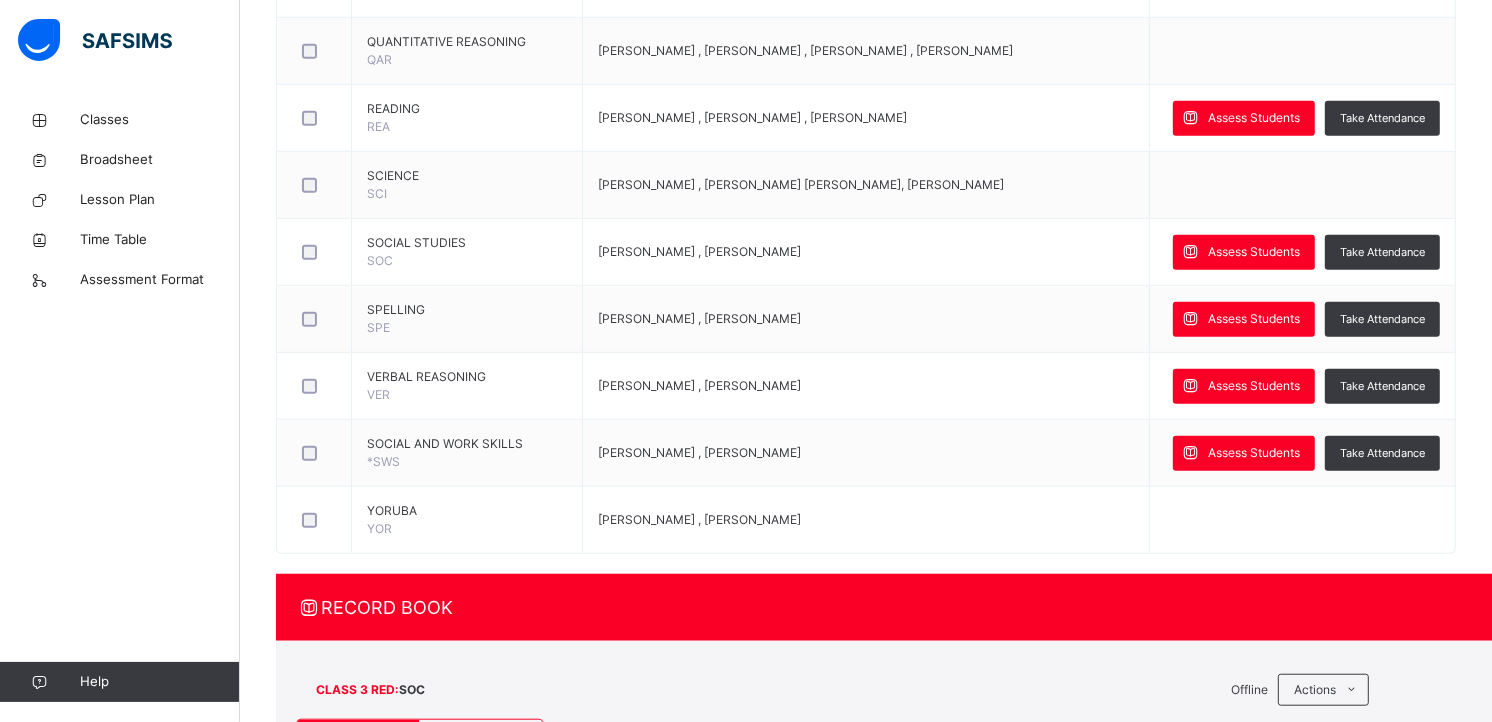 scroll, scrollTop: 188, scrollLeft: 0, axis: vertical 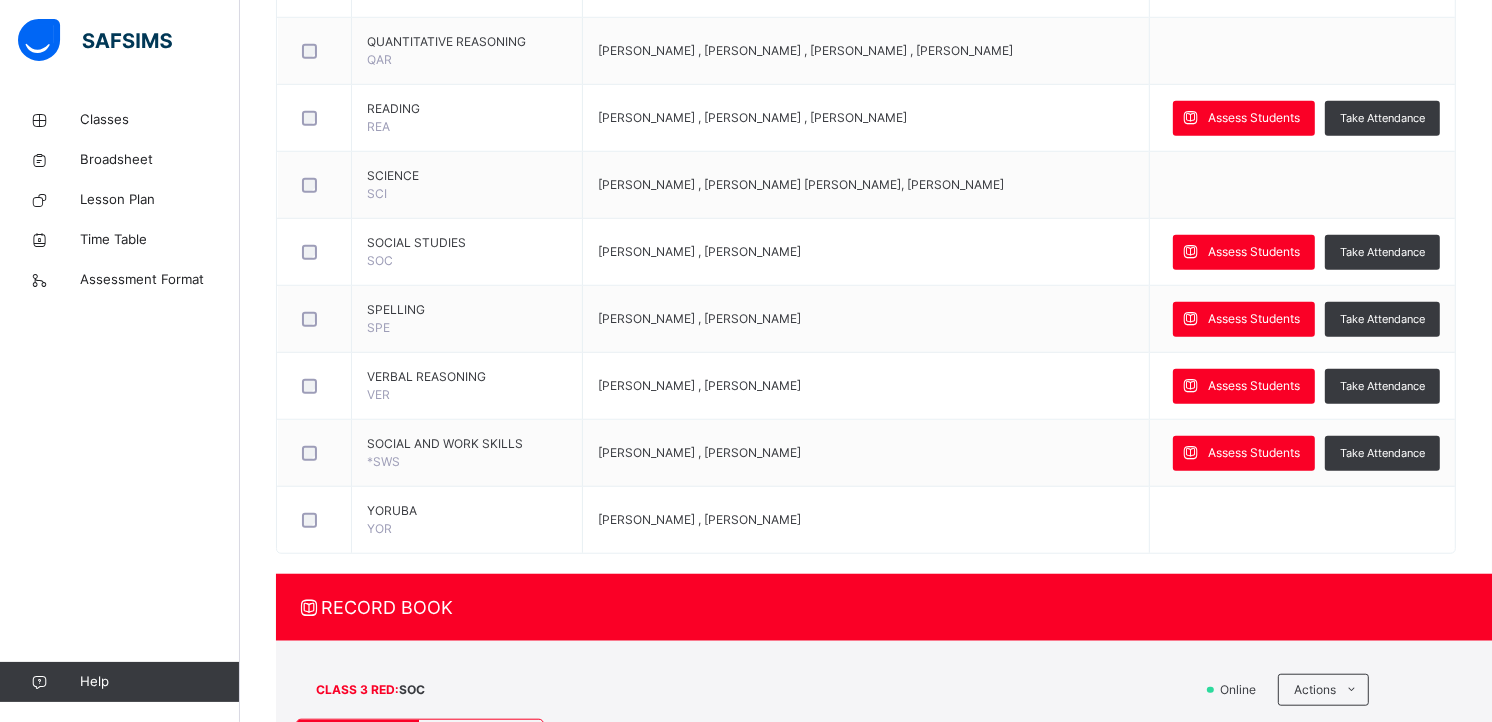 drag, startPoint x: 1480, startPoint y: 565, endPoint x: 1488, endPoint y: 498, distance: 67.47592 